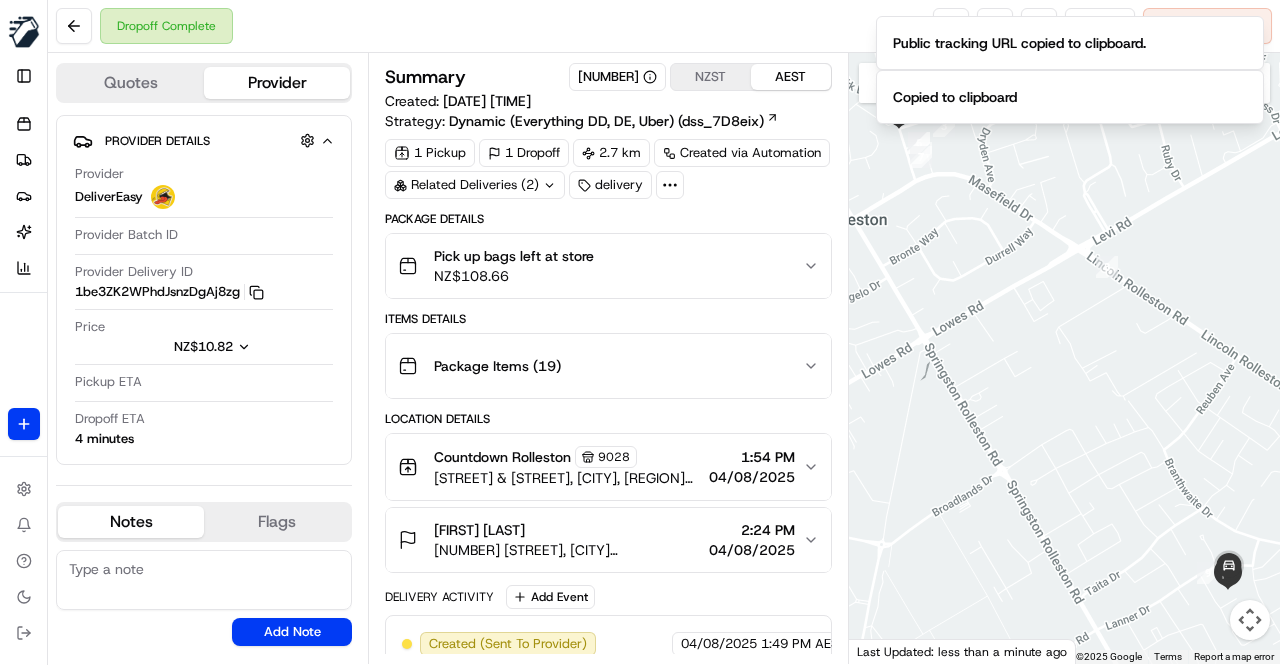 scroll, scrollTop: 0, scrollLeft: 0, axis: both 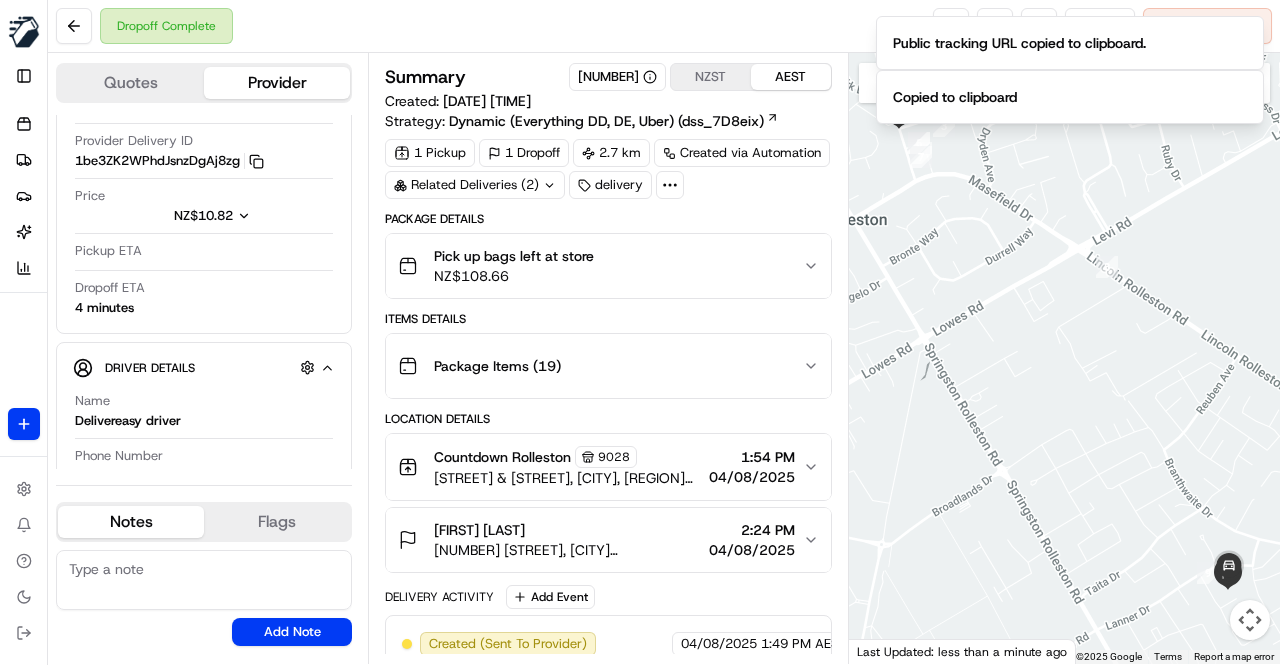click on "Location Details" at bounding box center [608, 419] 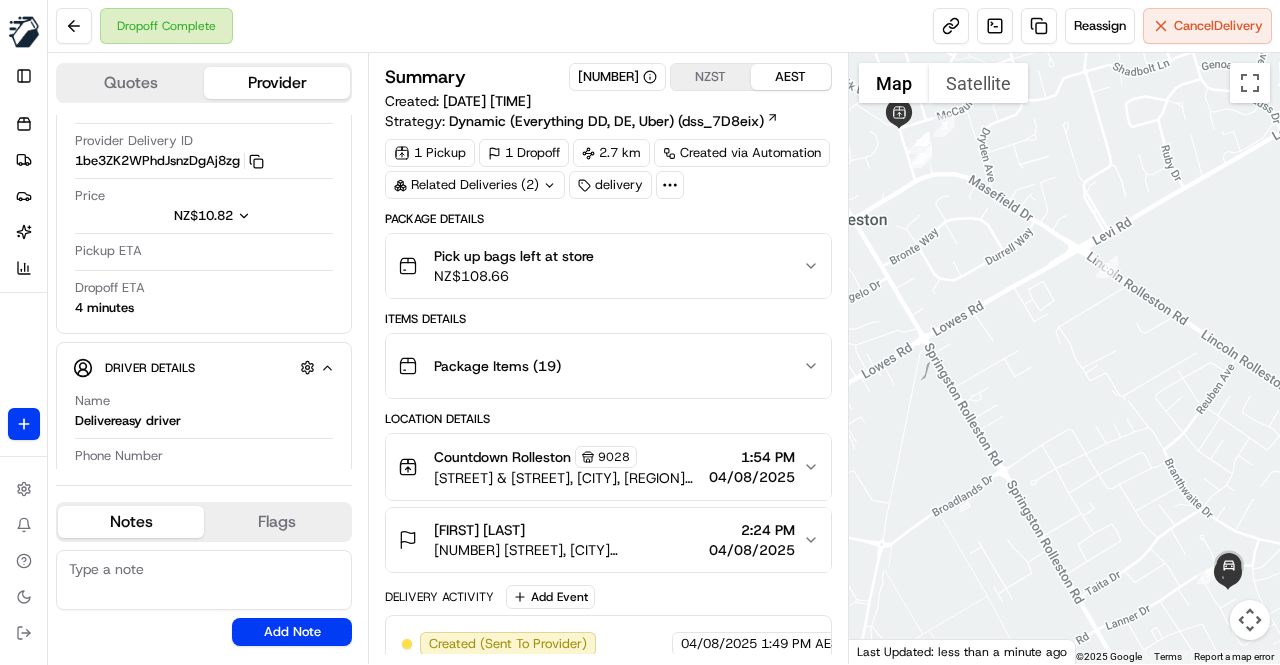 click on "Dropoff Complete Reassign Cancel  Delivery" at bounding box center (664, 26) 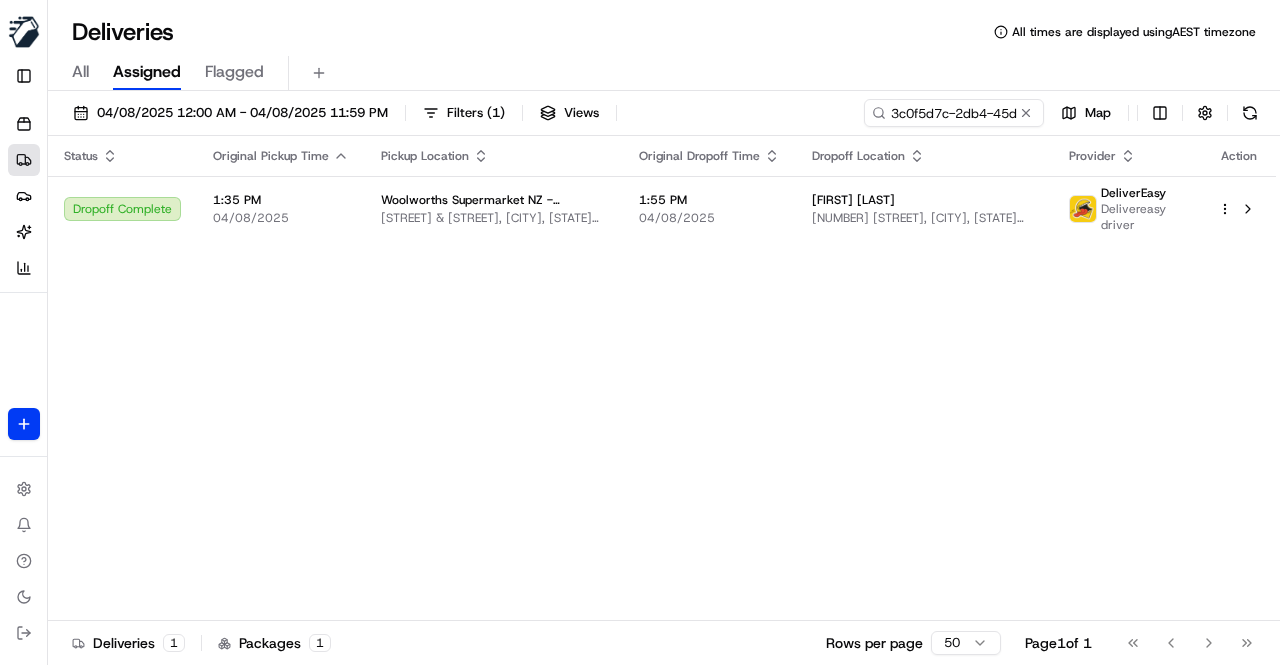 scroll, scrollTop: 0, scrollLeft: 0, axis: both 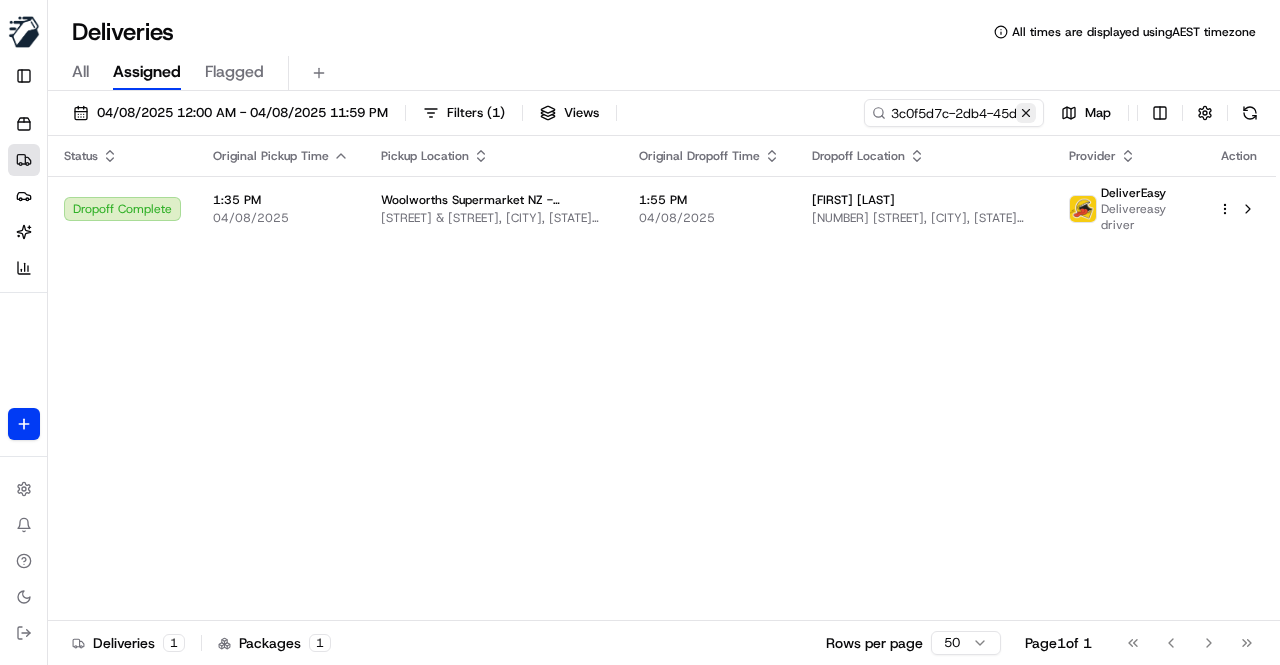 click at bounding box center [1026, 113] 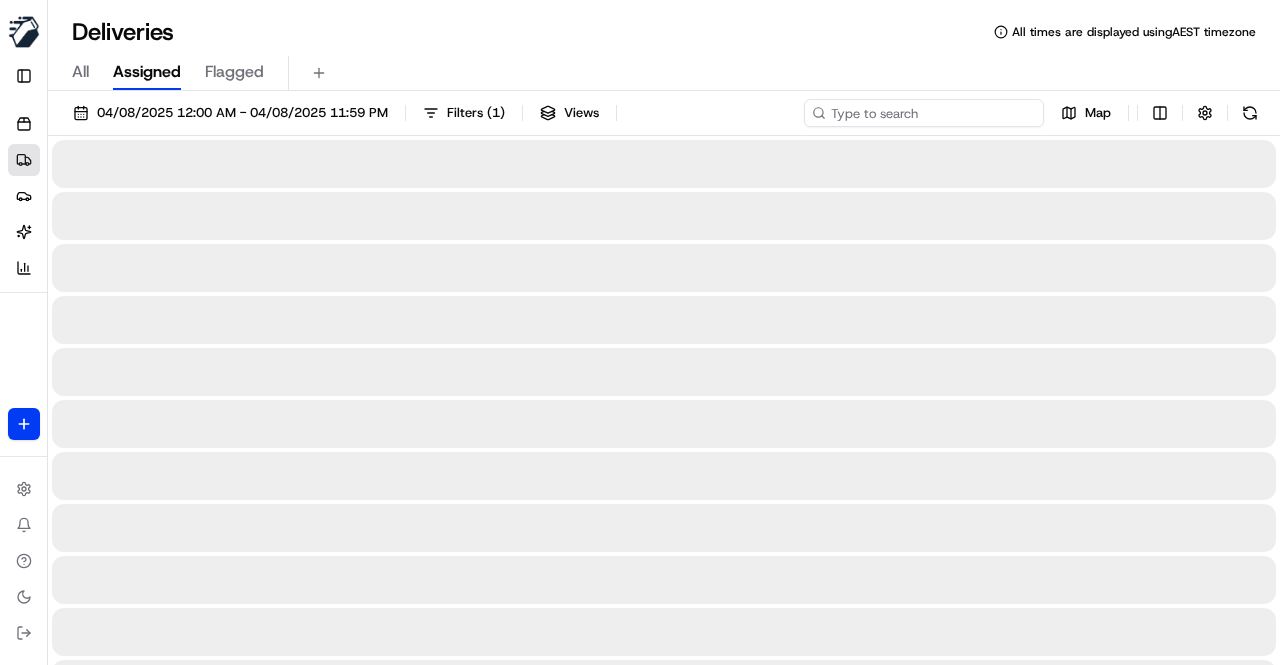 click at bounding box center [924, 113] 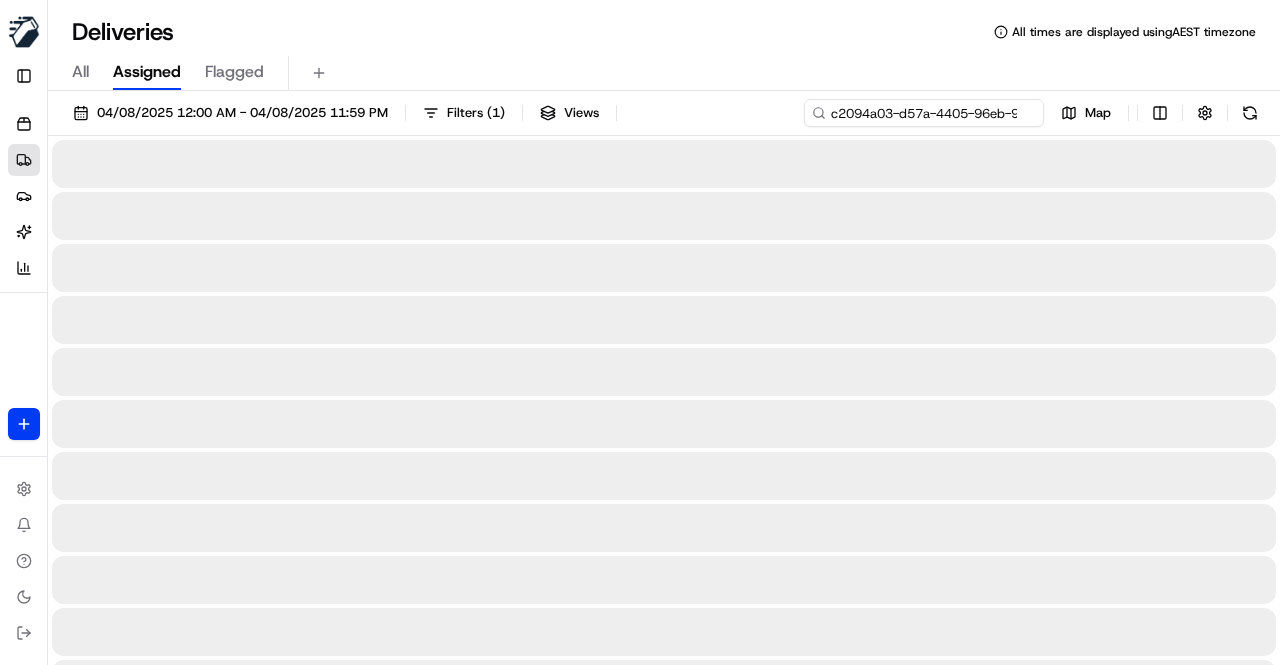 scroll, scrollTop: 0, scrollLeft: 94, axis: horizontal 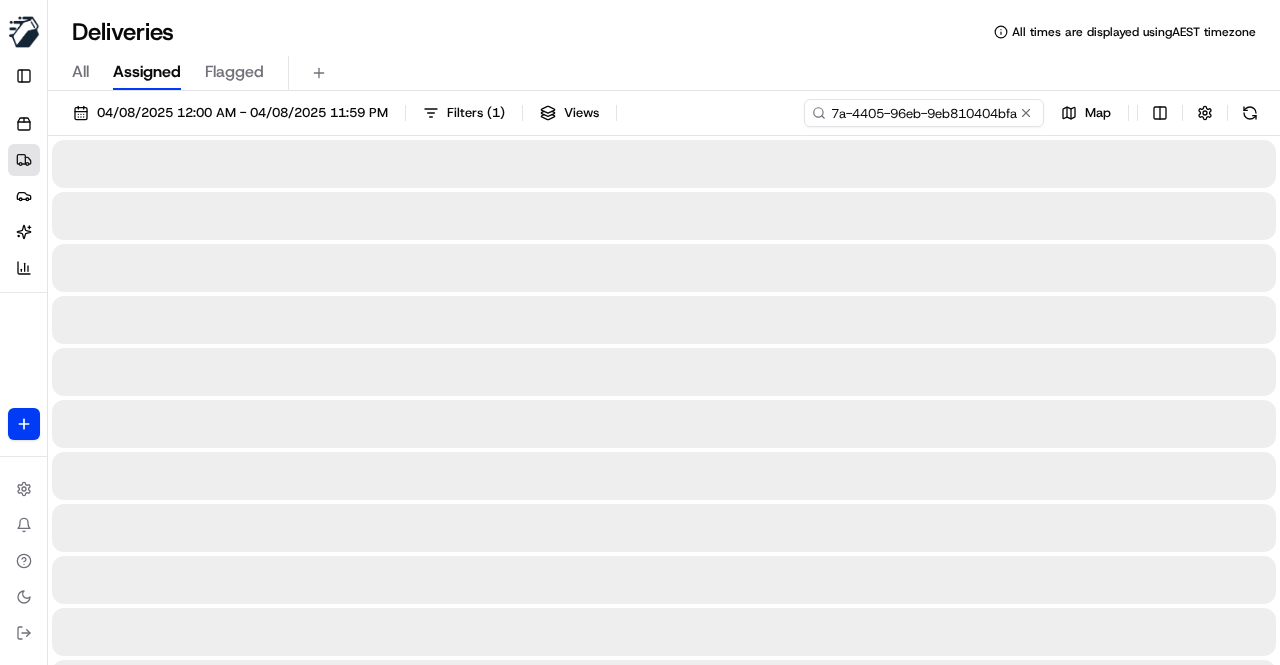 type on "c2094a03-d57a-4405-96eb-9eb810404bfa" 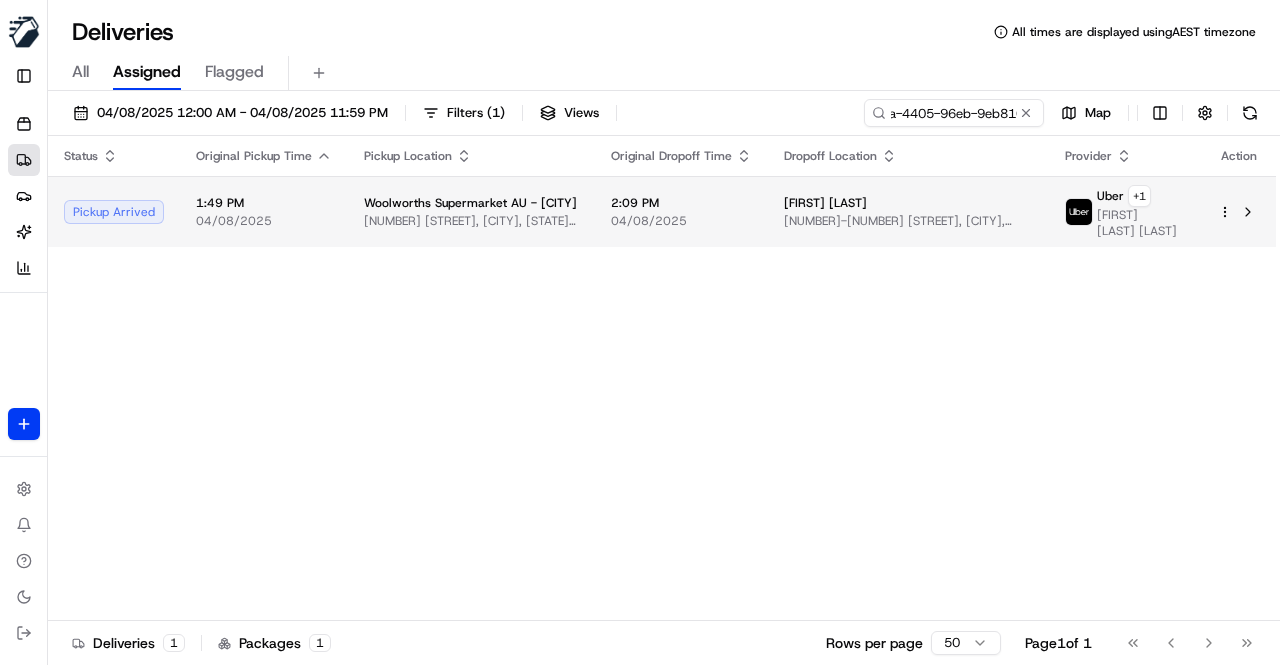 click on "2:09 PM 04/08/2025" at bounding box center [681, 212] 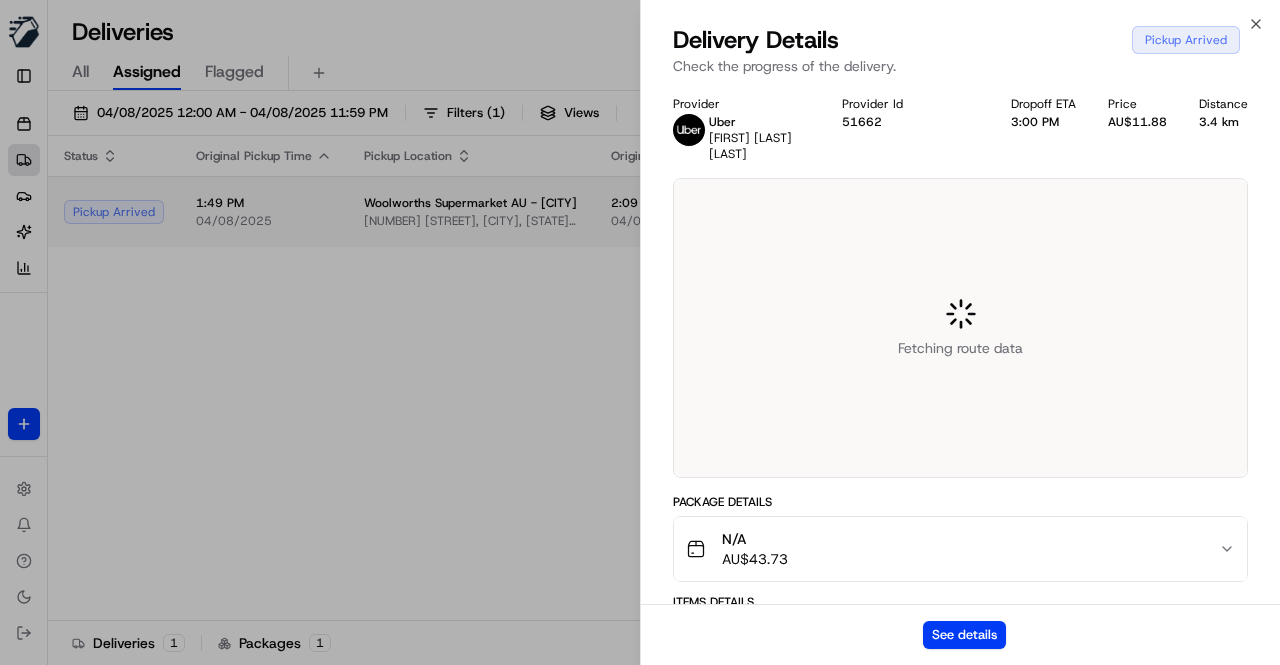 scroll, scrollTop: 0, scrollLeft: 0, axis: both 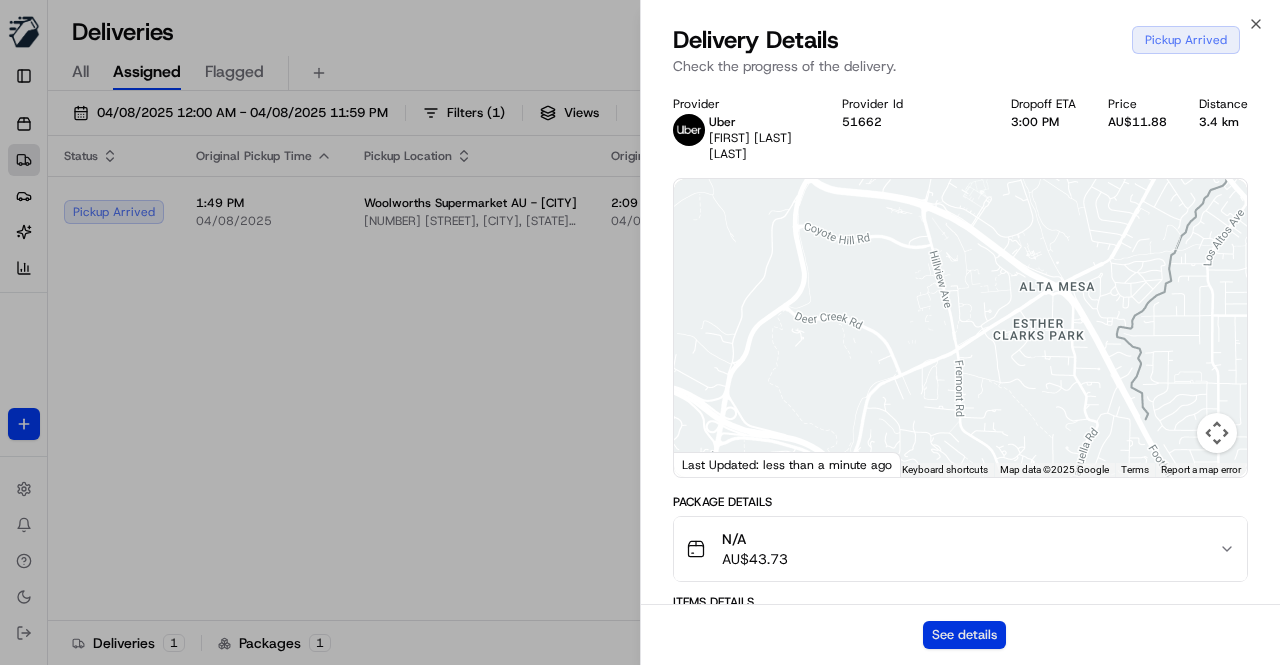 click on "See details" at bounding box center [964, 635] 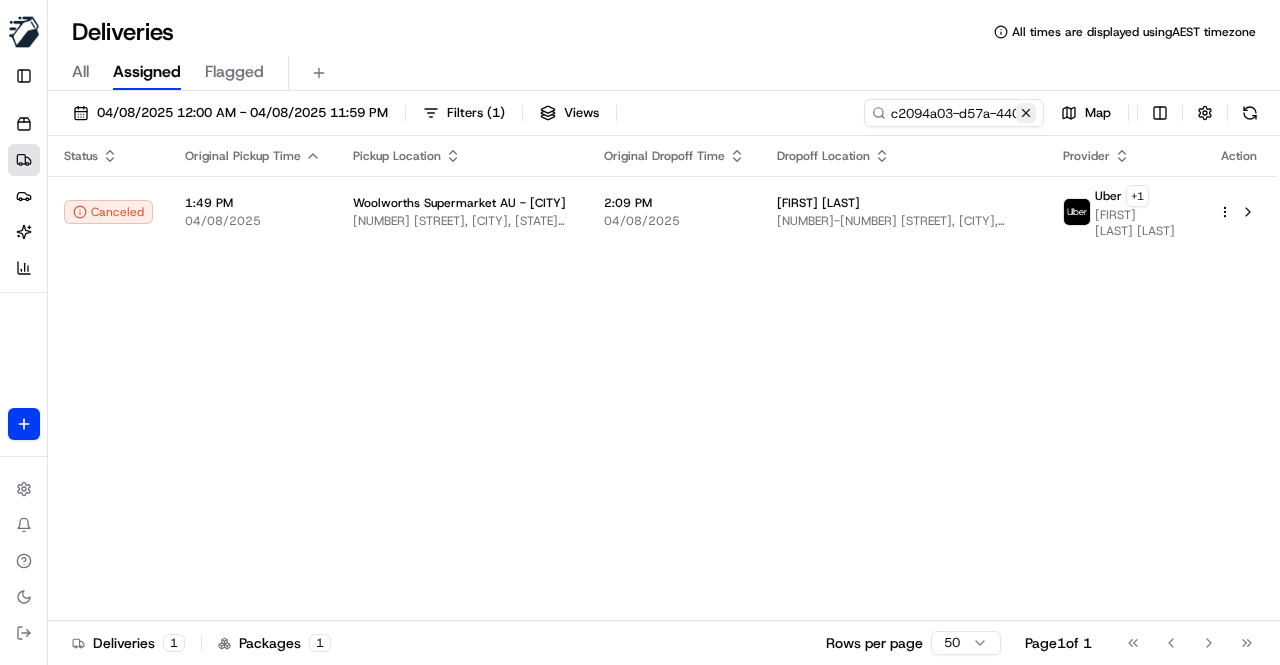 click at bounding box center (1026, 113) 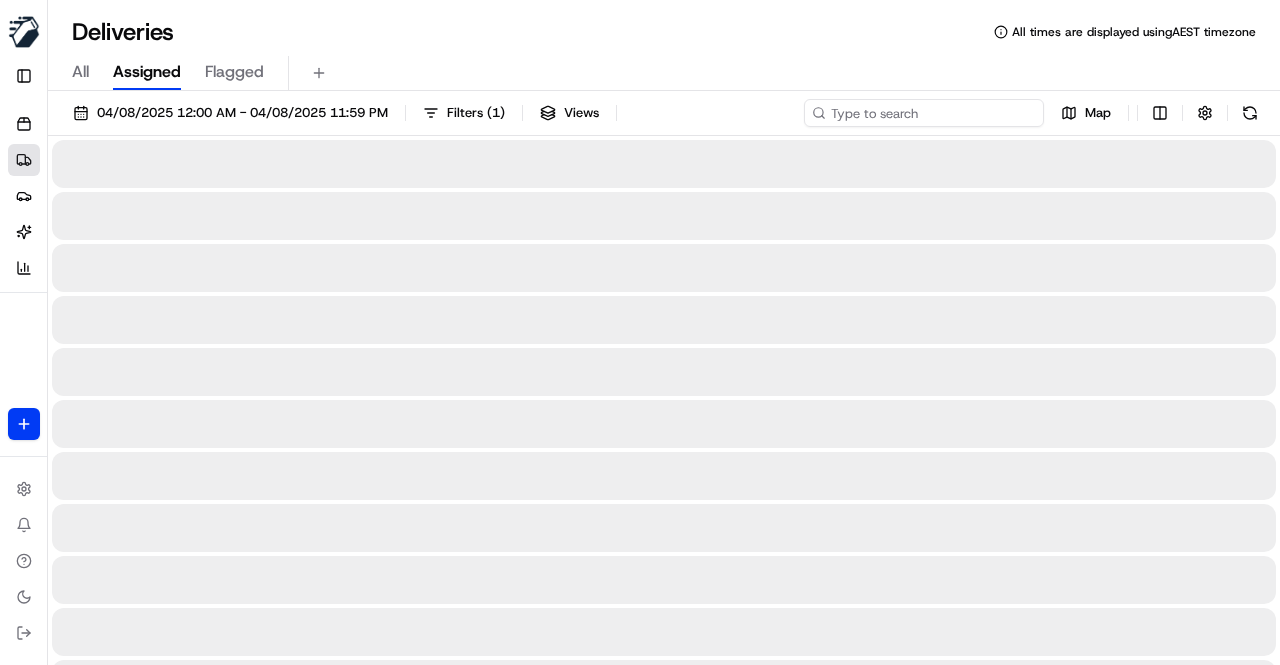 click at bounding box center [924, 113] 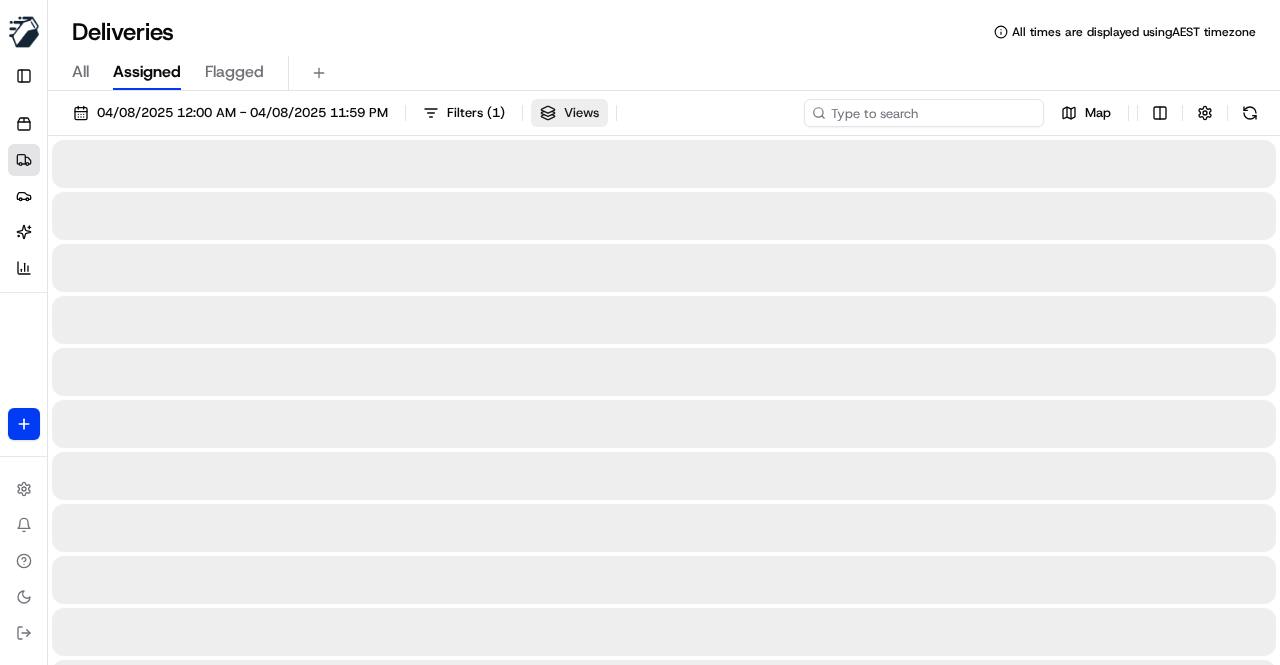 paste on "6d4cfcf1-efc8-45a1-b3ef-e3930706a6f9" 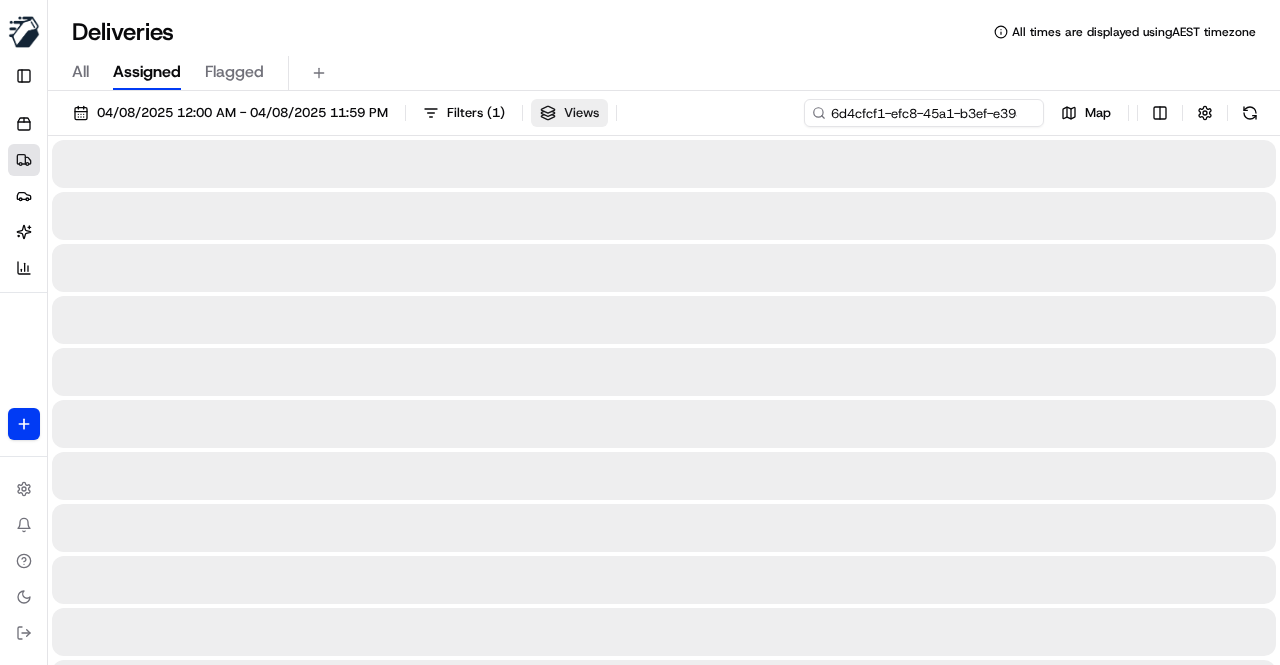 scroll, scrollTop: 0, scrollLeft: 76, axis: horizontal 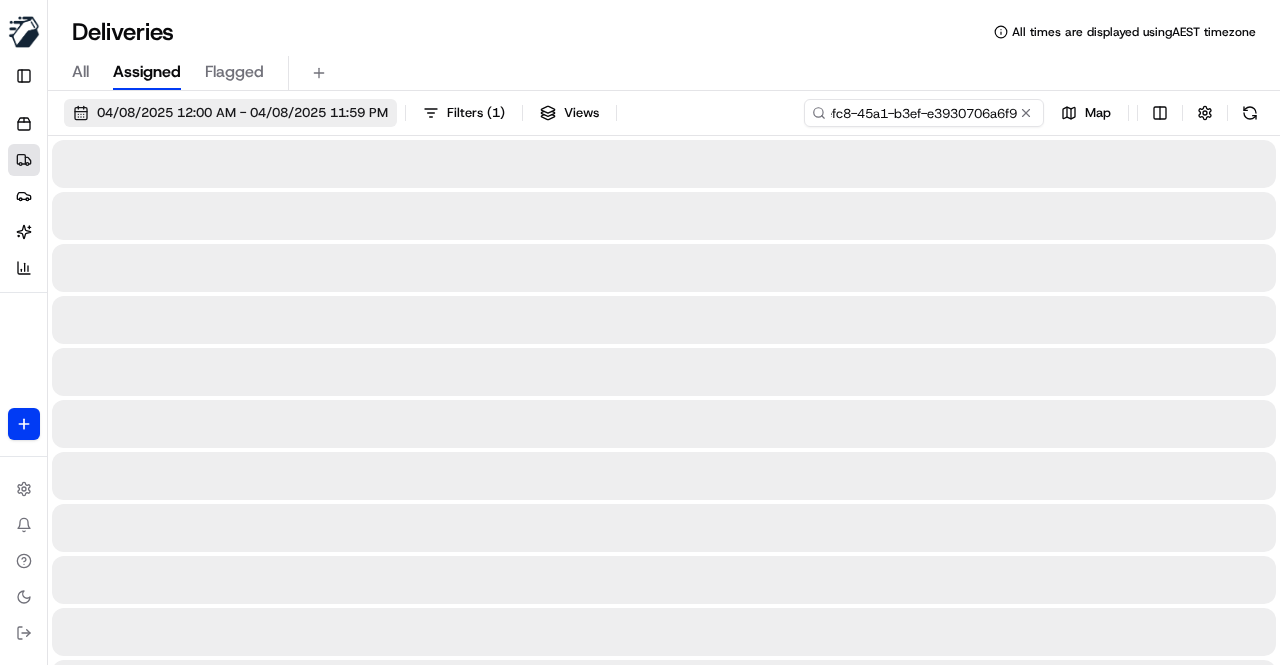 type on "6d4cfcf1-efc8-45a1-b3ef-e3930706a6f9" 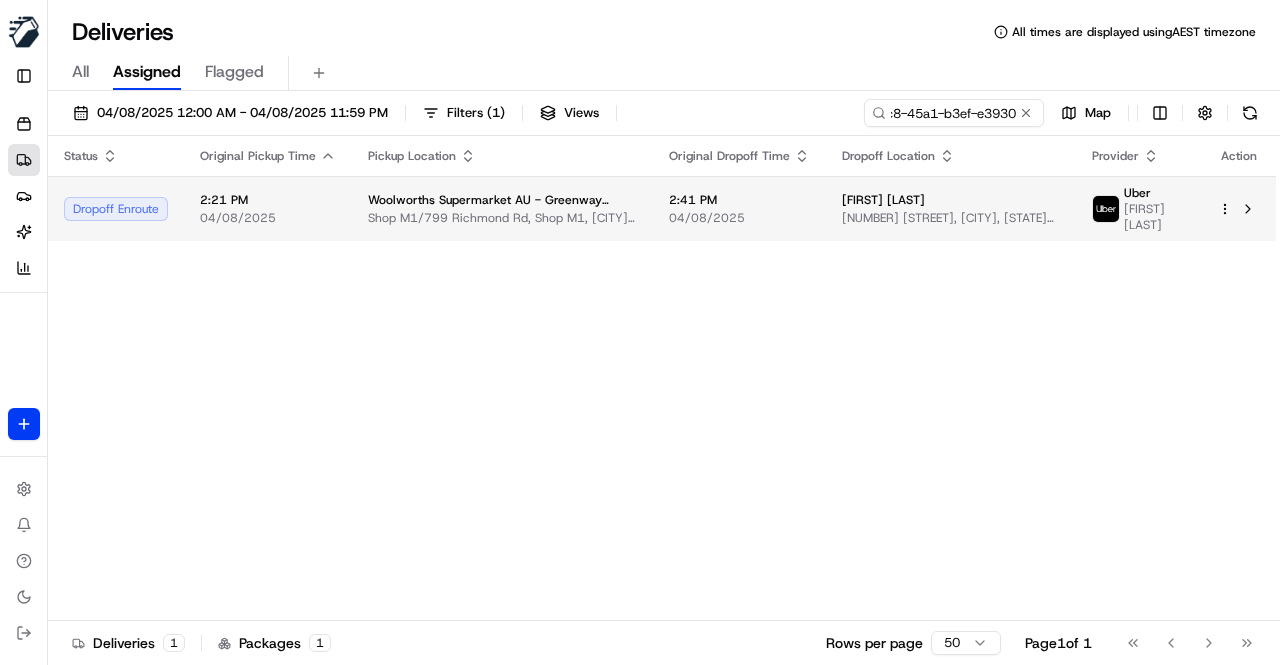 click on "Woolworths Supermarket AU - Greenway Village" at bounding box center [502, 200] 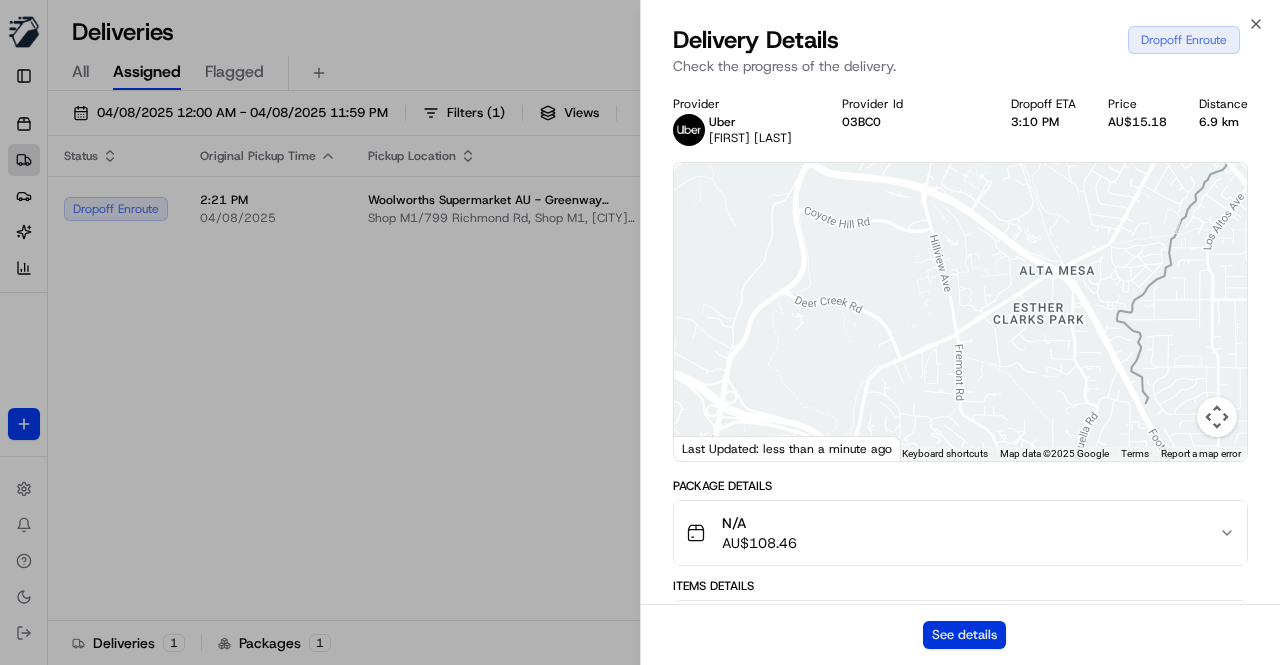 click on "See details" at bounding box center (964, 635) 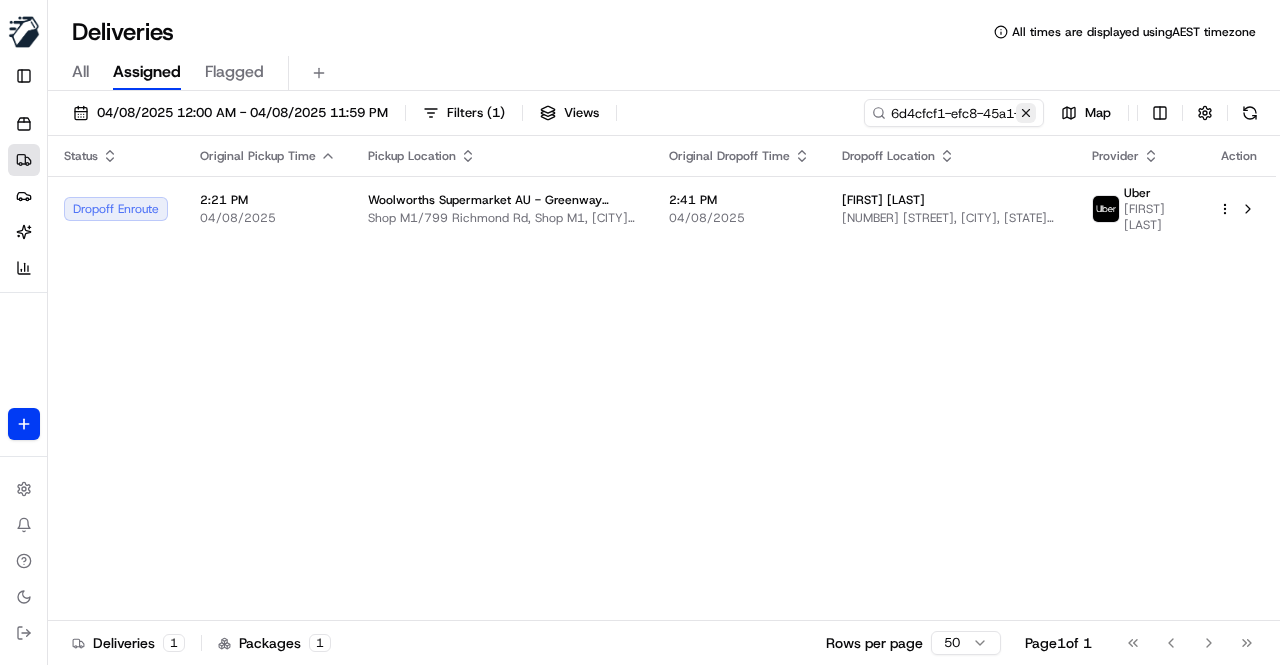 click at bounding box center (1026, 113) 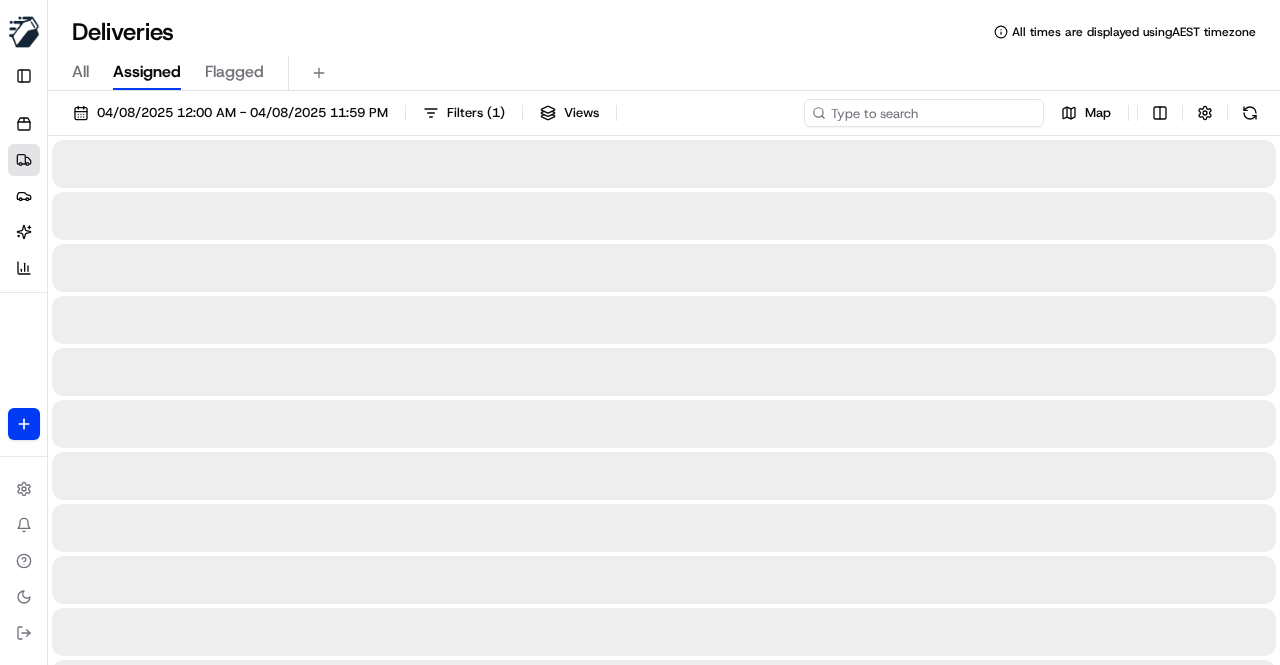 click at bounding box center [924, 113] 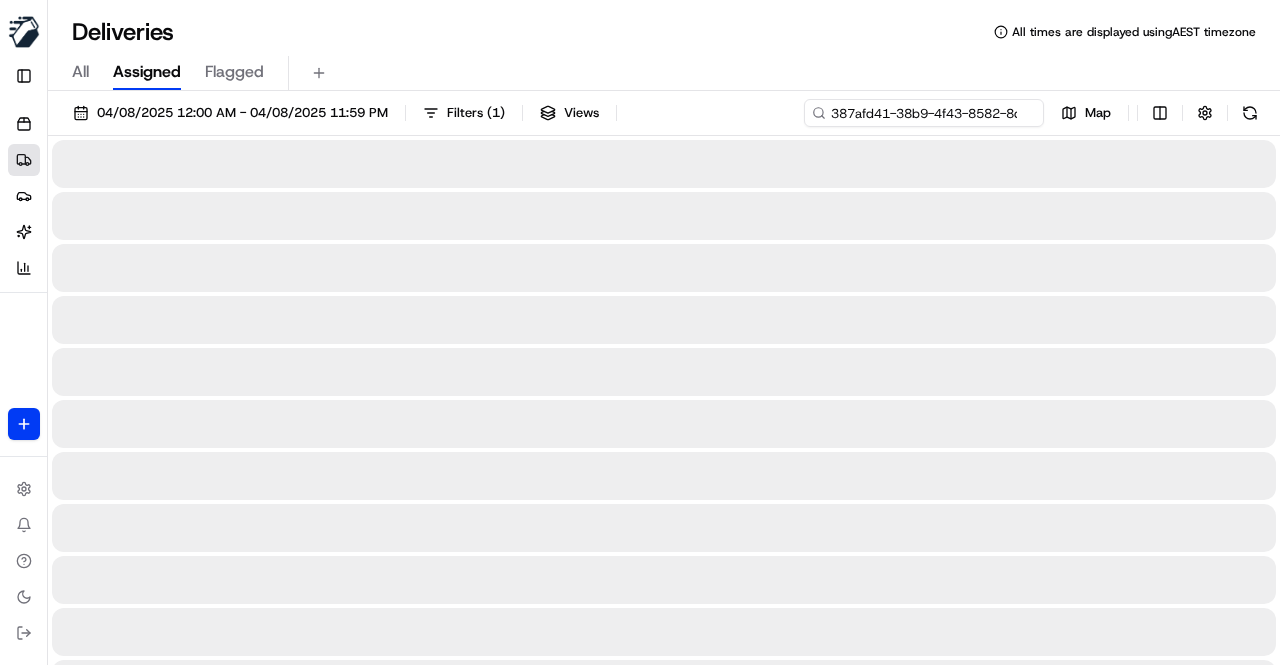 scroll, scrollTop: 0, scrollLeft: 95, axis: horizontal 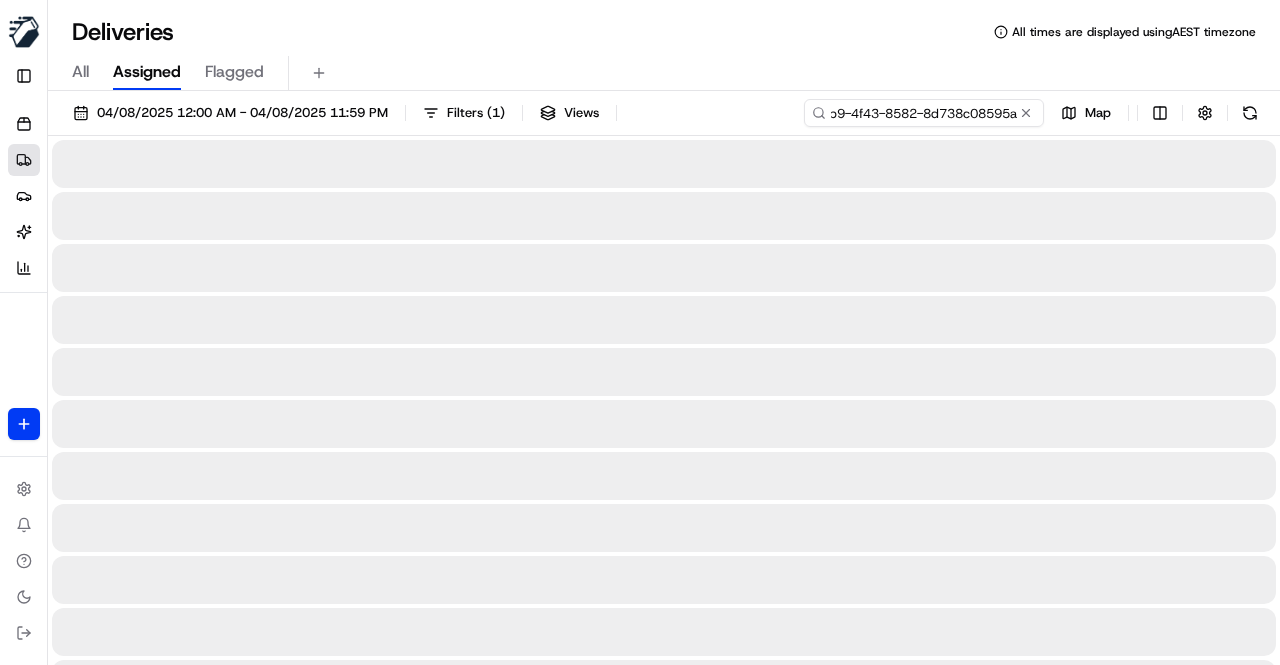 type on "387afd41-38b9-4f43-8582-8d738c08595a" 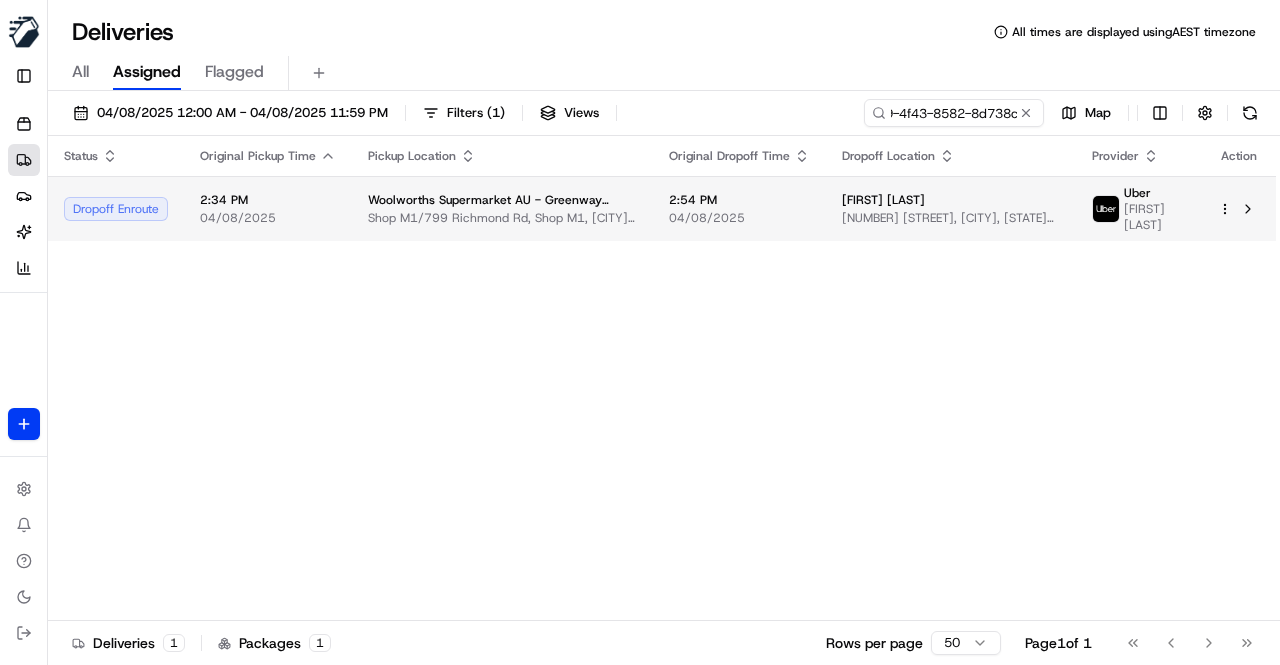 scroll, scrollTop: 0, scrollLeft: 0, axis: both 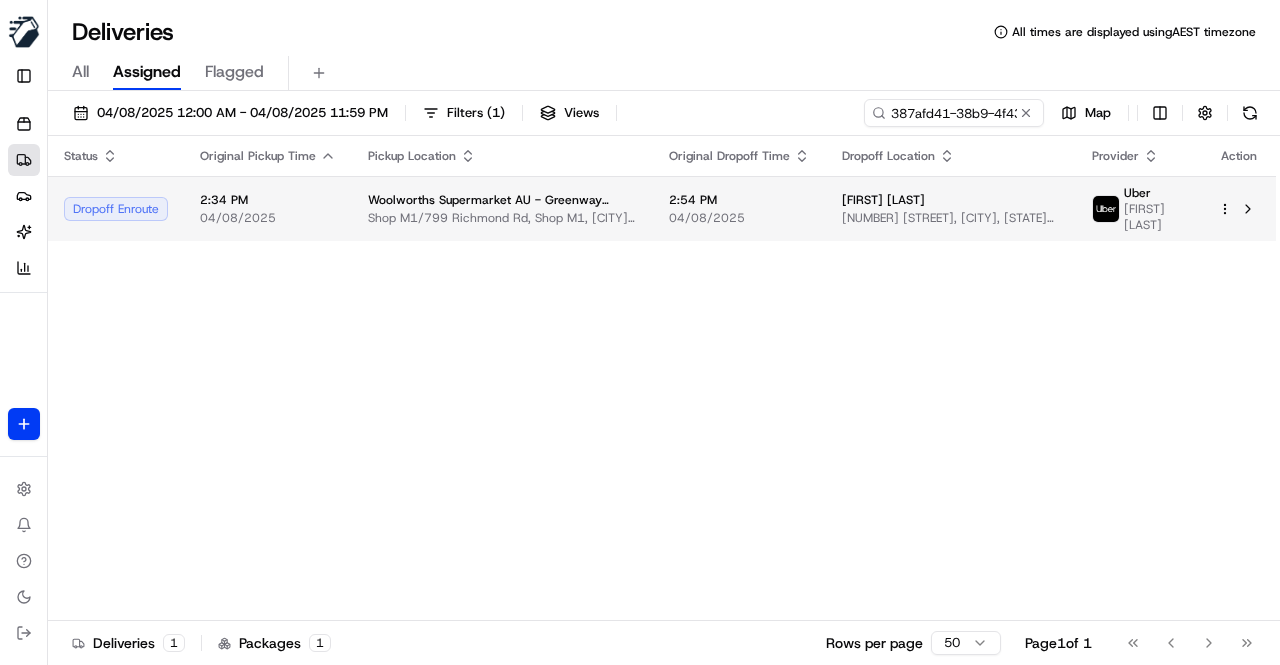 click on "2:54 PM 04/08/2025" at bounding box center [739, 208] 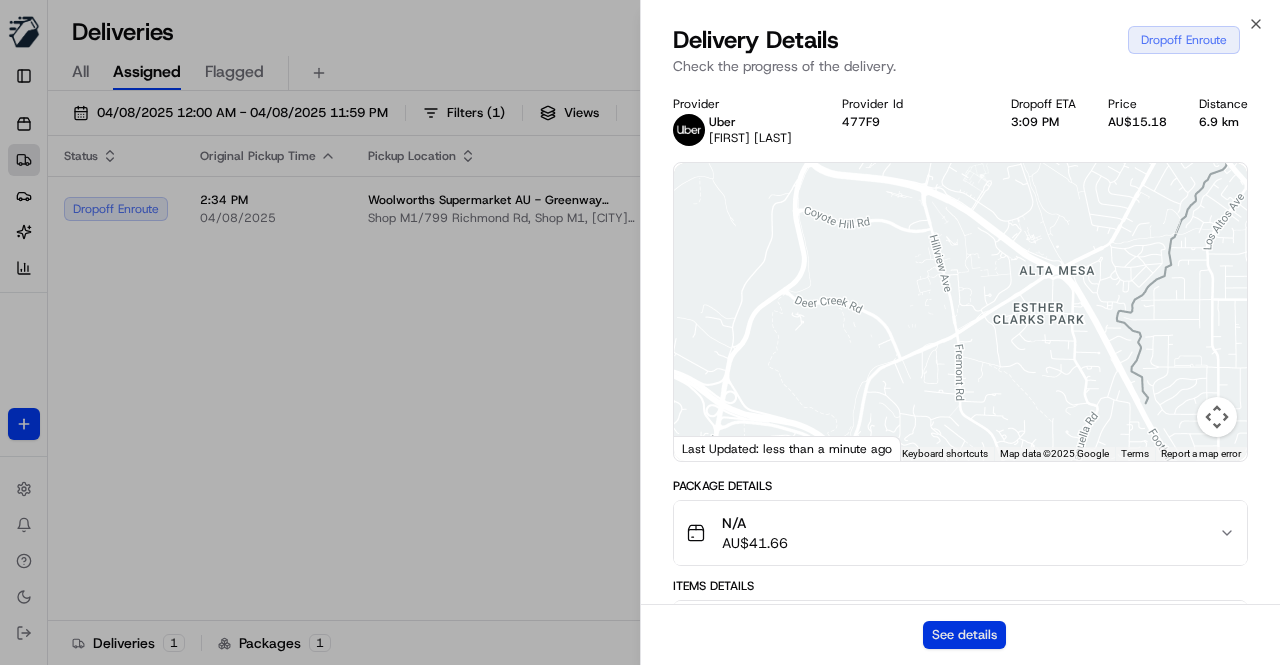 click on "See details" at bounding box center [964, 635] 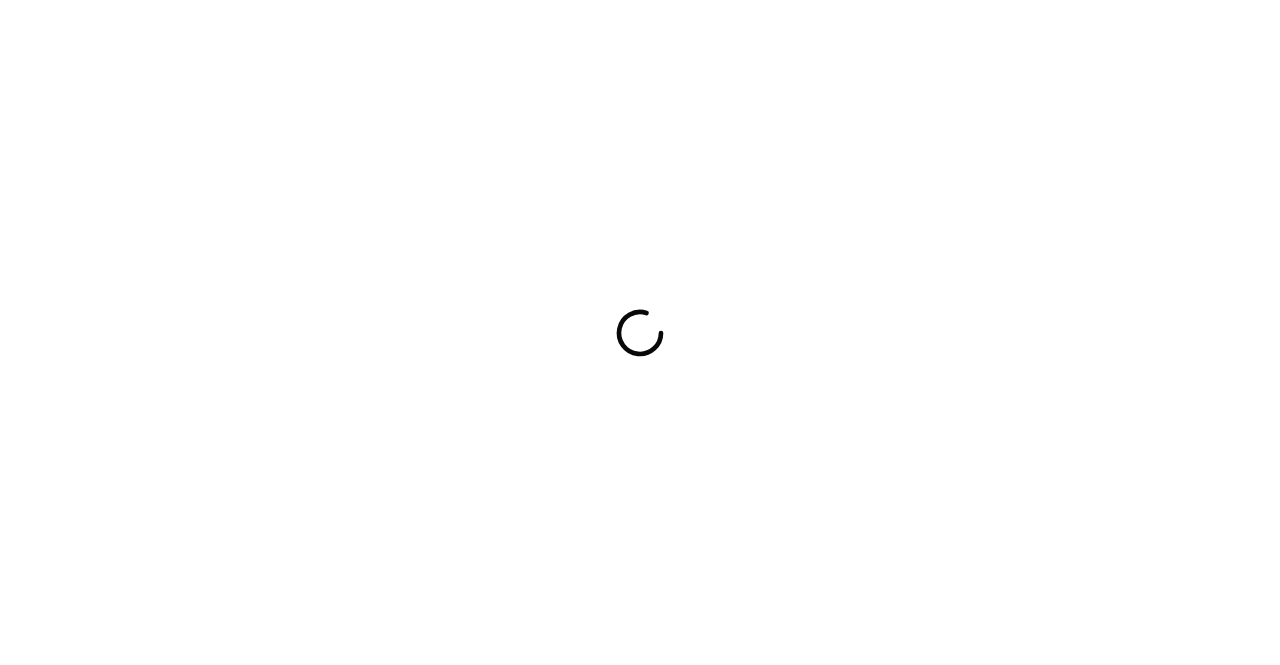 scroll, scrollTop: 0, scrollLeft: 0, axis: both 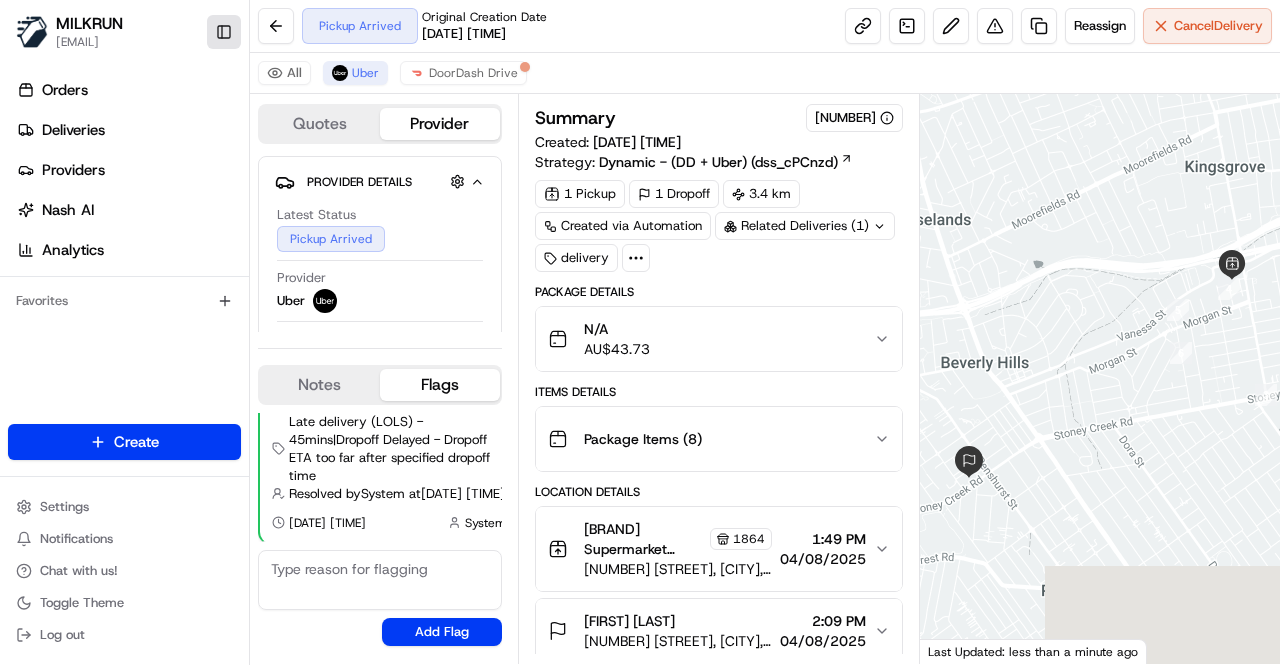 click on "Toggle Sidebar" at bounding box center [224, 32] 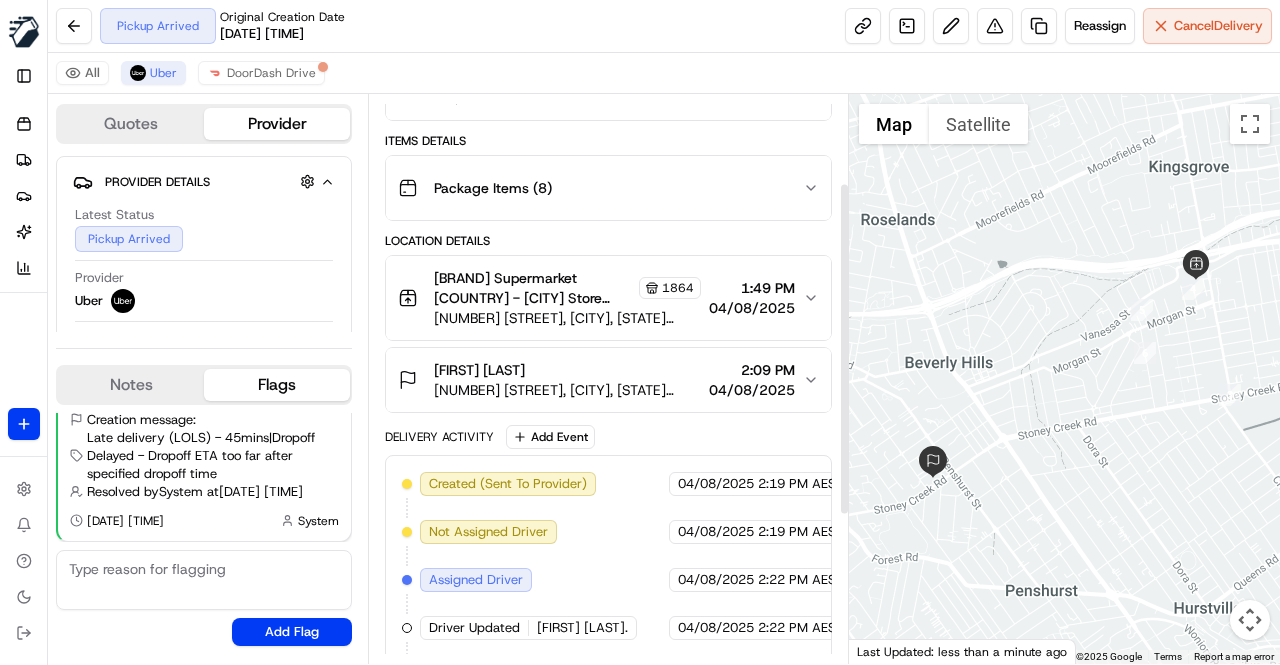 scroll, scrollTop: 402, scrollLeft: 0, axis: vertical 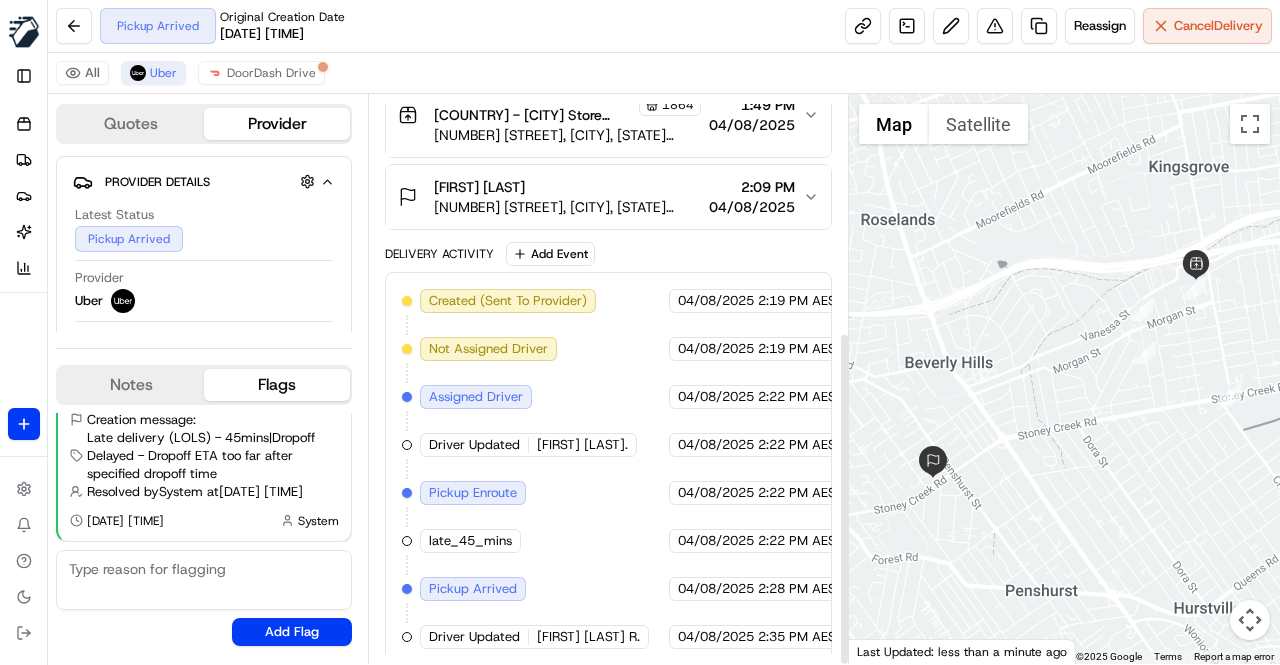 click on "Created (Sent To Provider) Uber 04/08/2025 2:19 PM AEST Not Assigned Driver Uber 04/08/2025 2:19 PM AEST Assigned Driver Uber 04/08/2025 2:22 PM AEST Driver Updated BILAL R. Uber 04/08/2025 2:22 PM AEST Pickup Enroute Uber 04/08/2025 2:22 PM AEST late_45_mins MILKRUN 04/08/2025 2:22 PM AEST Pickup Arrived Uber 04/08/2025 2:28 PM AEST Driver Updated KRIPAL SPURGEON REEVEZ R. Uber 04/08/2025 2:35 PM AEST" at bounding box center (608, 469) 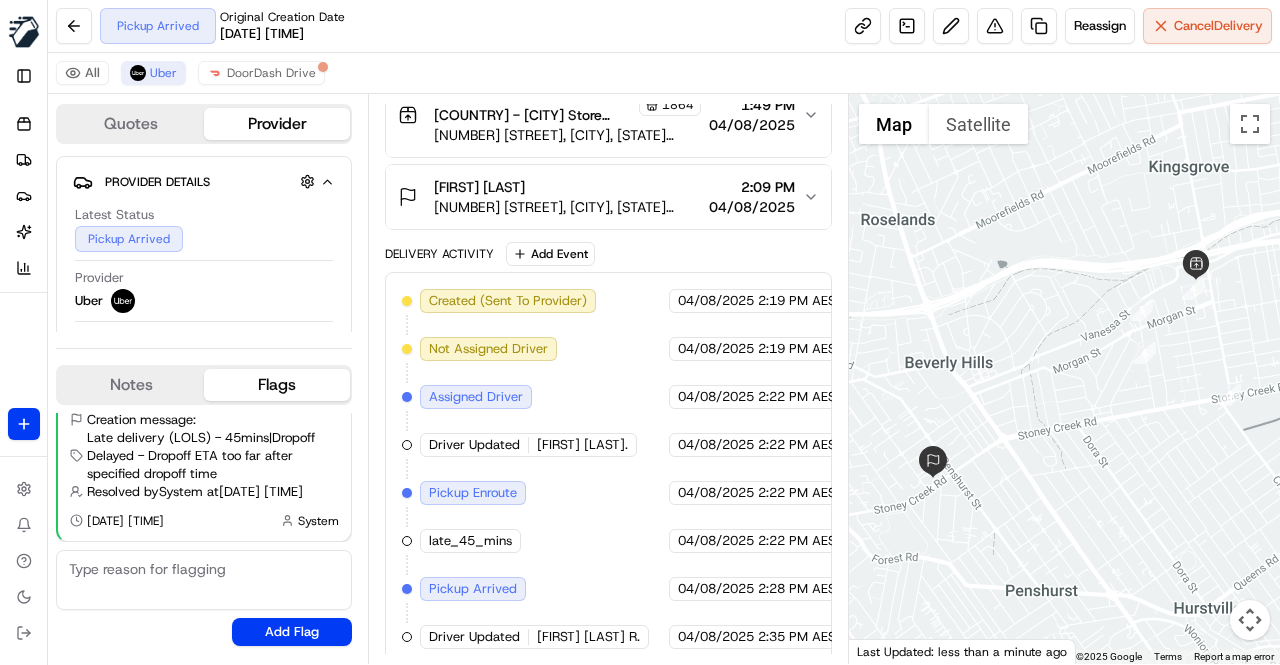 click on "Created (Sent To Provider) Uber 04/08/2025 2:19 PM AEST Not Assigned Driver Uber 04/08/2025 2:19 PM AEST Assigned Driver Uber 04/08/2025 2:22 PM AEST Driver Updated BILAL R. Uber 04/08/2025 2:22 PM AEST Pickup Enroute Uber 04/08/2025 2:22 PM AEST late_45_mins MILKRUN 04/08/2025 2:22 PM AEST Pickup Arrived Uber 04/08/2025 2:28 PM AEST Driver Updated KRIPAL SPURGEON REEVEZ R. Uber 04/08/2025 2:35 PM AEST" at bounding box center [608, 469] 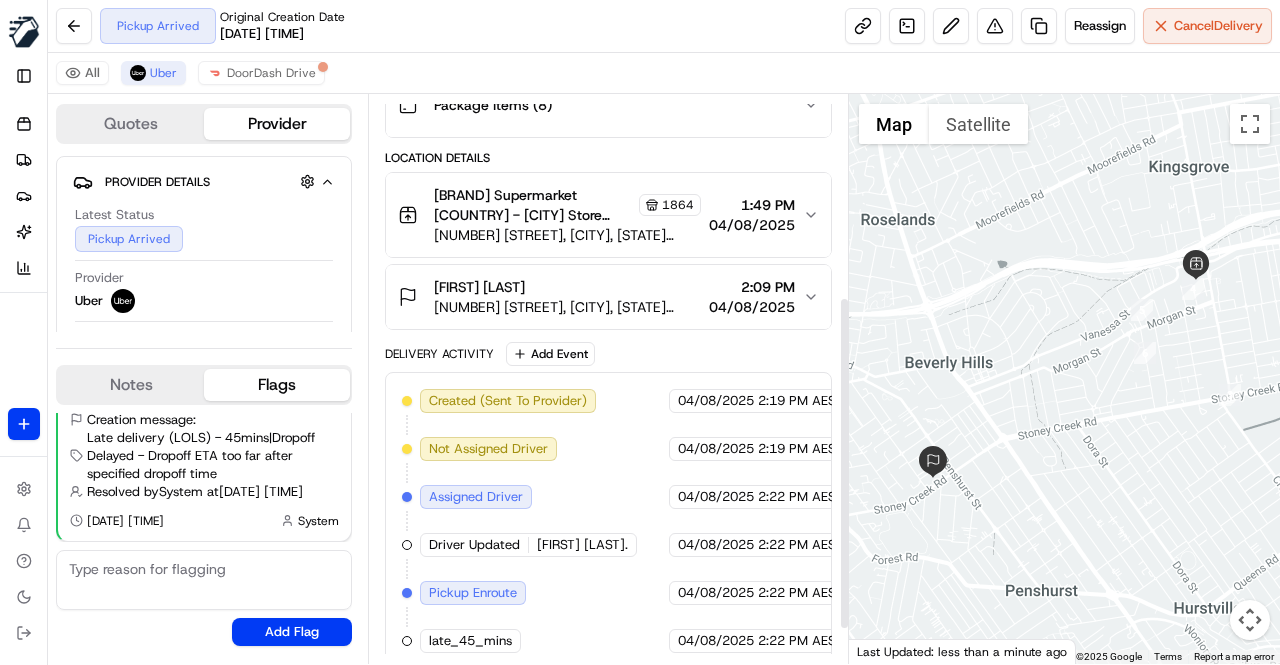 scroll, scrollTop: 402, scrollLeft: 0, axis: vertical 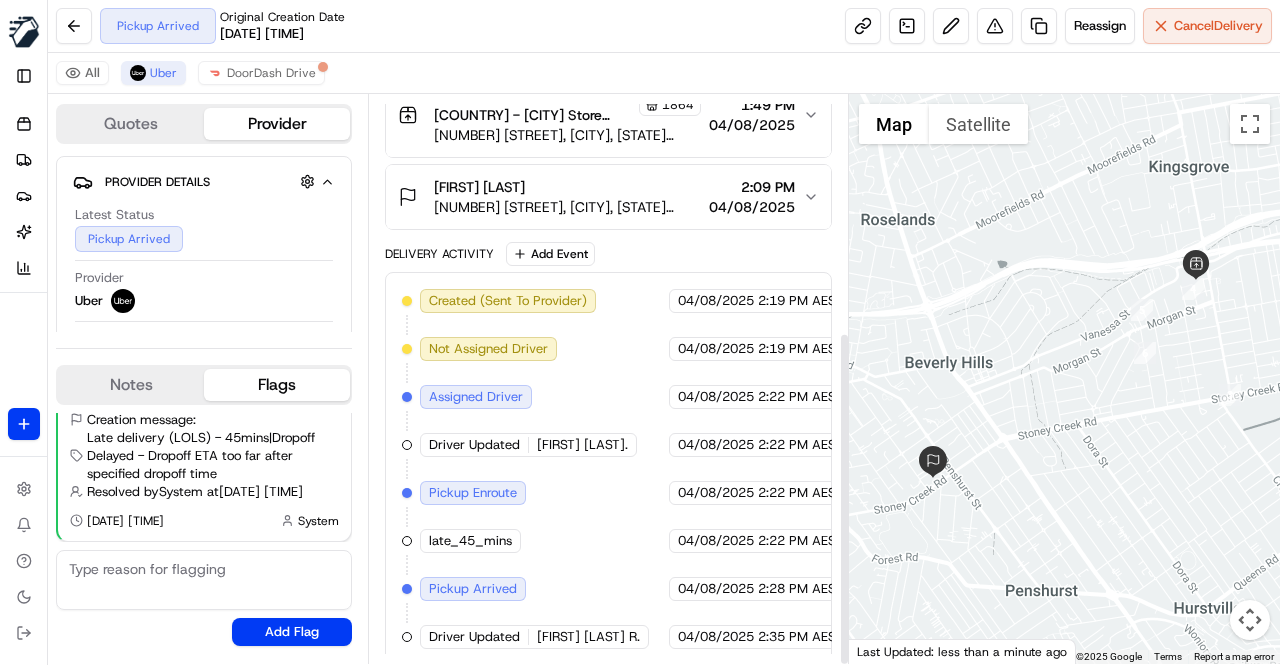 click on "Created (Sent To Provider) Uber 04/08/2025 2:19 PM AEST Not Assigned Driver Uber 04/08/2025 2:19 PM AEST Assigned Driver Uber 04/08/2025 2:22 PM AEST Driver Updated BILAL R. Uber 04/08/2025 2:22 PM AEST Pickup Enroute Uber 04/08/2025 2:22 PM AEST late_45_mins MILKRUN 04/08/2025 2:22 PM AEST Pickup Arrived Uber 04/08/2025 2:28 PM AEST Driver Updated KRIPAL SPURGEON REEVEZ R. Uber 04/08/2025 2:35 PM AEST" at bounding box center [608, 469] 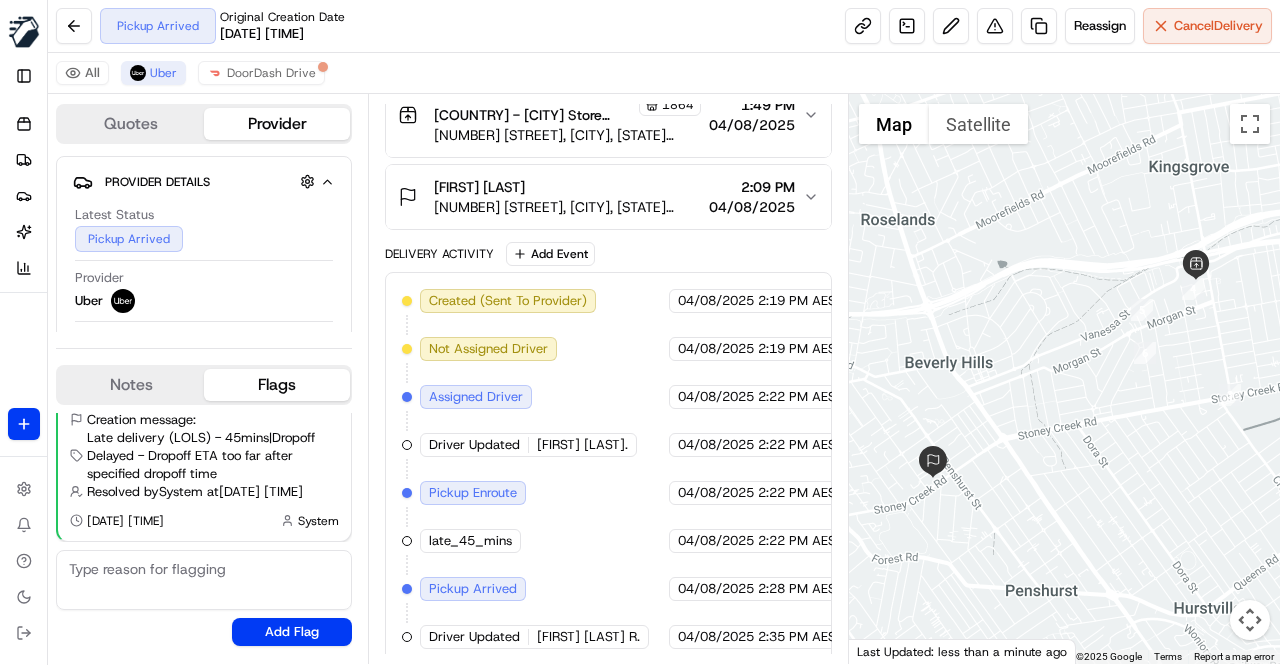 click on "Delivery Activity Add Event" at bounding box center [608, 254] 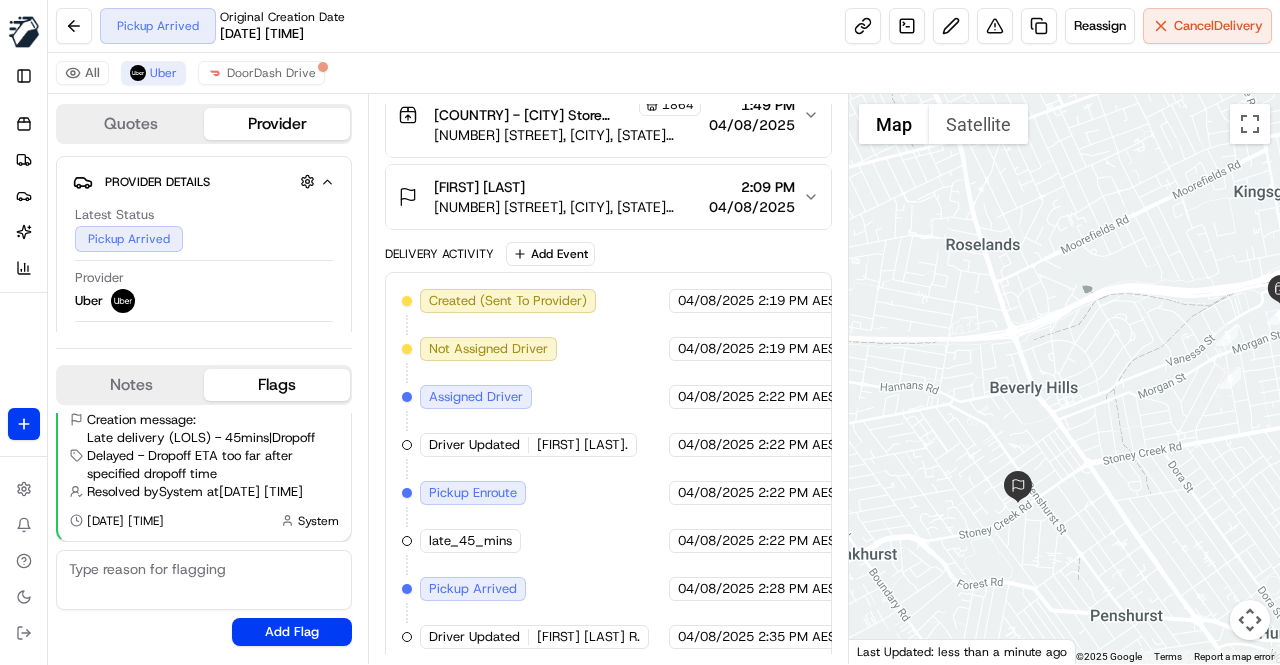 drag, startPoint x: 911, startPoint y: 359, endPoint x: 1005, endPoint y: 388, distance: 98.37174 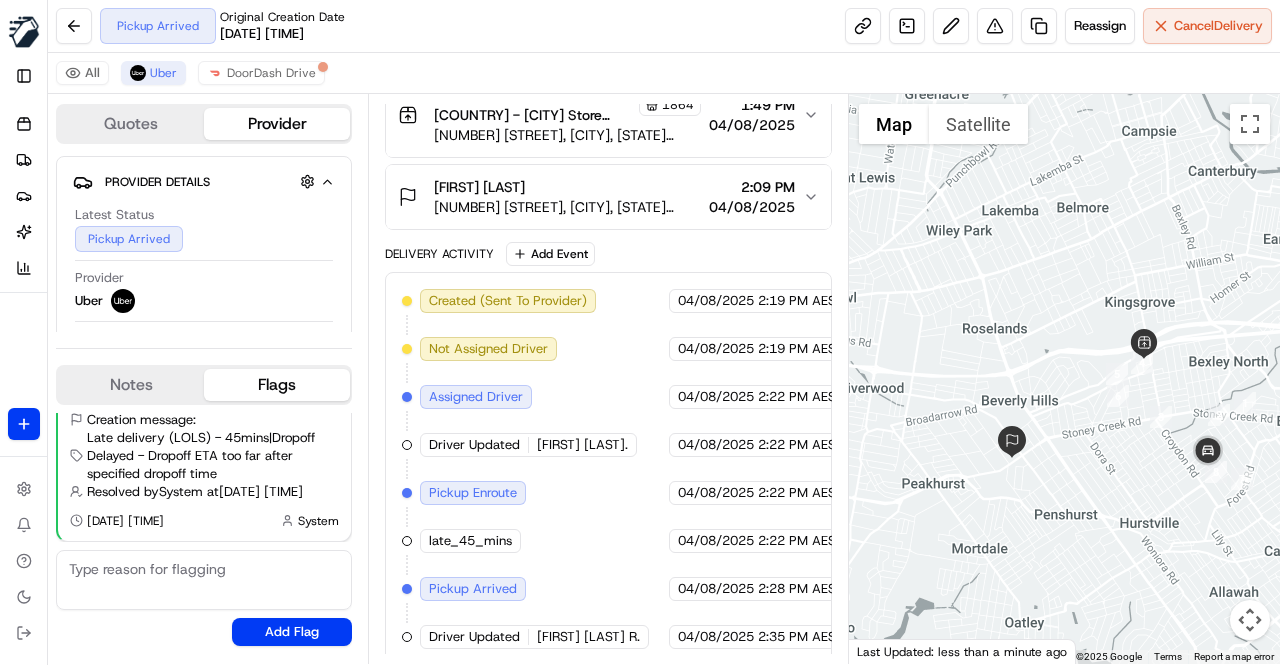 click on "Created (Sent To Provider) Uber 04/08/2025 2:19 PM AEST Not Assigned Driver Uber 04/08/2025 2:19 PM AEST Assigned Driver Uber 04/08/2025 2:22 PM AEST Driver Updated BILAL R. Uber 04/08/2025 2:22 PM AEST Pickup Enroute Uber 04/08/2025 2:22 PM AEST late_45_mins MILKRUN 04/08/2025 2:22 PM AEST Pickup Arrived Uber 04/08/2025 2:28 PM AEST Driver Updated KRIPAL SPURGEON REEVEZ R. Uber 04/08/2025 2:35 PM AEST" at bounding box center [608, 469] 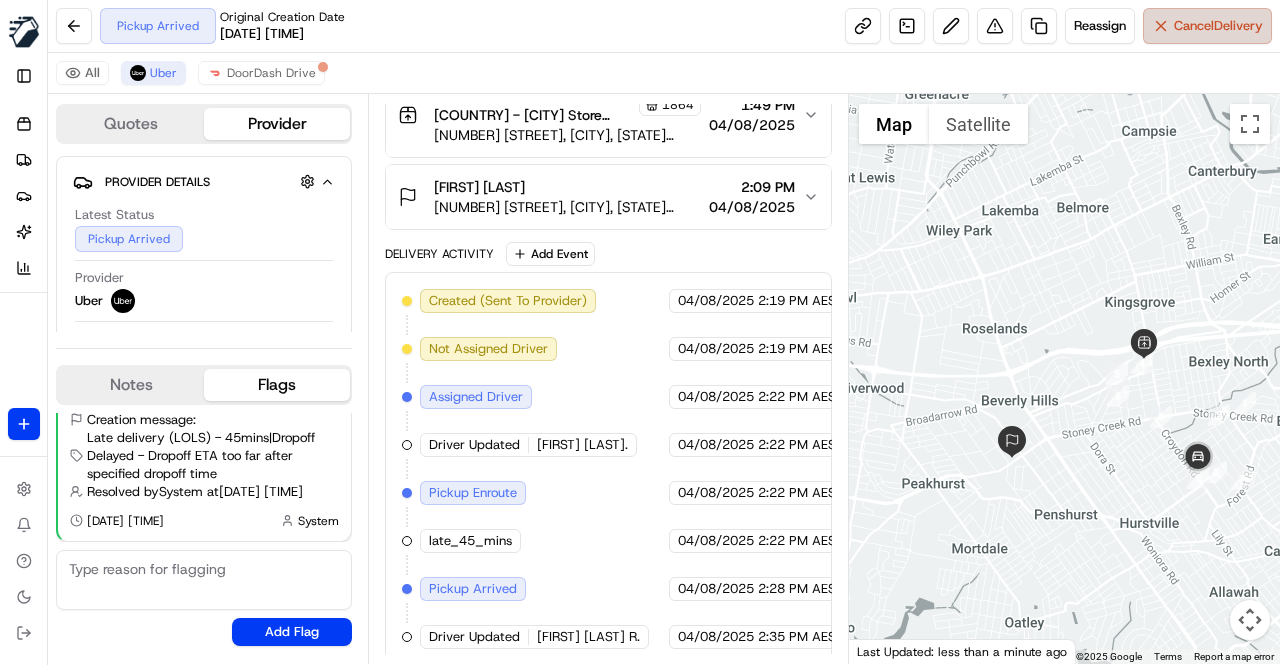 click on "Cancel  Delivery" at bounding box center (1218, 26) 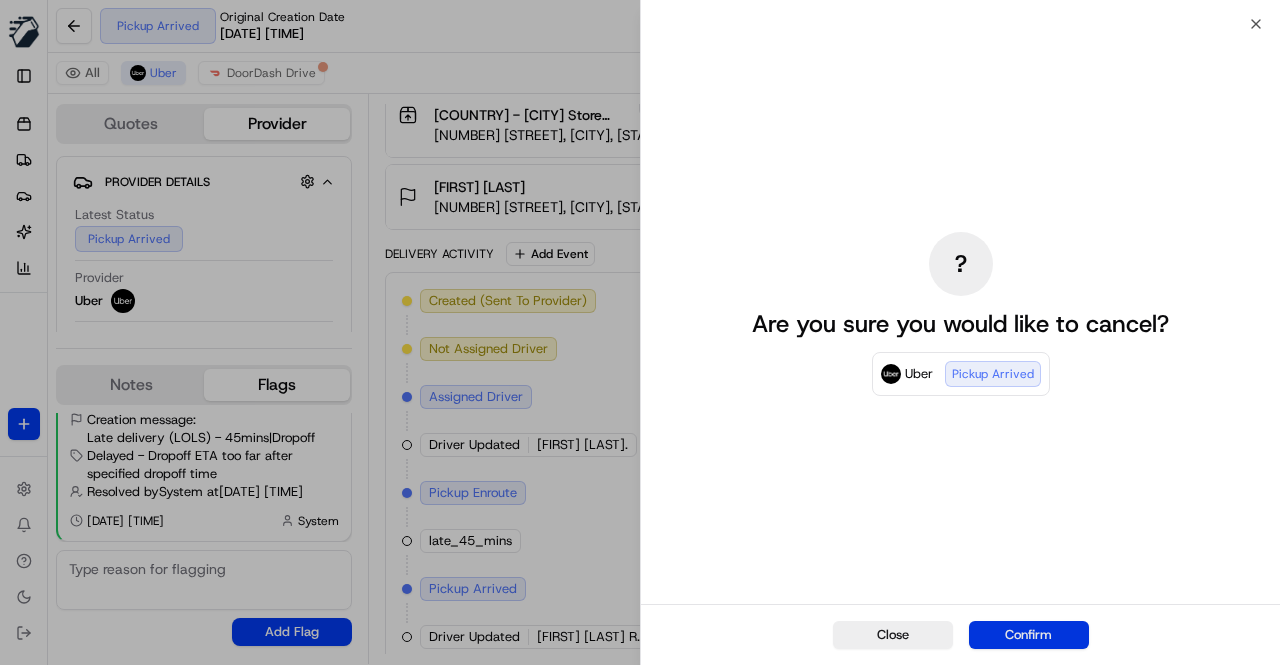 click on "Confirm" at bounding box center (1029, 635) 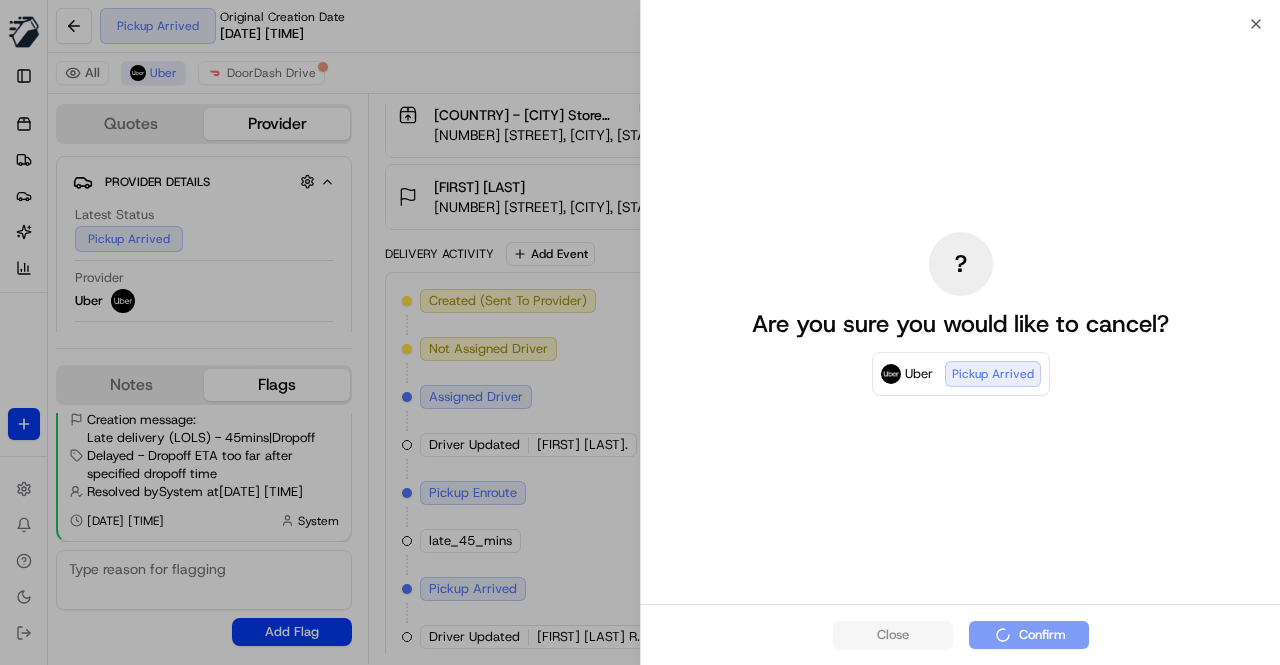 scroll, scrollTop: 402, scrollLeft: 0, axis: vertical 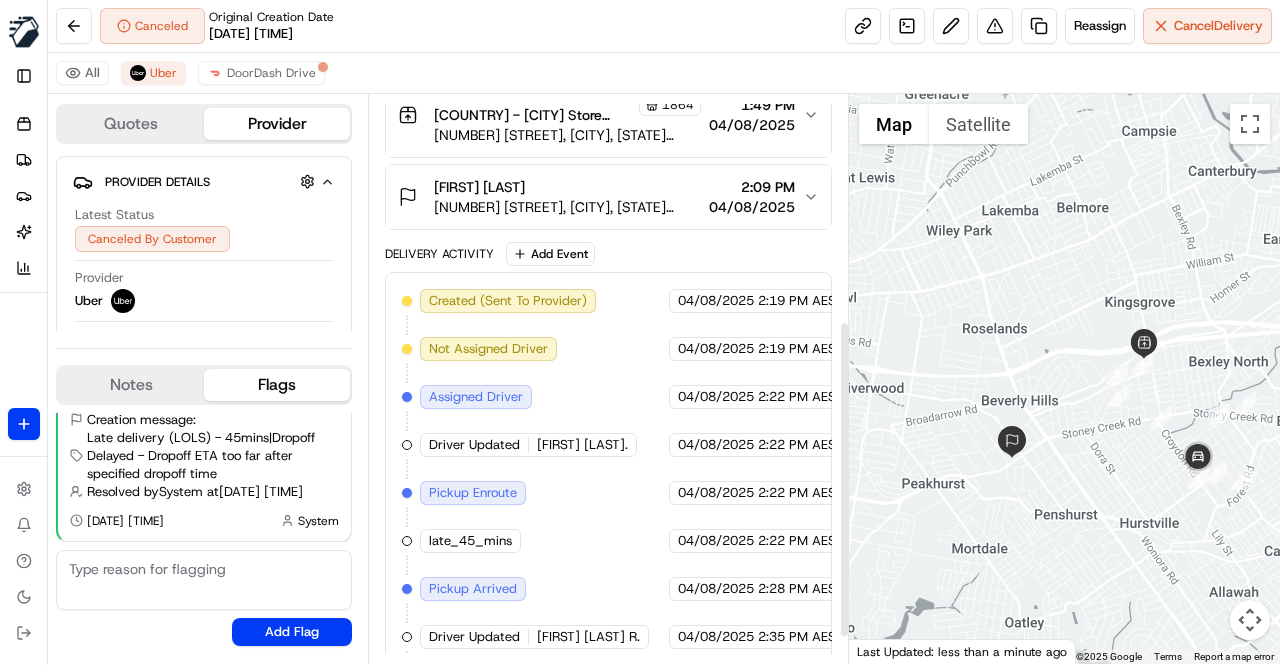 click at bounding box center [204, 580] 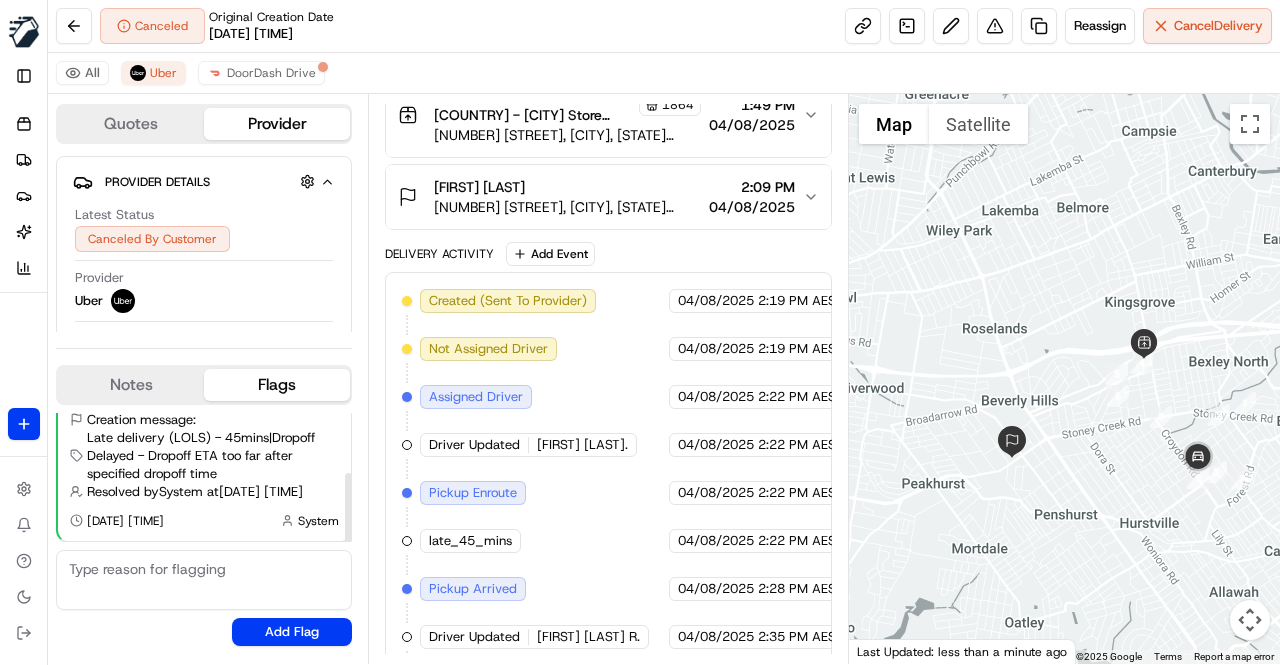 click on "Notes" at bounding box center [131, 385] 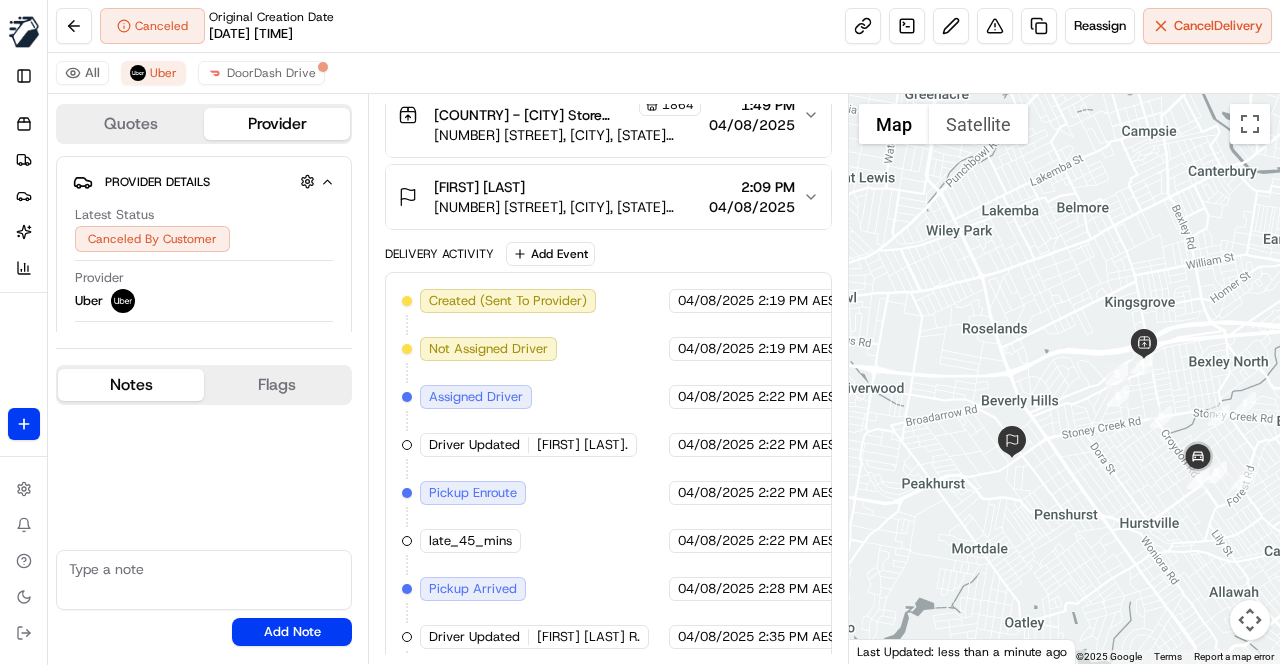 click at bounding box center (204, 580) 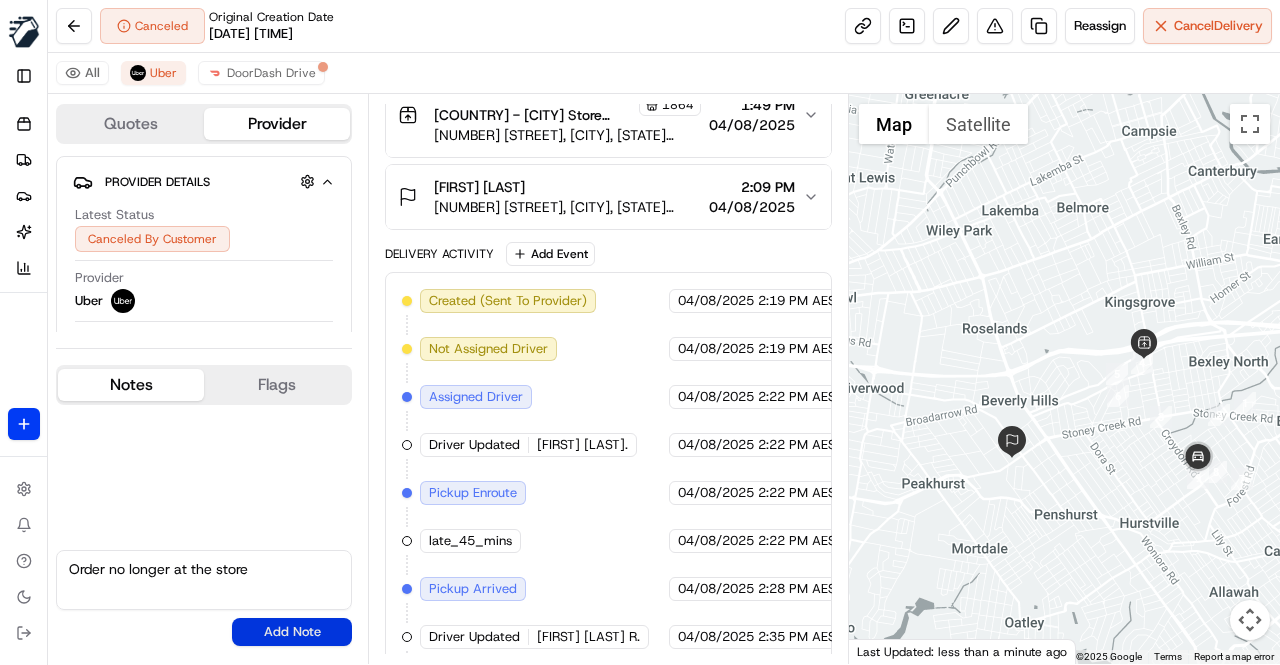 type on "Order no longer at the store" 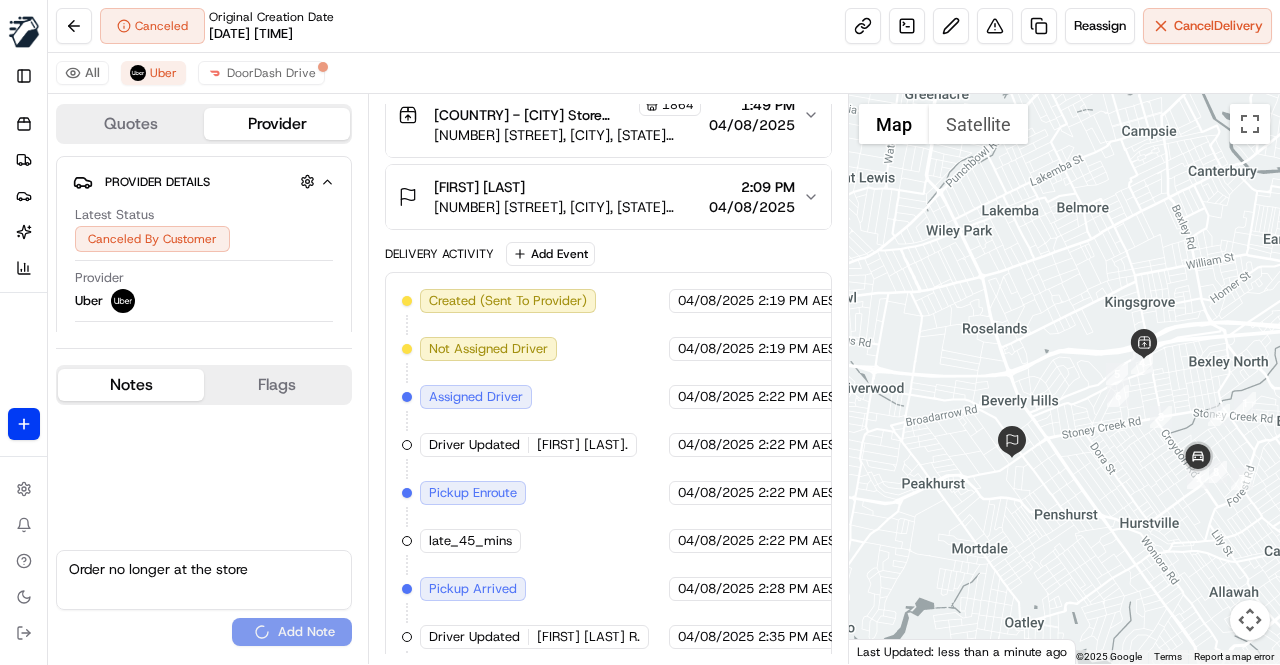 type 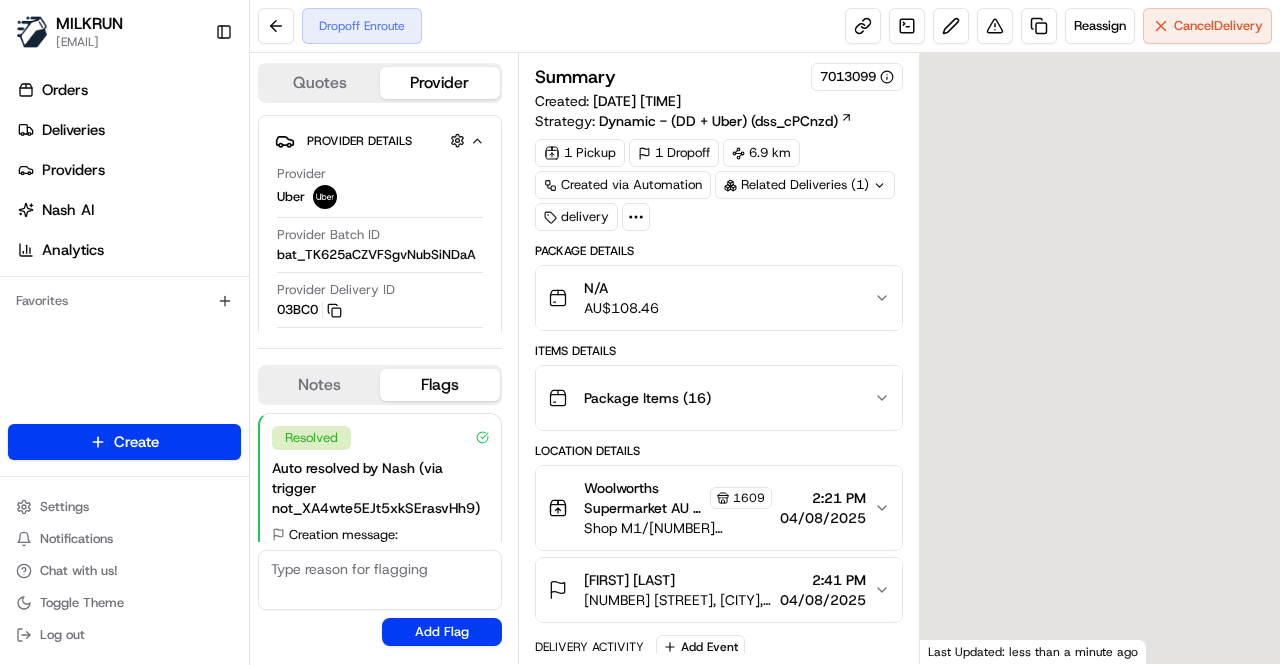 scroll, scrollTop: 0, scrollLeft: 0, axis: both 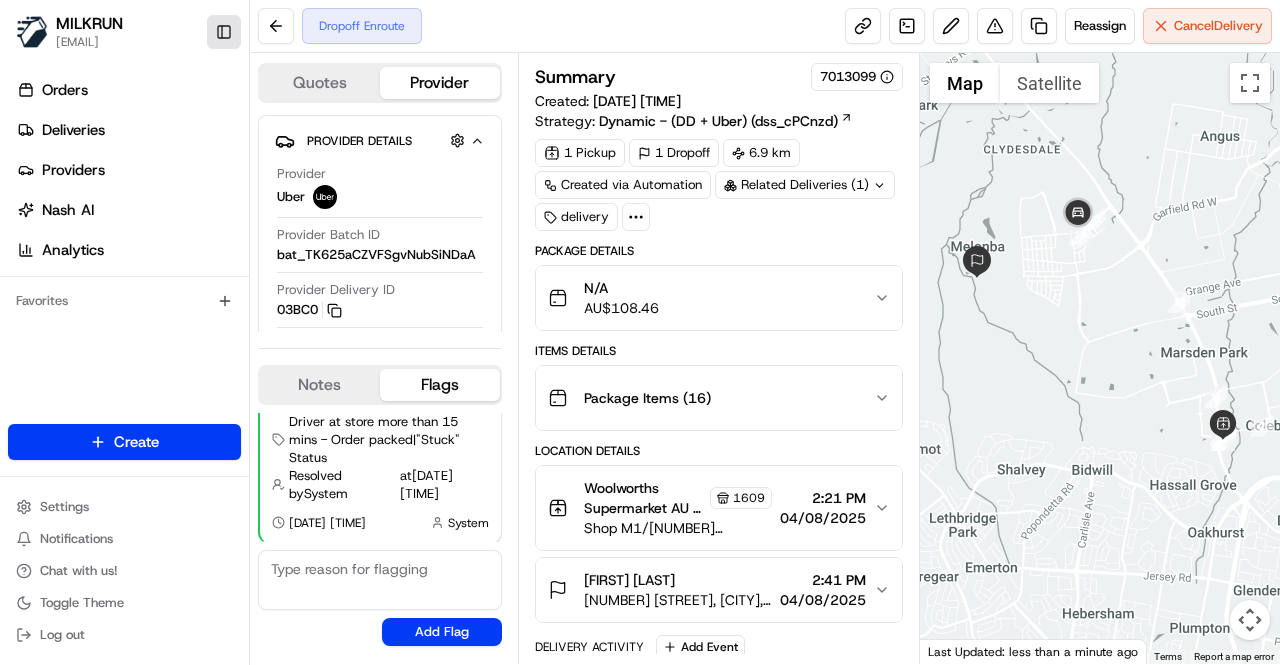 click on "Toggle Sidebar" at bounding box center (224, 32) 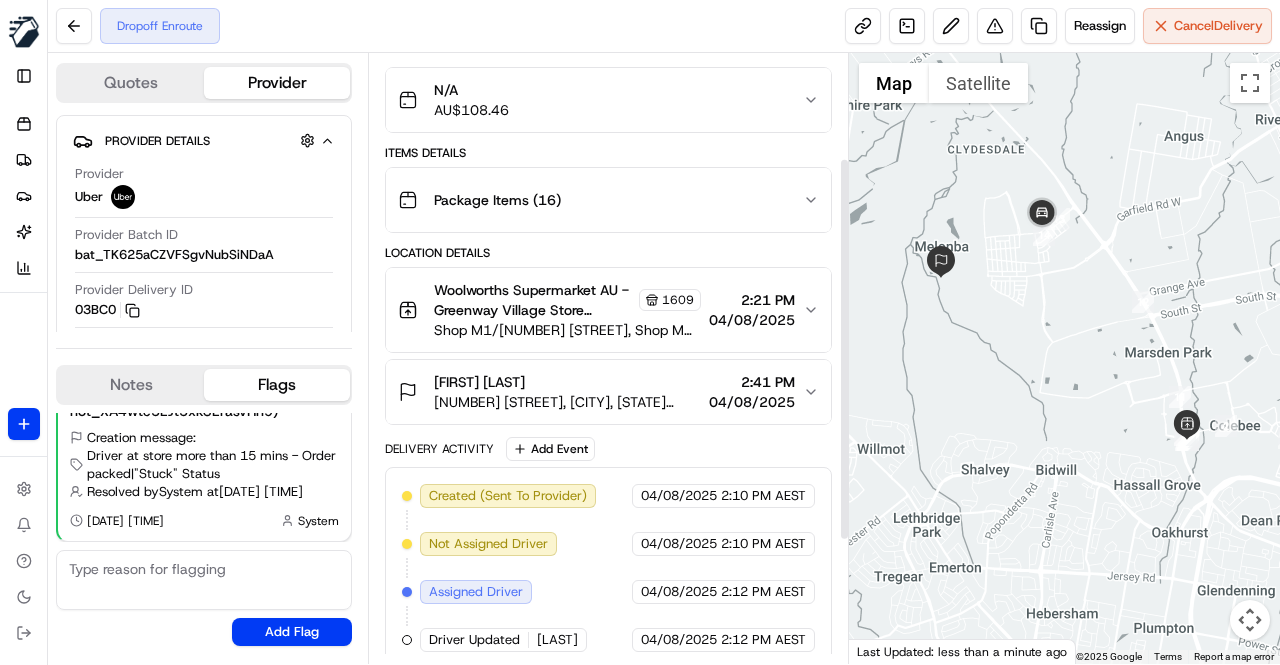 scroll, scrollTop: 362, scrollLeft: 0, axis: vertical 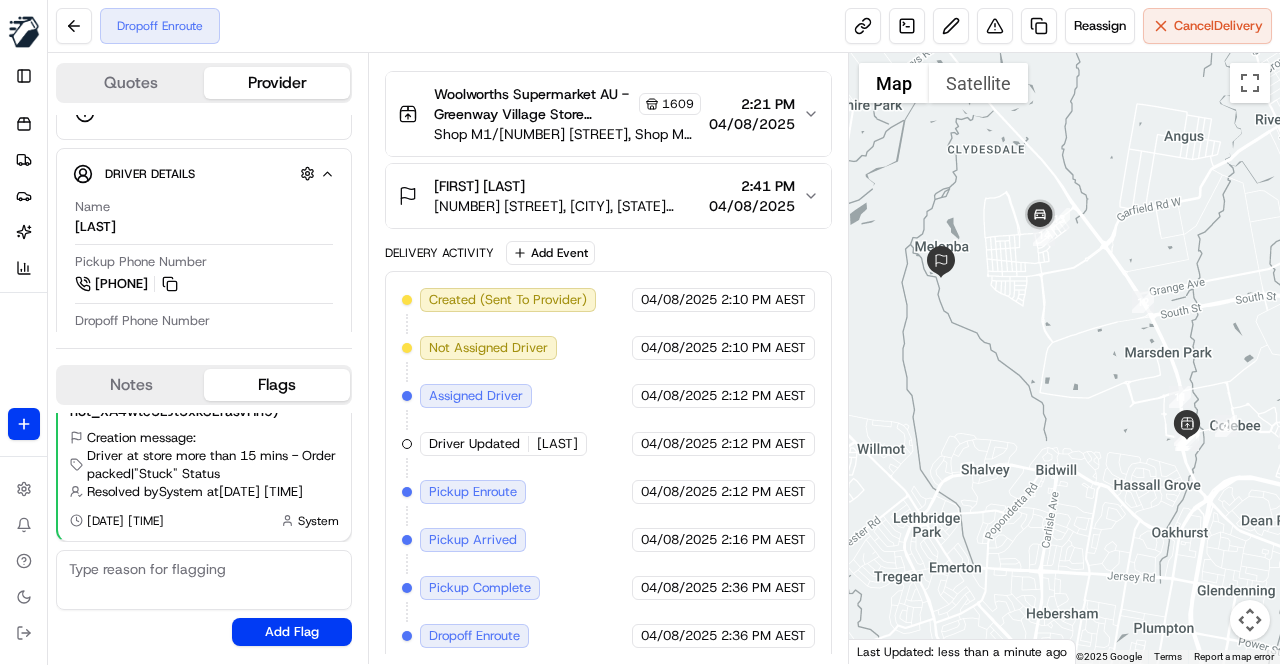type 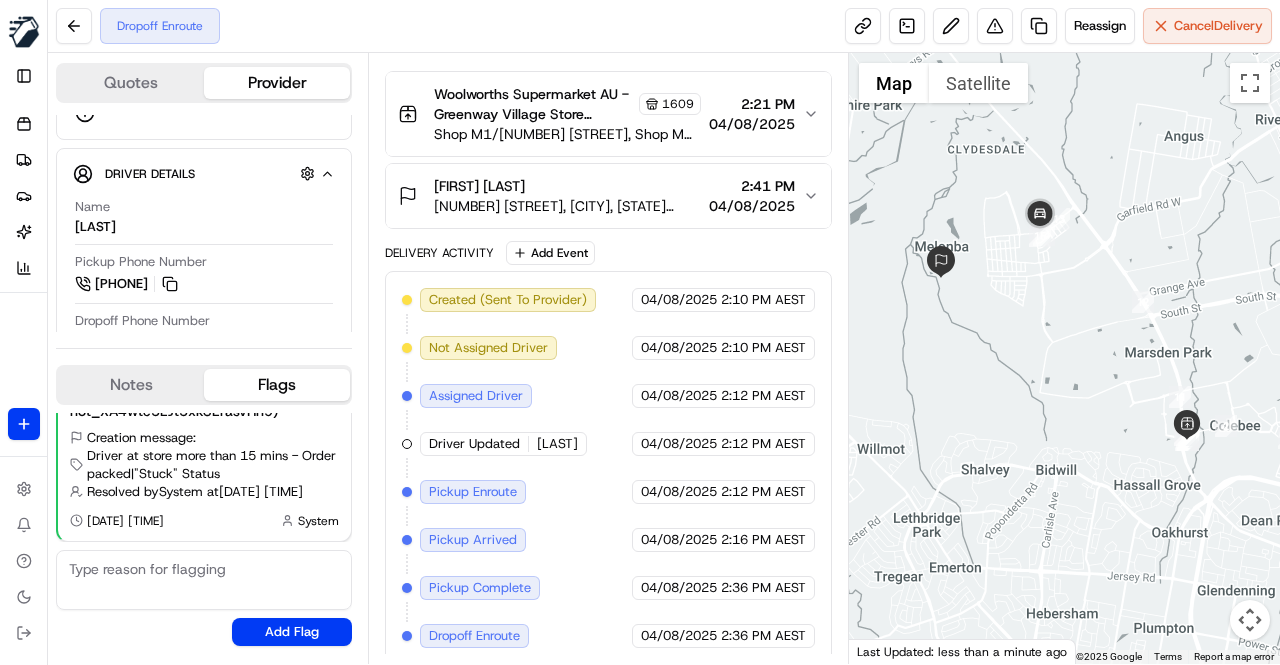 click on "Dropoff Enroute Reassign Cancel  Delivery" at bounding box center [664, 26] 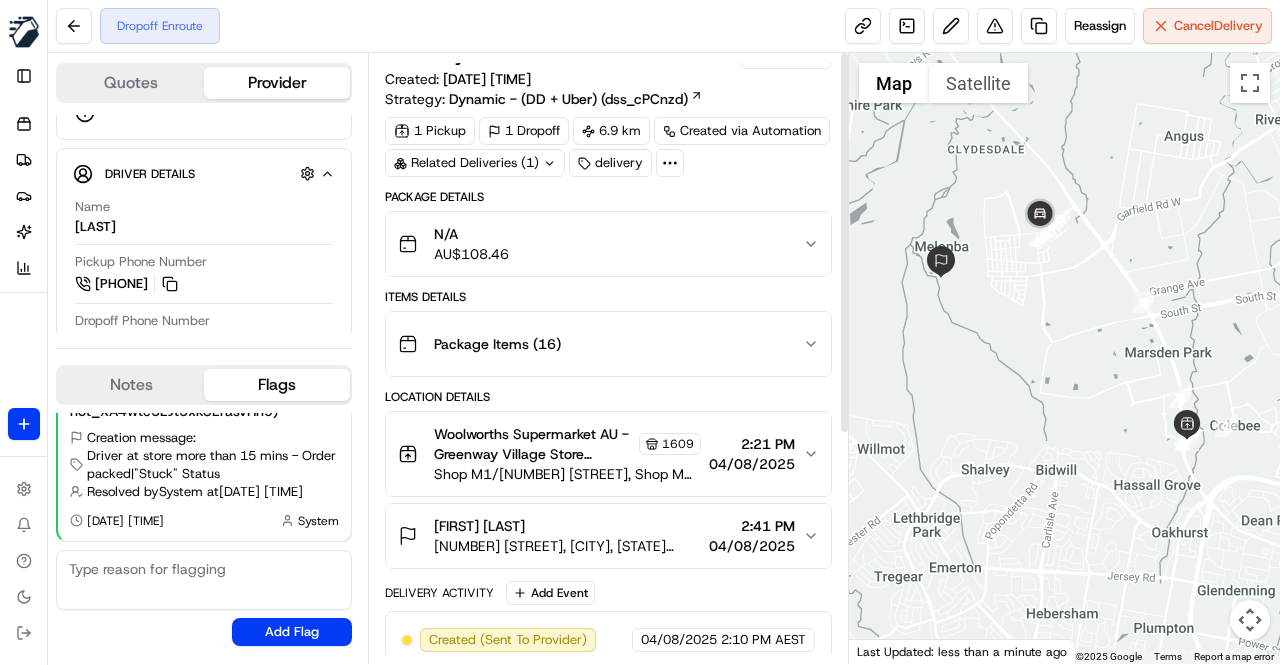 scroll, scrollTop: 0, scrollLeft: 0, axis: both 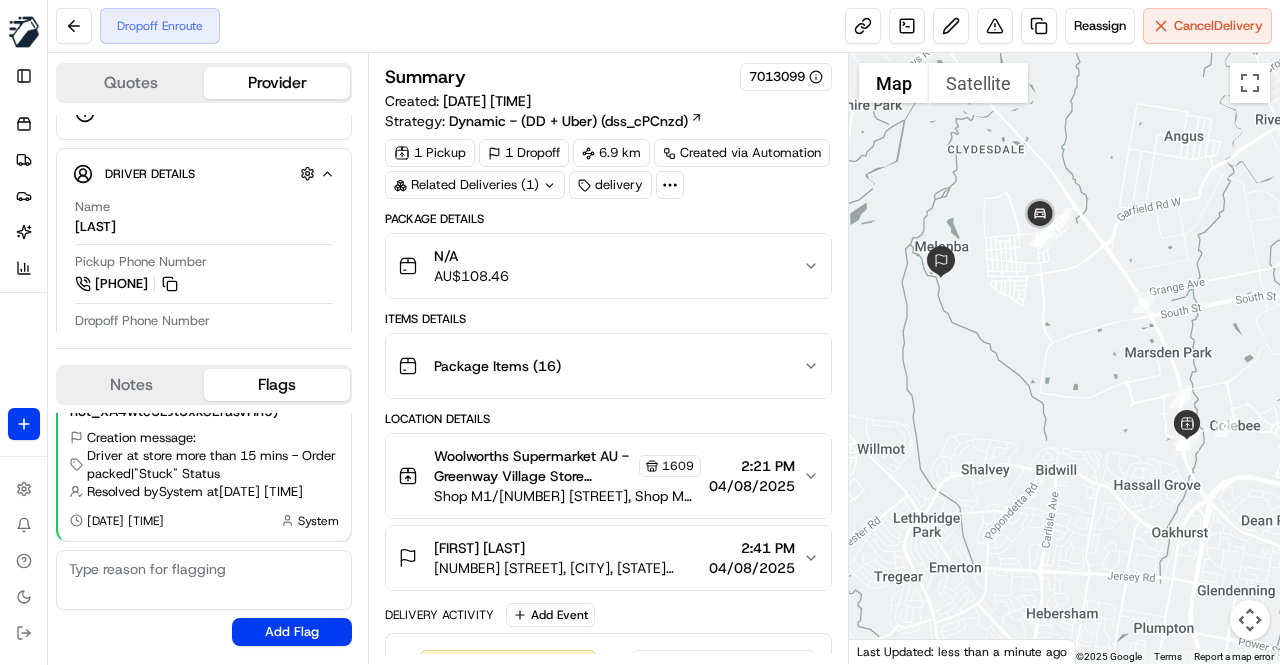 click on "Summary 7013099 Created:   [DATE] [TIME] Strategy:   Dynamic - (DD + Uber) (dss_cPCnzd) 1   Pickup 1   Dropoff 6.9 km Created via Automation Related Deliveries   (1) delivery Package Details N/A AU$ 108.46 Items Details Package Items ( 16 ) Location Details Woolworths Supermarket AU - Greenway Village Store Manager 1609 Shop M1/[NUMBER] [STREET], Shop M1, [CITY], [STATE] [POSTAL_CODE], AU [TIME] [DATE]  [FIRST] [LAST] [NUMBER] [STREET], [CITY], [STATE] [POSTAL_CODE], AU [TIME] [DATE] Delivery Activity Add Event Created (Sent To Provider) Uber [DATE] [TIME] AEST Not Assigned Driver Uber [DATE] [TIME] AEST Assigned Driver Uber [DATE] [TIME] AEST Driver Updated [LAST] Uber [DATE] [TIME] AEST Pickup Enroute Uber [DATE] [TIME] AEST Pickup Arrived Uber [DATE] [TIME] AEST Pickup Complete Uber [DATE] [TIME] AEST Dropoff Enroute Uber [DATE] [TIME] AEST" at bounding box center (608, 358) 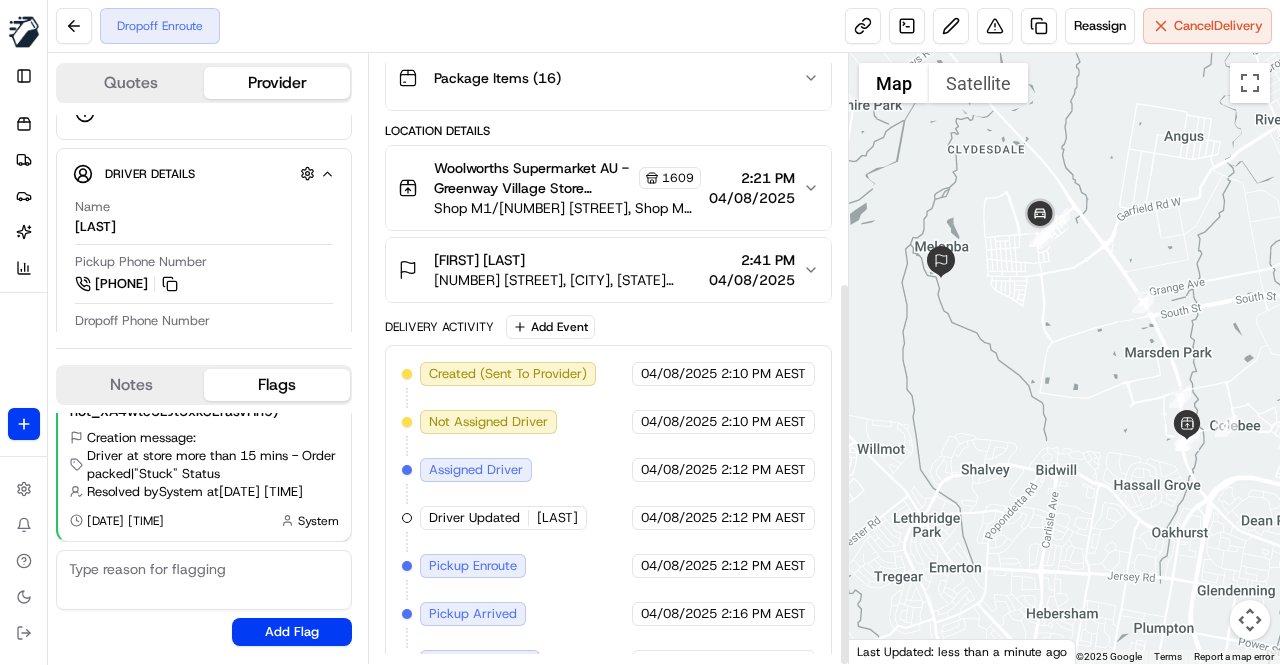 scroll, scrollTop: 362, scrollLeft: 0, axis: vertical 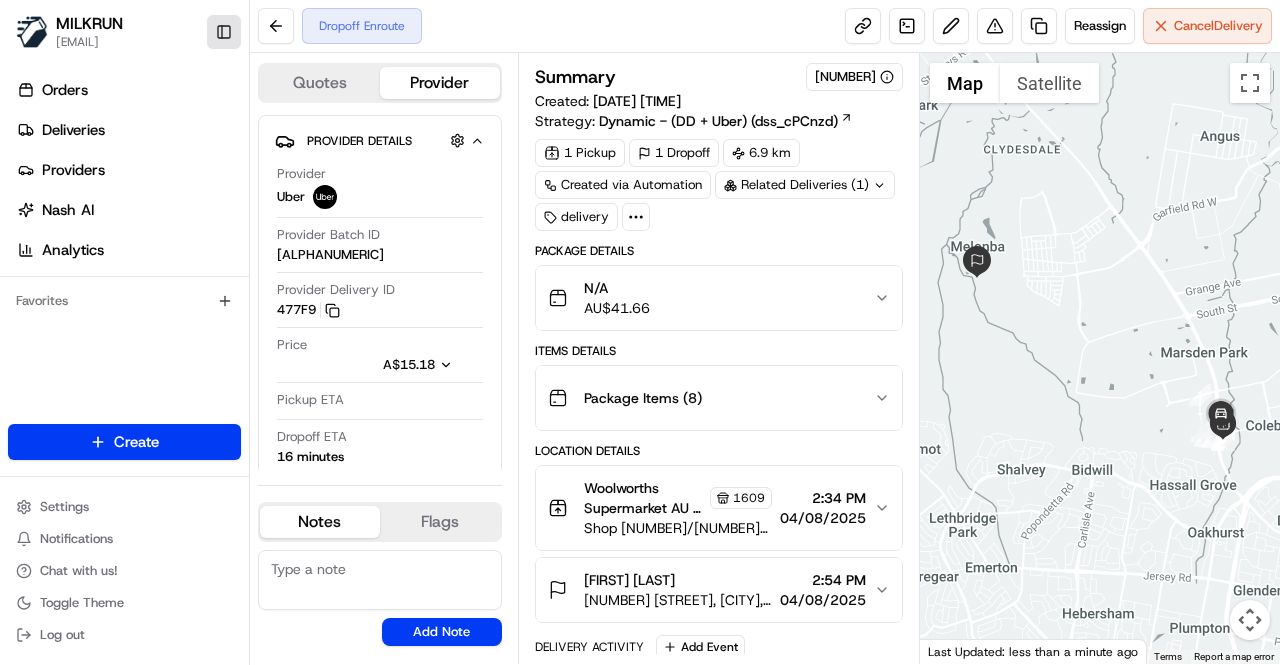 click on "Toggle Sidebar" at bounding box center [224, 32] 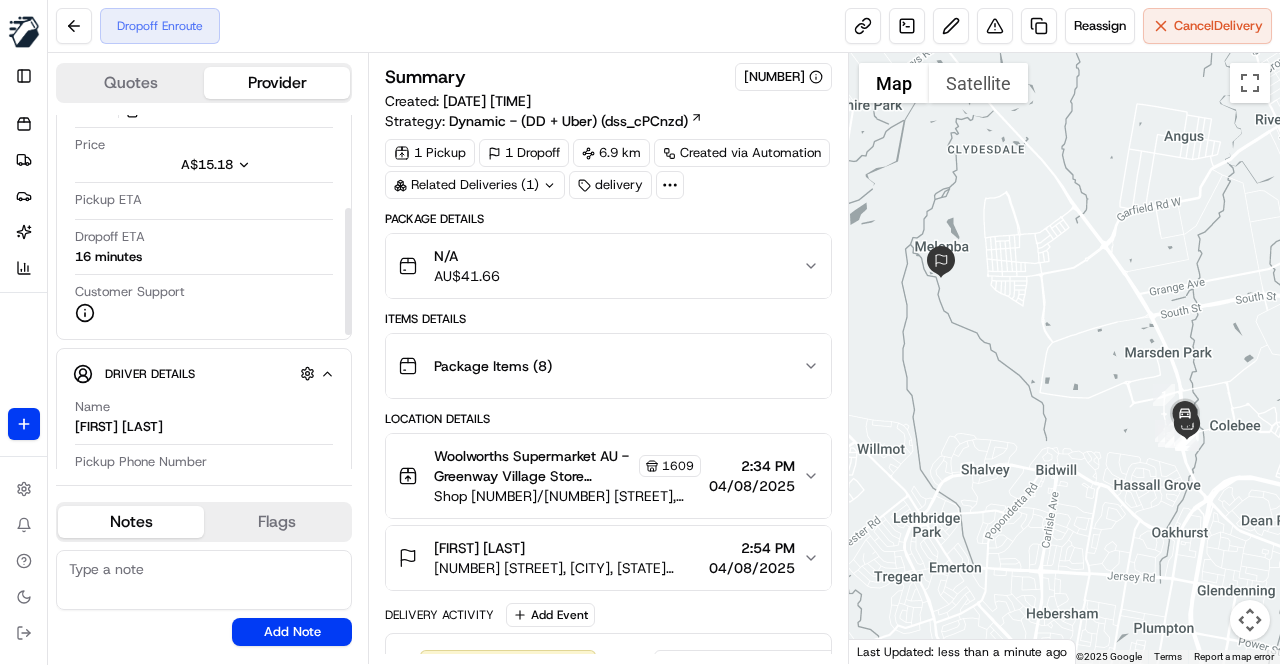 scroll, scrollTop: 300, scrollLeft: 0, axis: vertical 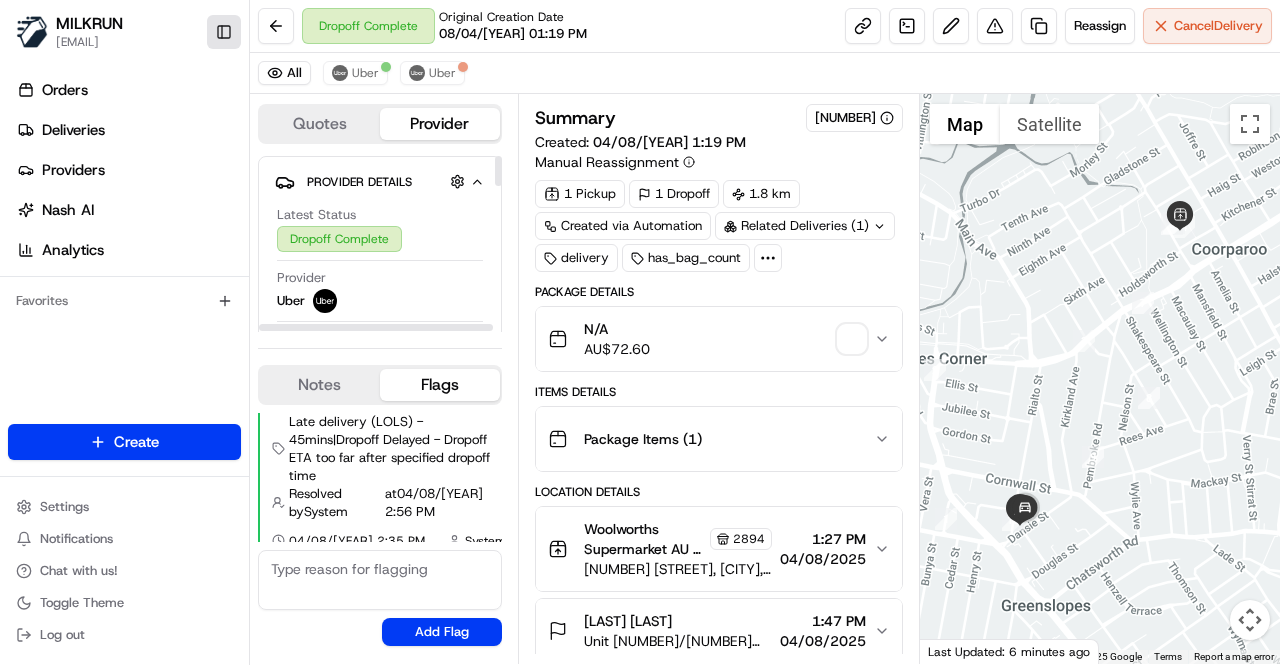 click on "Toggle Sidebar" at bounding box center (224, 32) 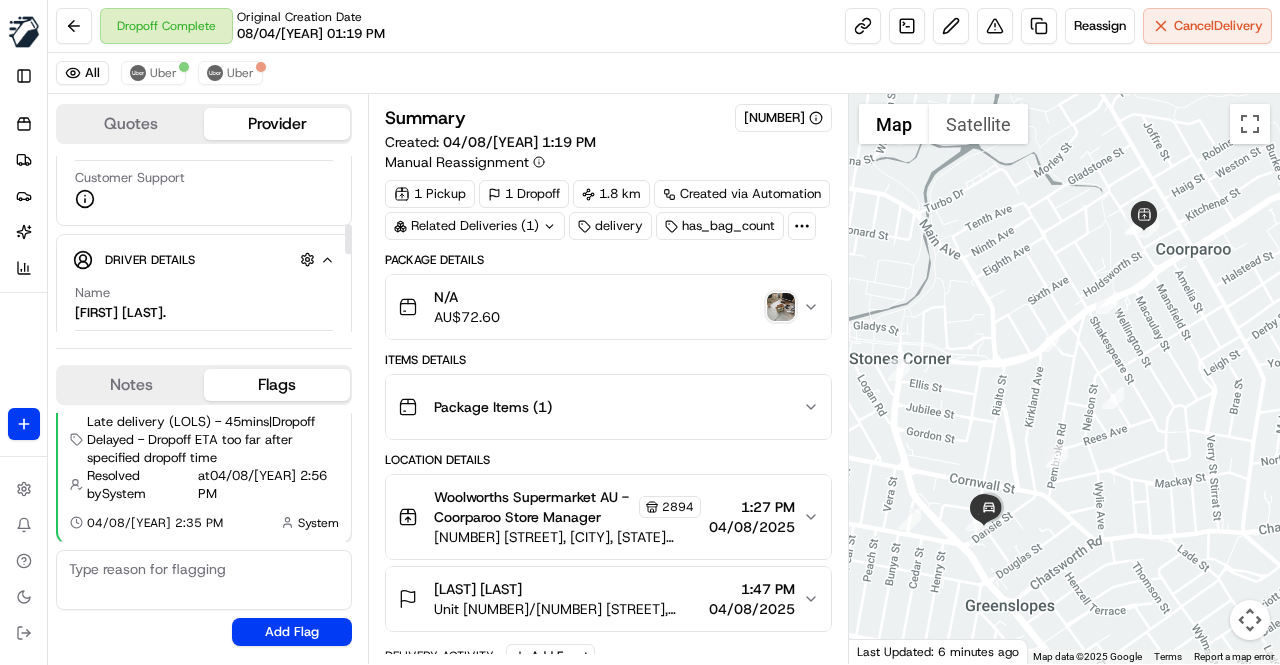 scroll, scrollTop: 500, scrollLeft: 0, axis: vertical 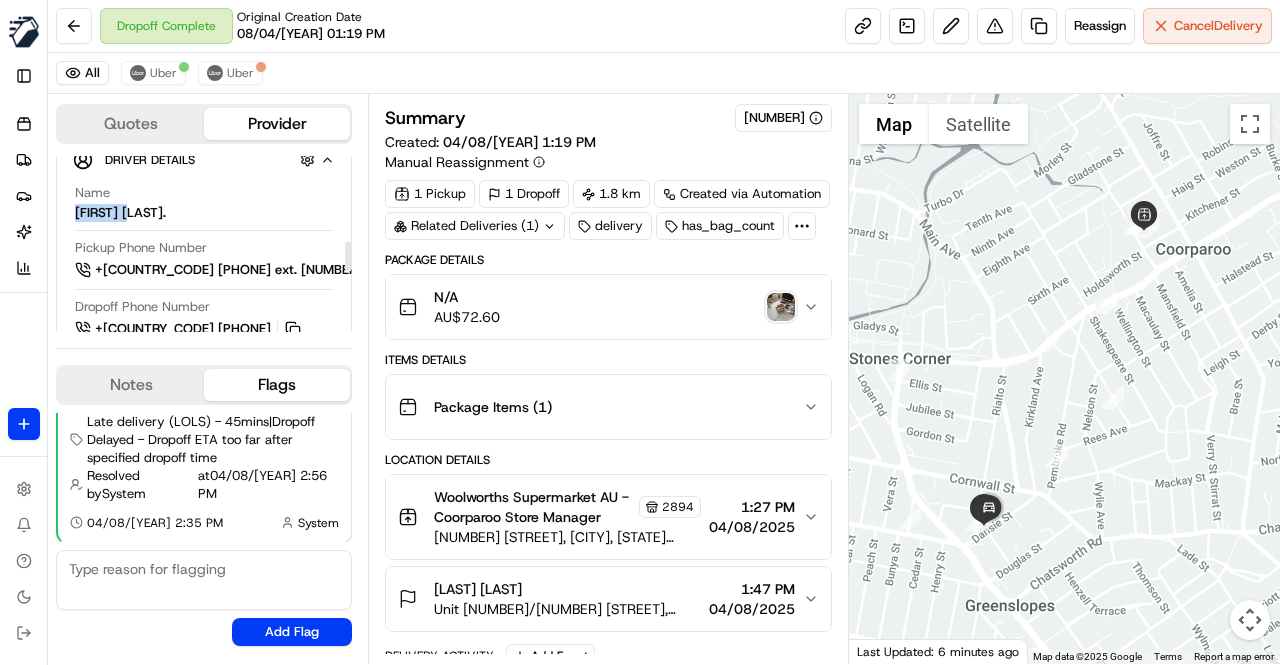 drag, startPoint x: 137, startPoint y: 207, endPoint x: 72, endPoint y: 201, distance: 65.27634 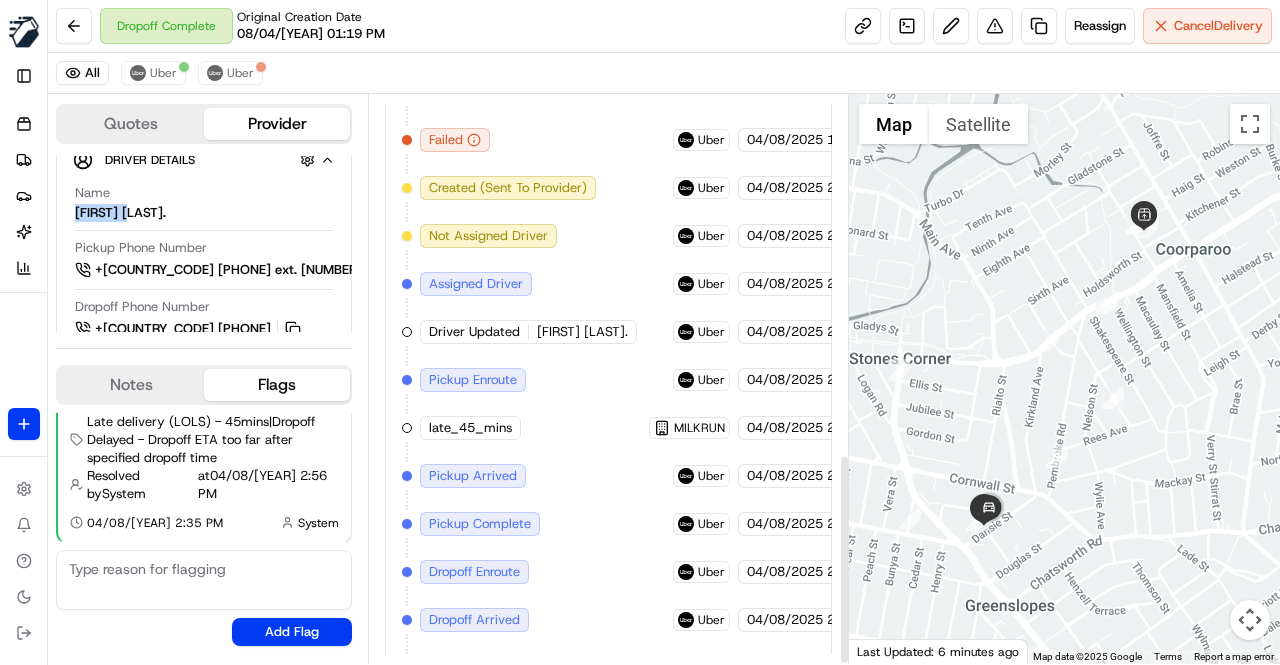 scroll, scrollTop: 970, scrollLeft: 0, axis: vertical 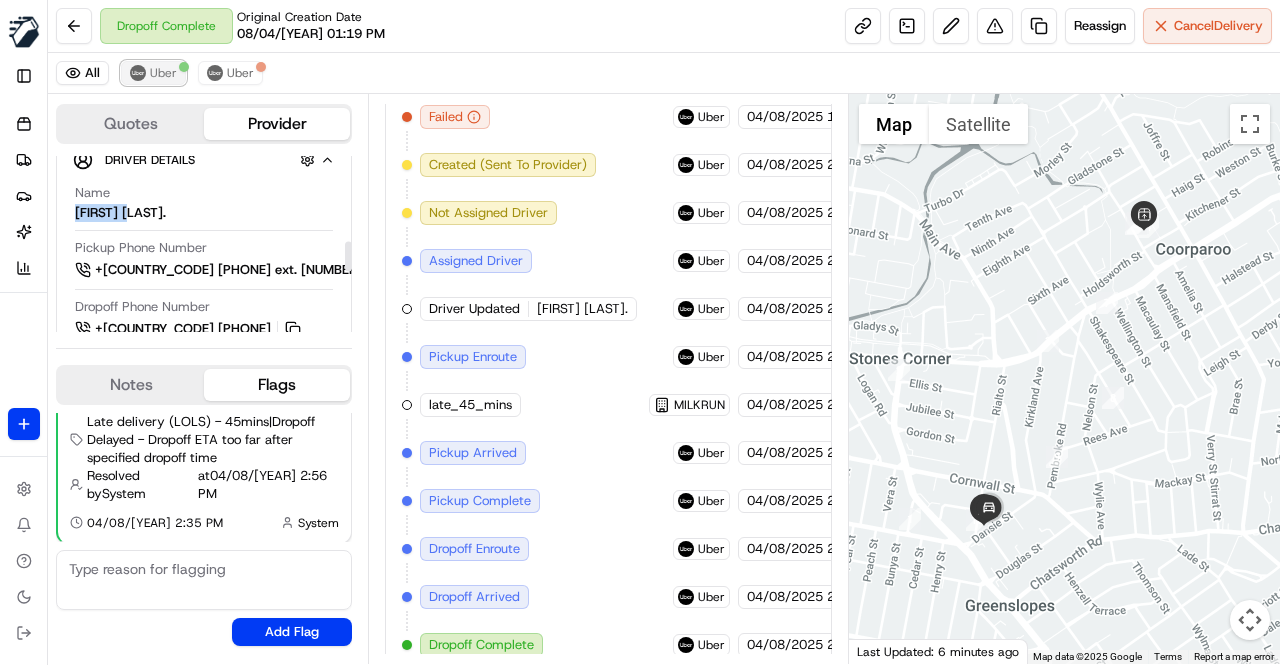 click on "Uber" at bounding box center (163, 73) 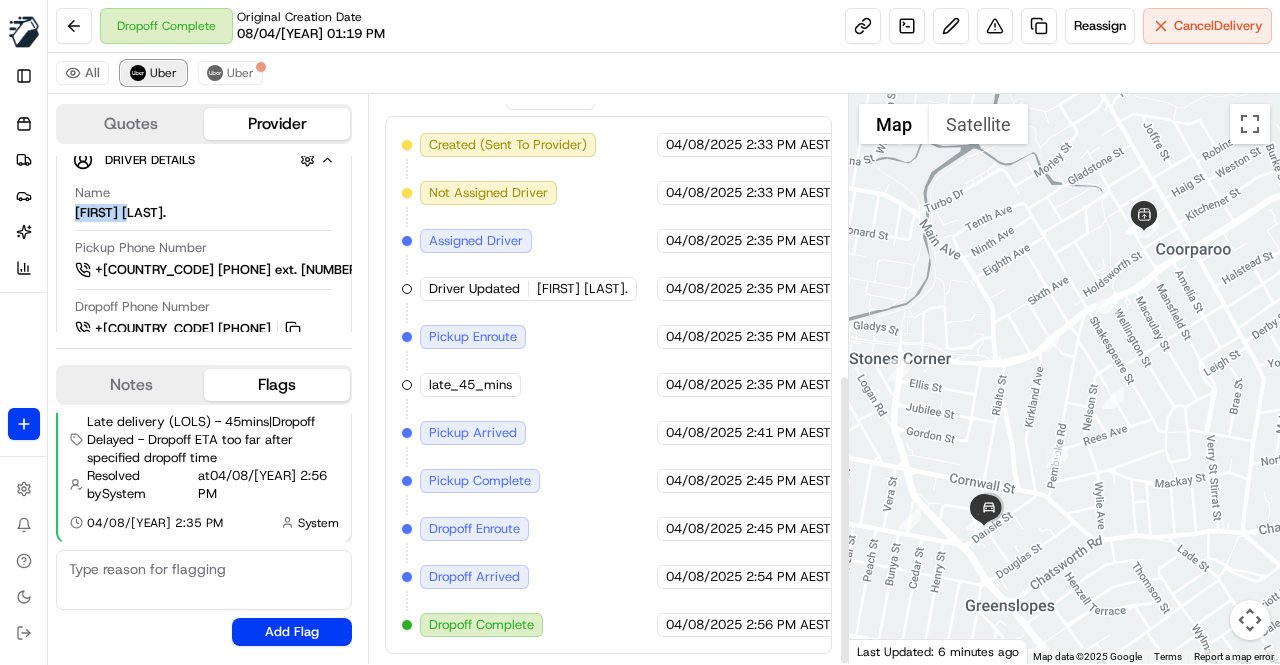 scroll, scrollTop: 544, scrollLeft: 0, axis: vertical 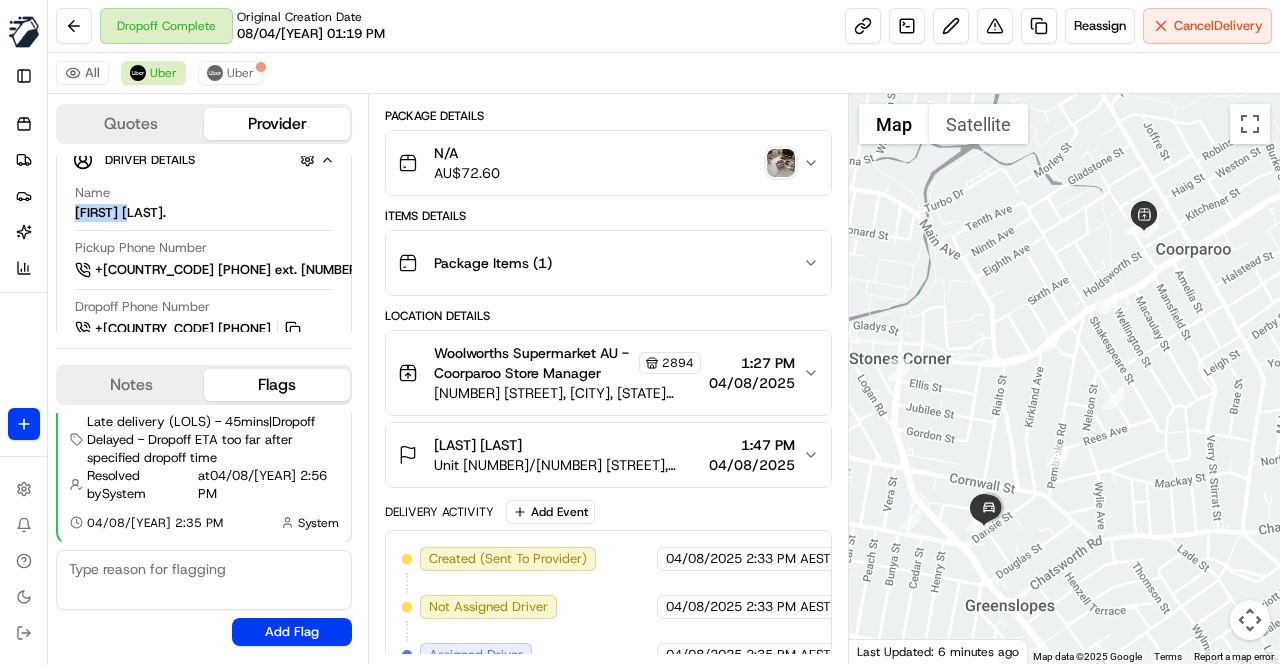 click at bounding box center (781, 163) 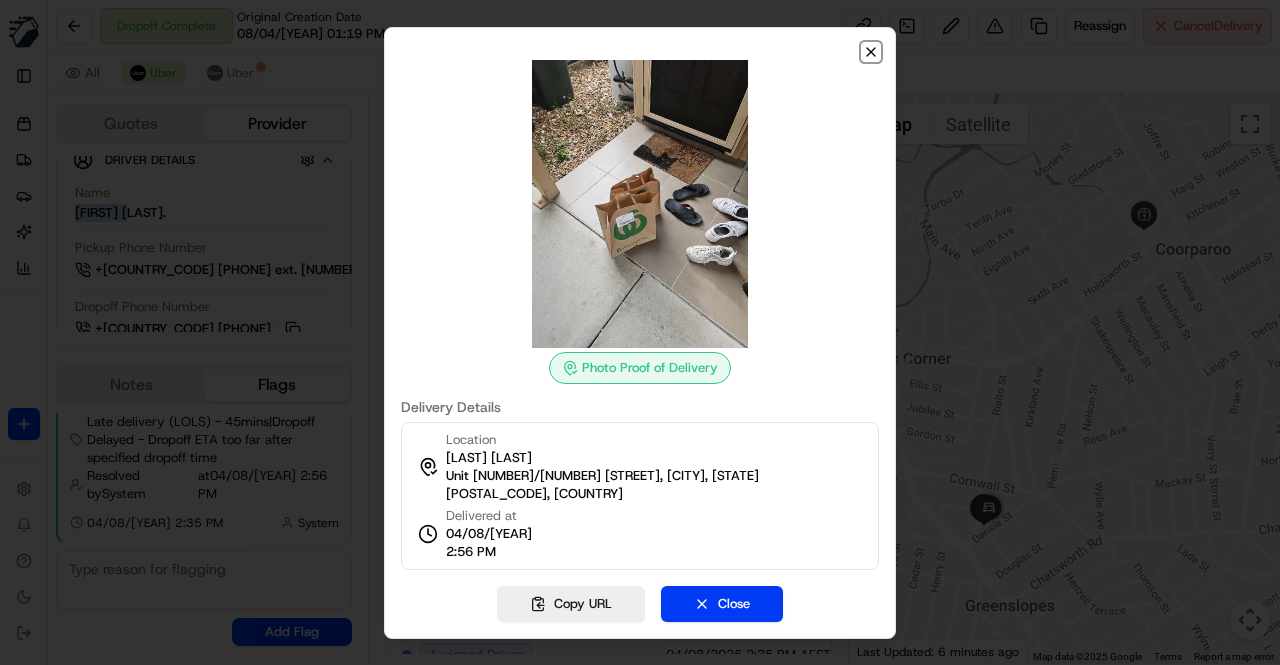 click 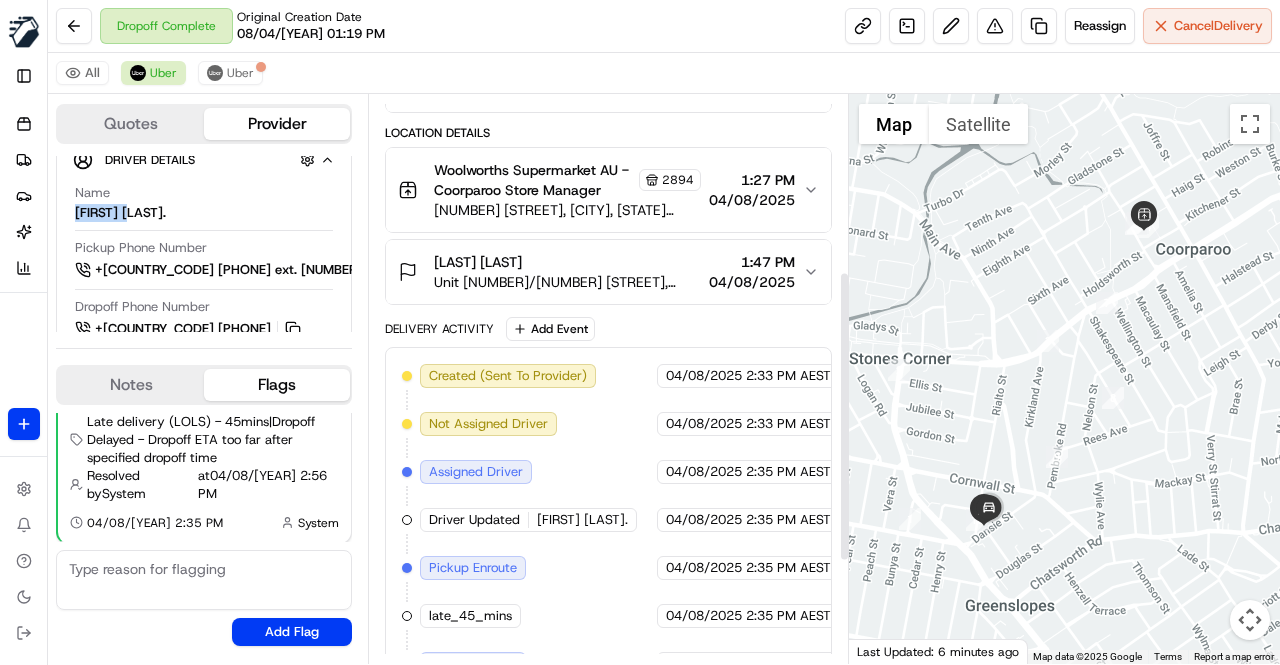 scroll, scrollTop: 344, scrollLeft: 0, axis: vertical 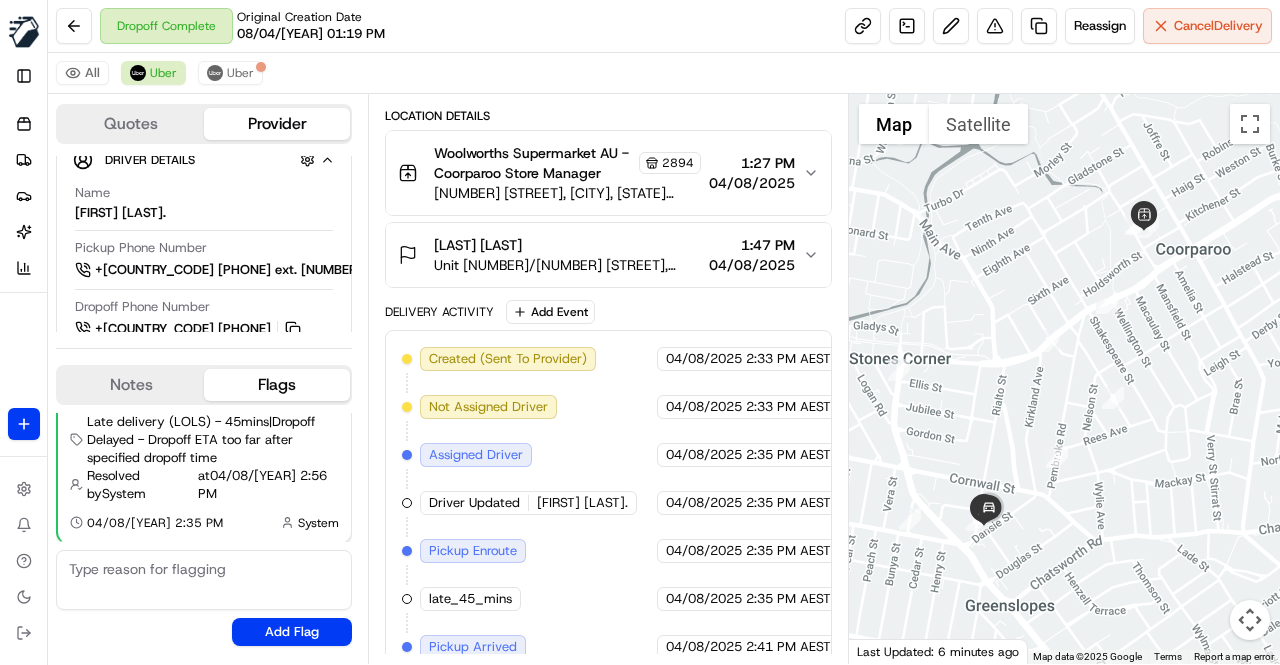click on "Created (Sent To Provider) Uber 04/08/2025 2:33 PM AEST Not Assigned Driver Uber 04/08/2025 2:33 PM AEST Assigned Driver Uber 04/08/2025 2:35 PM AEST Driver Updated KIRTAN D. Uber 04/08/2025 2:35 PM AEST Pickup Enroute Uber 04/08/2025 2:35 PM AEST late_45_mins MILKRUN 04/08/2025 2:35 PM AEST Pickup Arrived Uber 04/08/2025 2:41 PM AEST Pickup Complete Uber 04/08/2025 2:45 PM AEST Dropoff Enroute Uber 04/08/2025 2:45 PM AEST Dropoff Arrived Uber 04/08/2025 2:54 PM AEST Dropoff Complete Uber 04/08/2025 2:56 PM AEST" at bounding box center (608, 599) 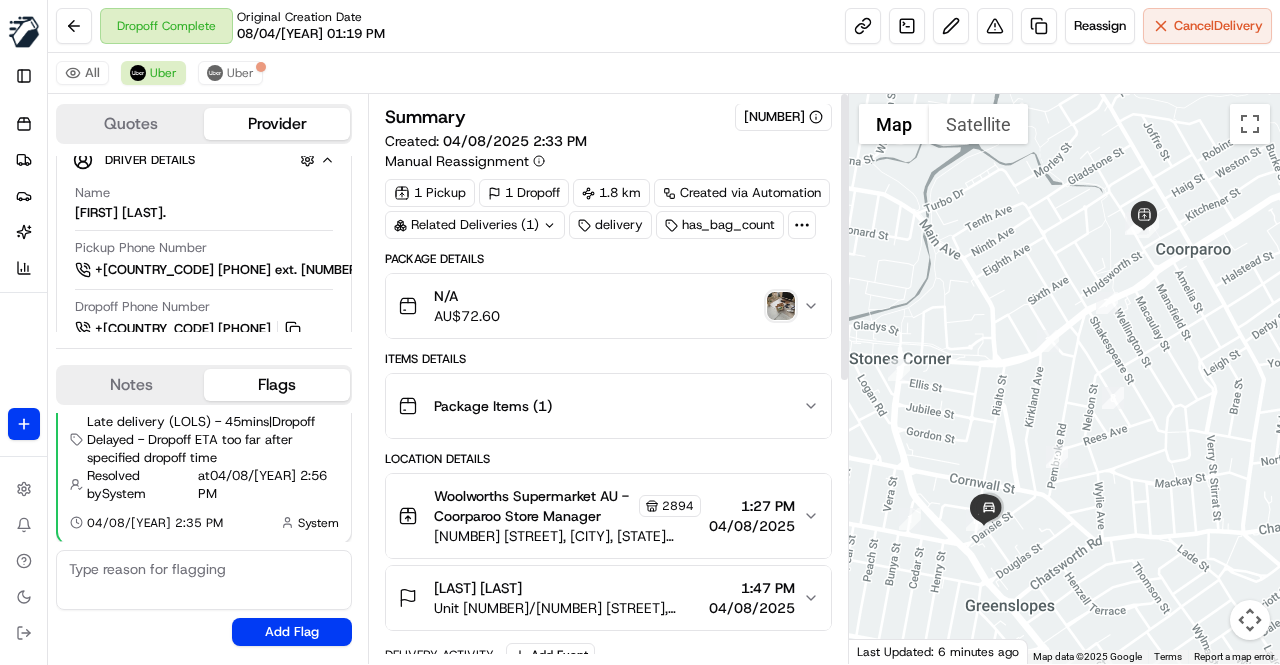 scroll, scrollTop: 0, scrollLeft: 0, axis: both 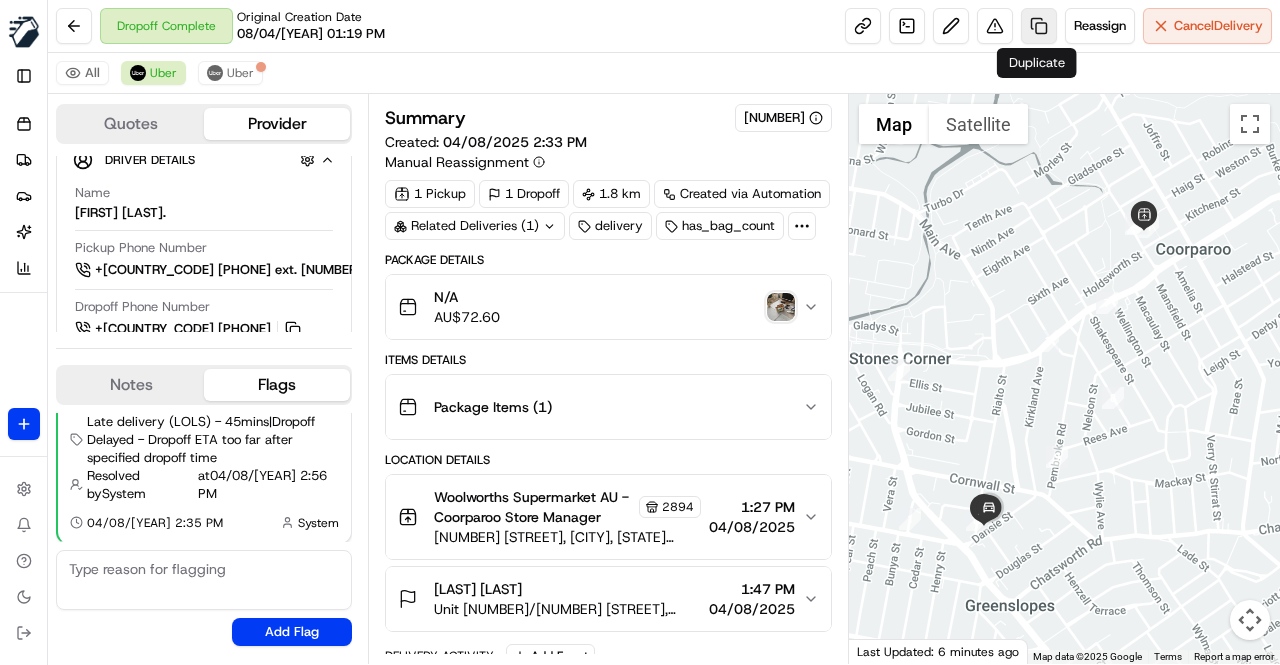 click at bounding box center (1039, 26) 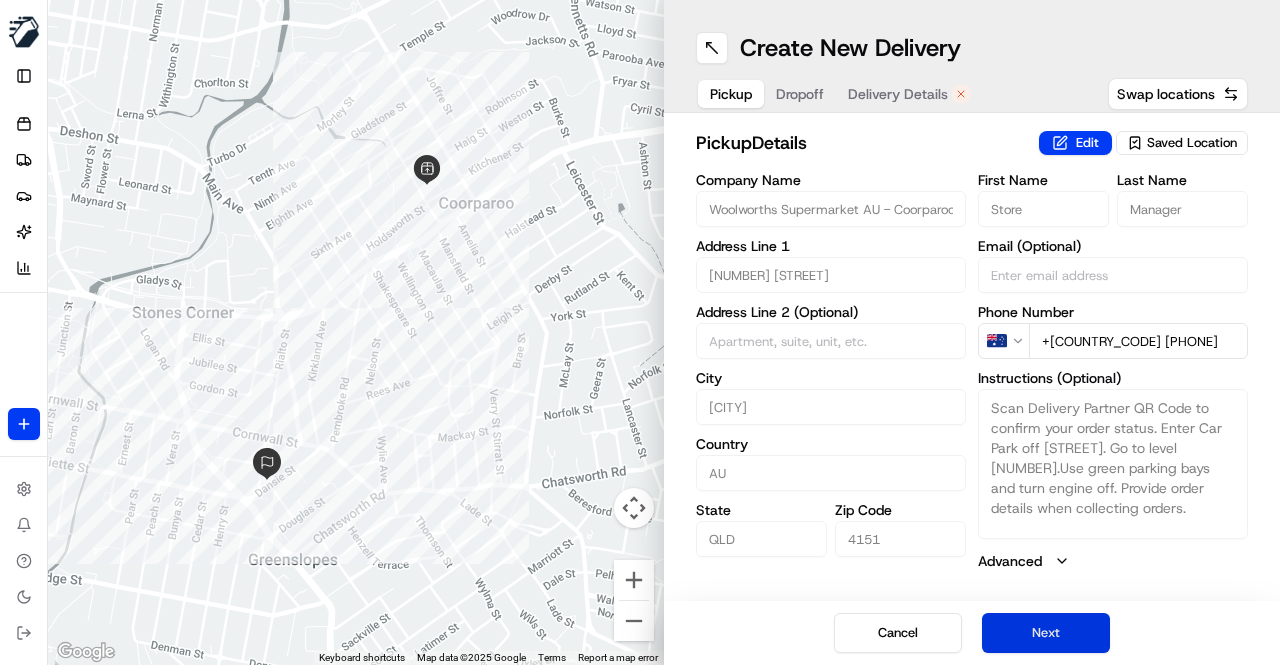 click on "Next" at bounding box center [1046, 633] 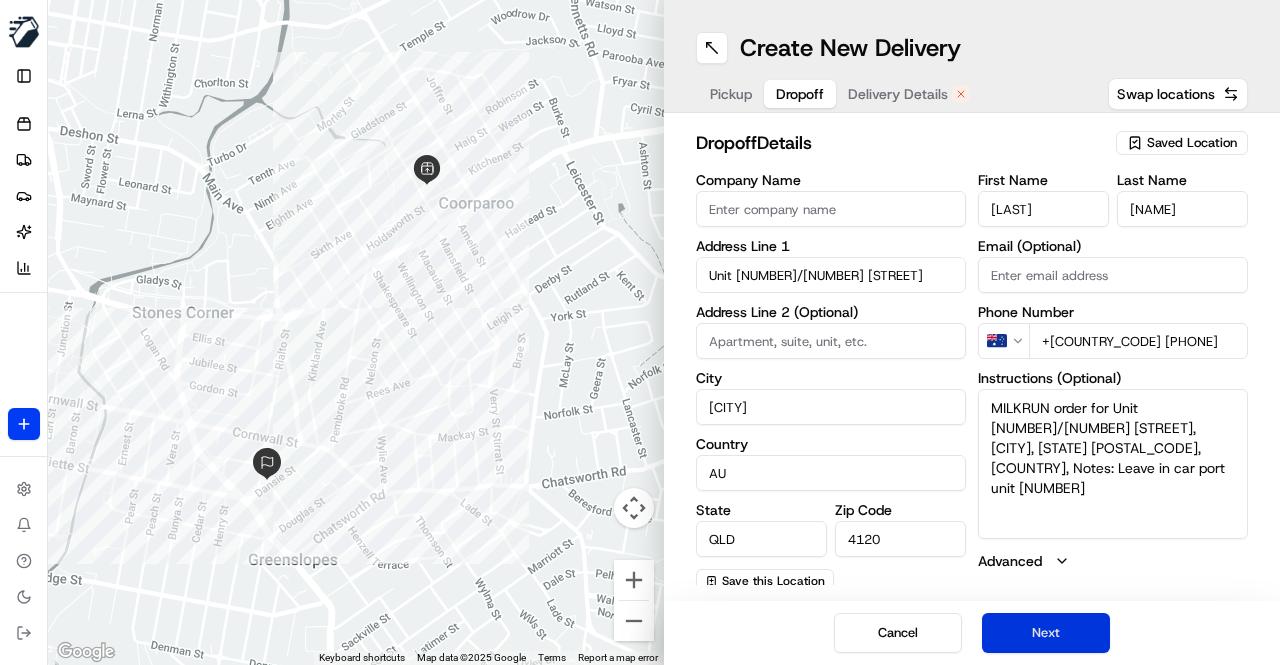 click on "Next" at bounding box center (1046, 633) 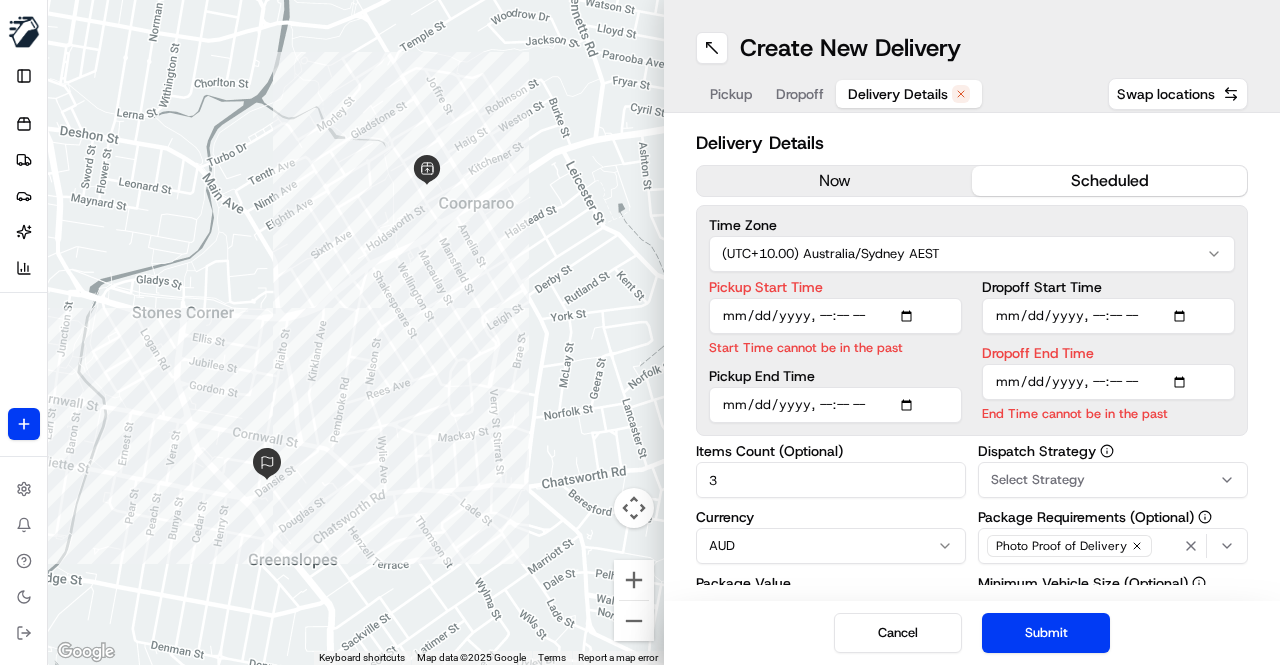 drag, startPoint x: 1011, startPoint y: 626, endPoint x: 972, endPoint y: 627, distance: 39.012817 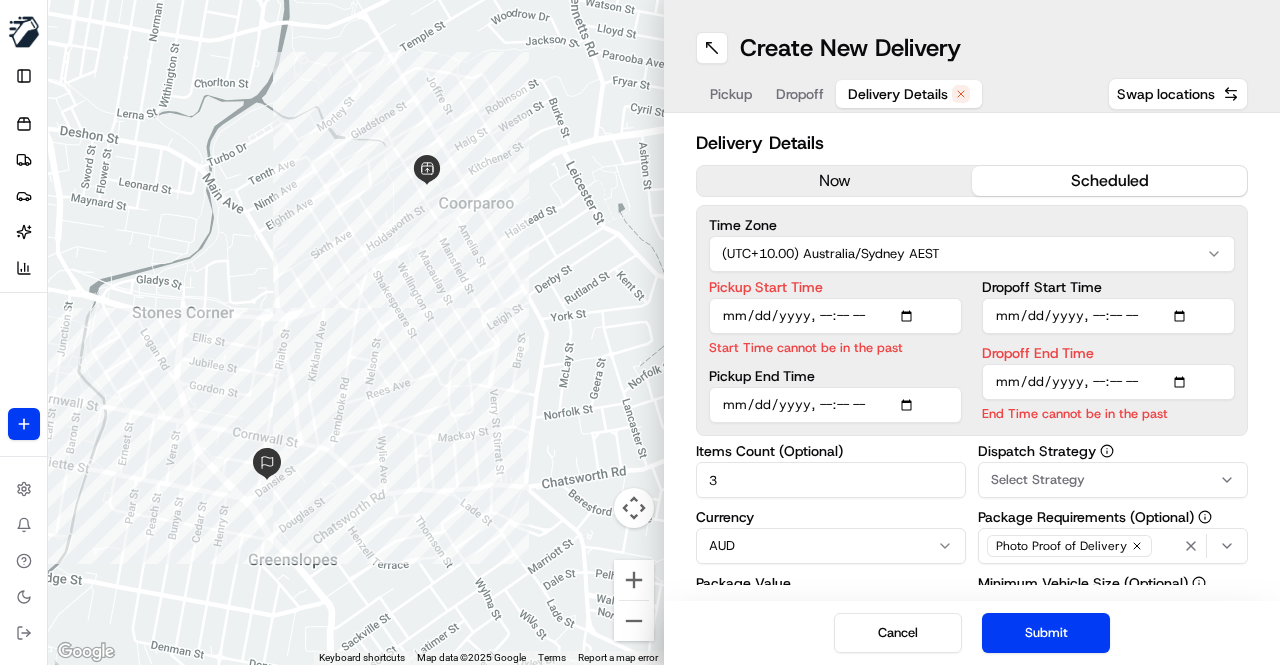 click on "Cancel Submit" at bounding box center (972, 633) 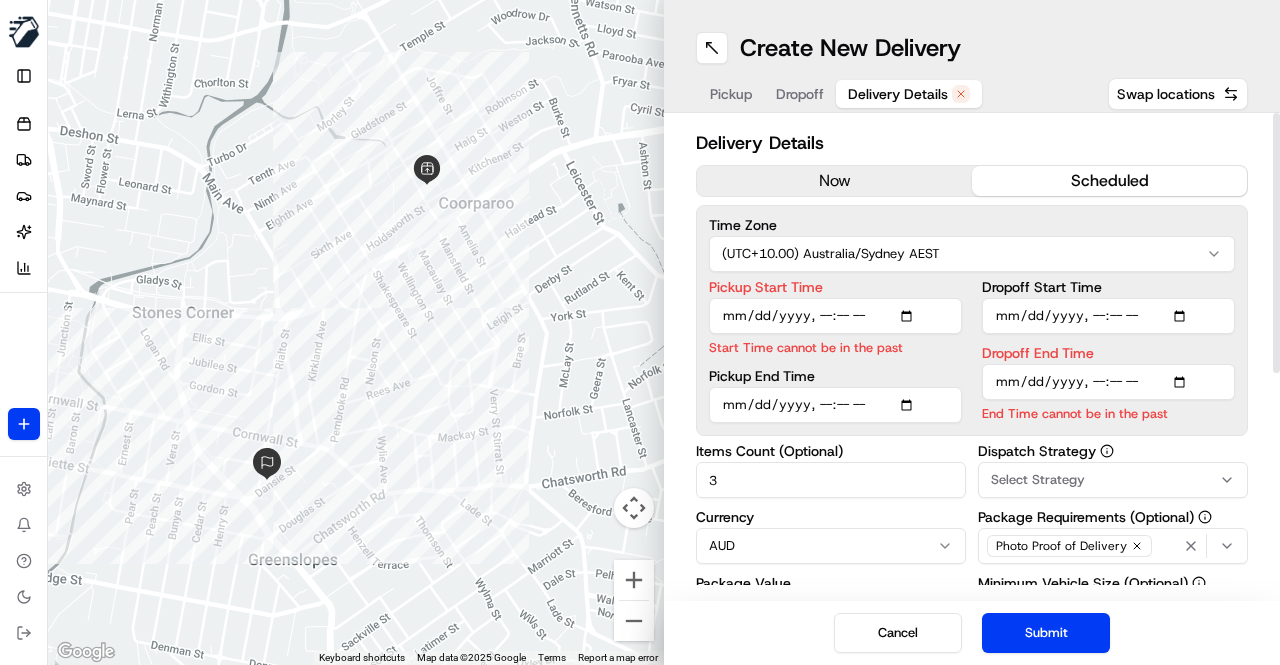 click on "now" at bounding box center (834, 181) 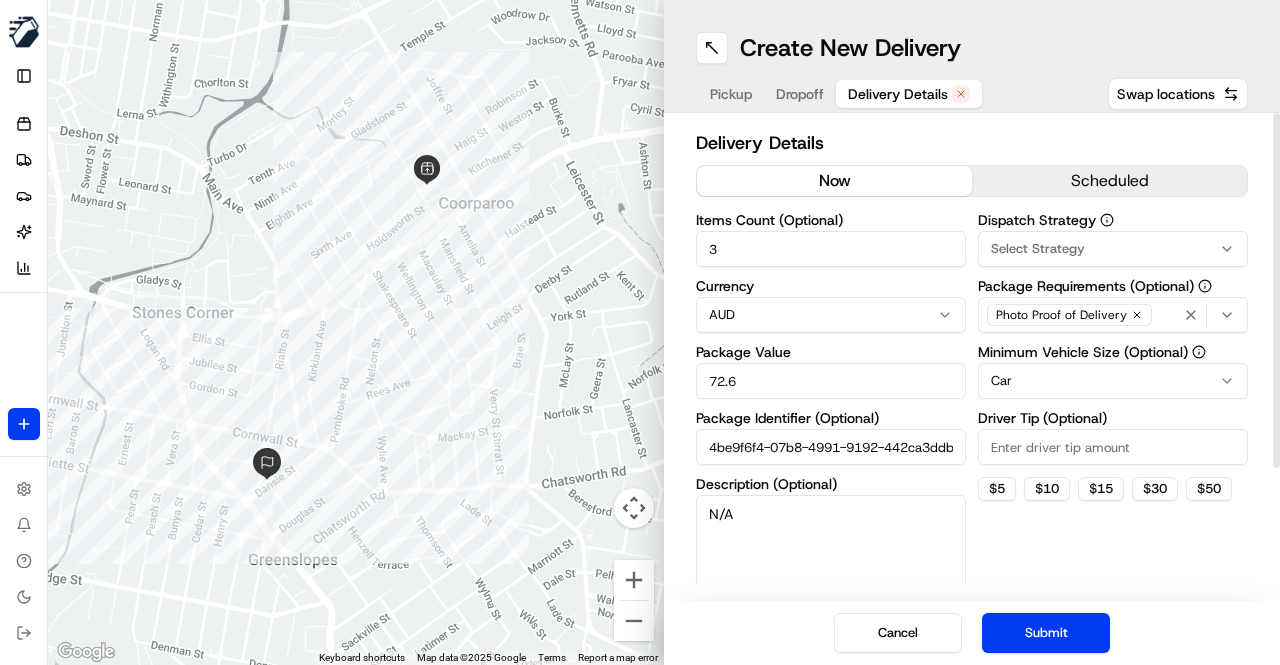 click on "Dispatch Strategy Select Strategy Package Requirements (Optional) Photo Proof of Delivery Minimum Vehicle Size (Optional) Car Driver Tip (Optional) $ 5 $ 10 $ 15 $ 30 $ 50" at bounding box center [1113, 410] 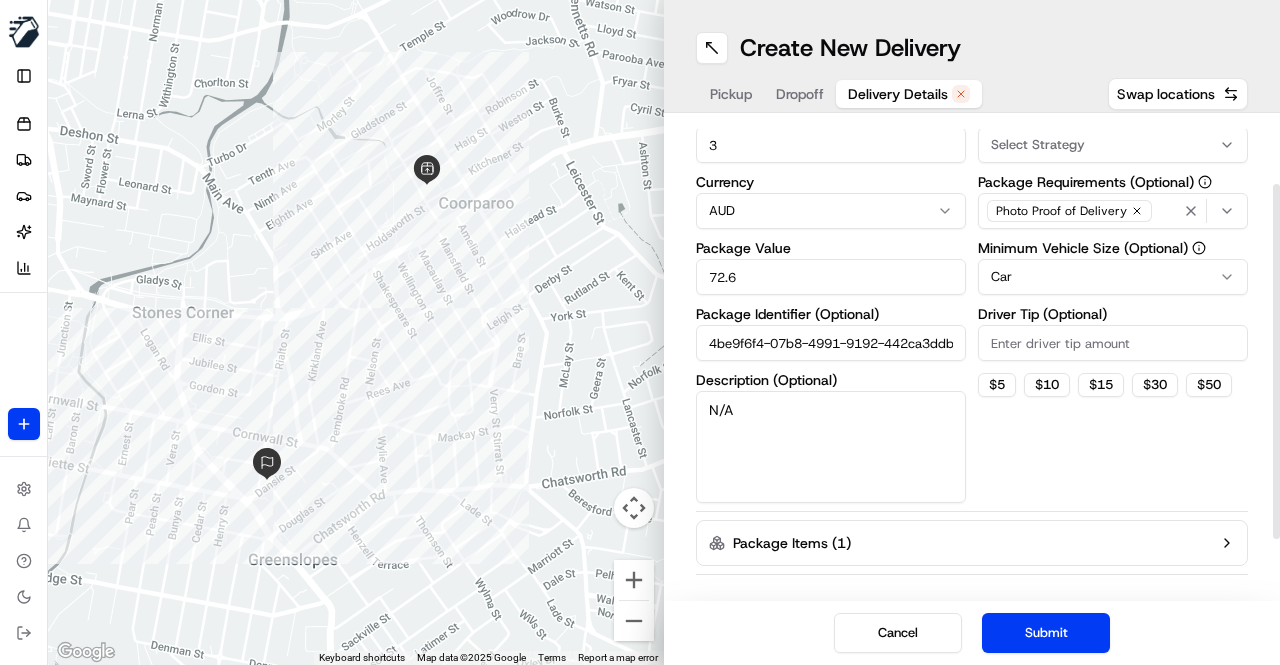 scroll, scrollTop: 72, scrollLeft: 0, axis: vertical 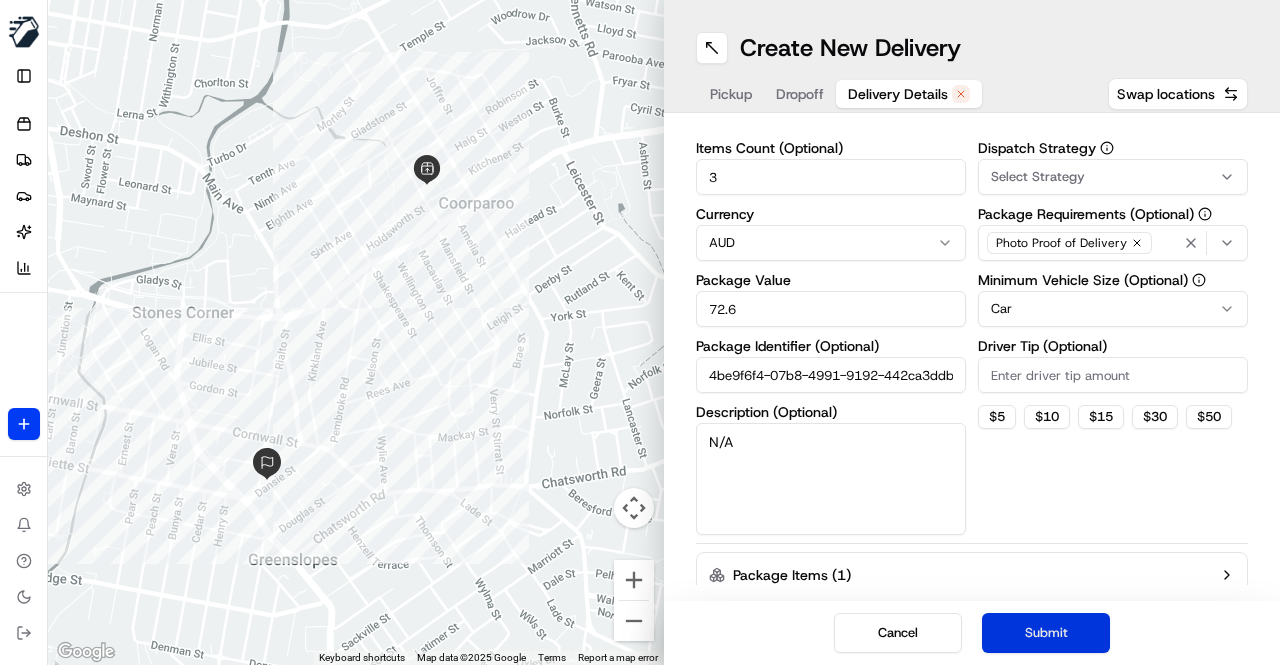 click on "Submit" at bounding box center [1046, 633] 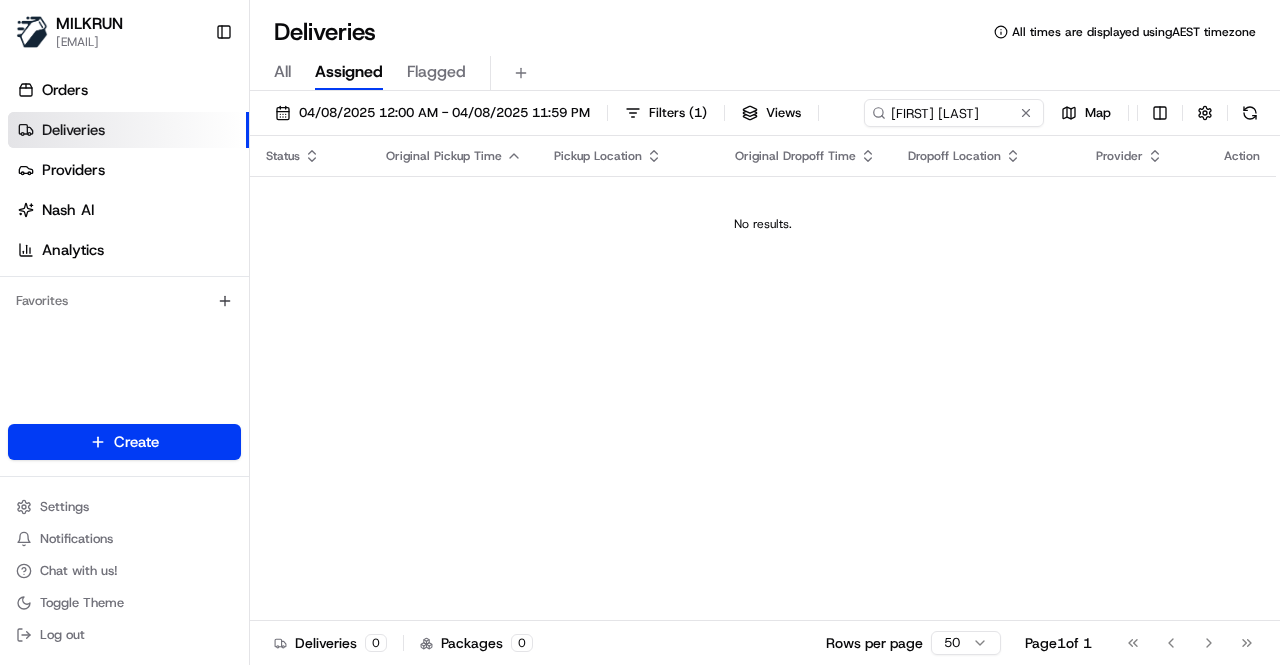scroll, scrollTop: 0, scrollLeft: 0, axis: both 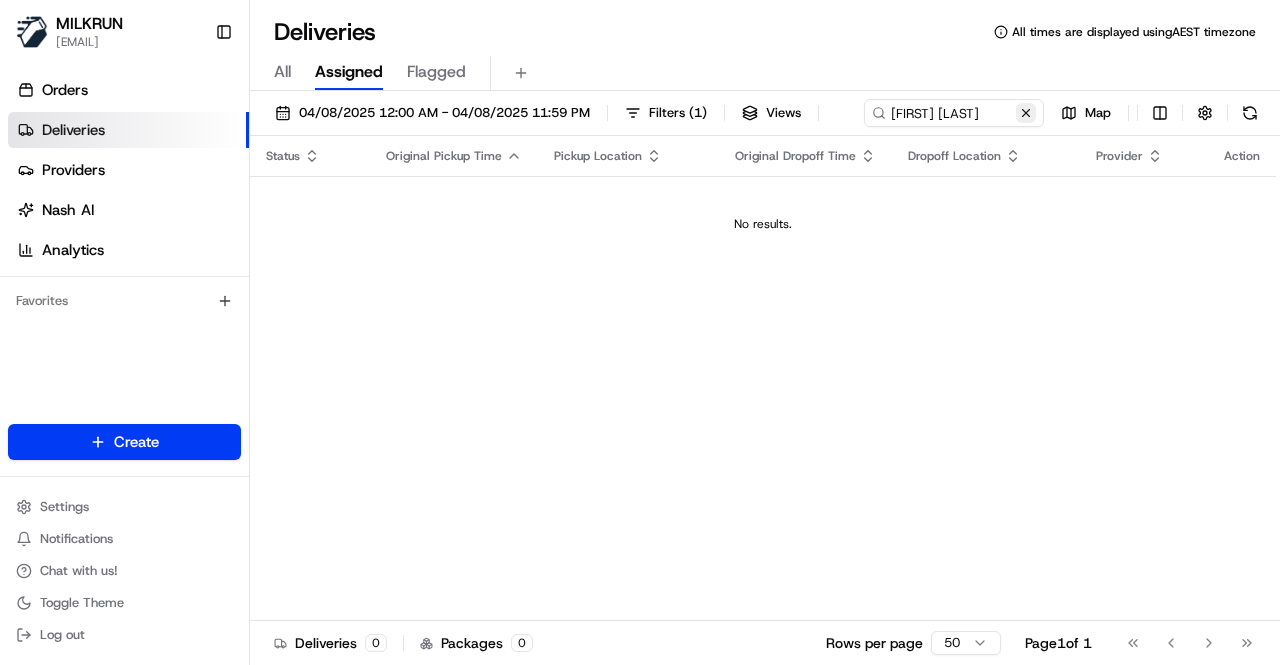 click at bounding box center [1026, 113] 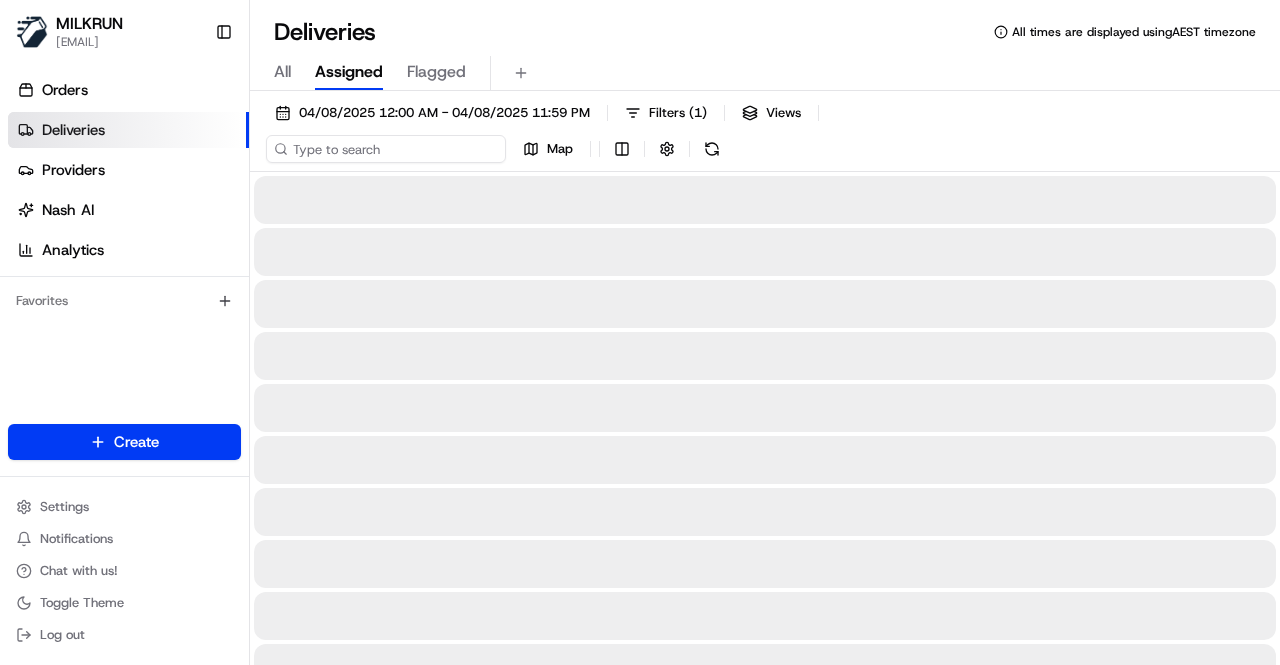 click on "04/08/2025 12:00 AM - 04/08/2025 11:59 PM Filters ( 1 ) Views Map" at bounding box center [765, 135] 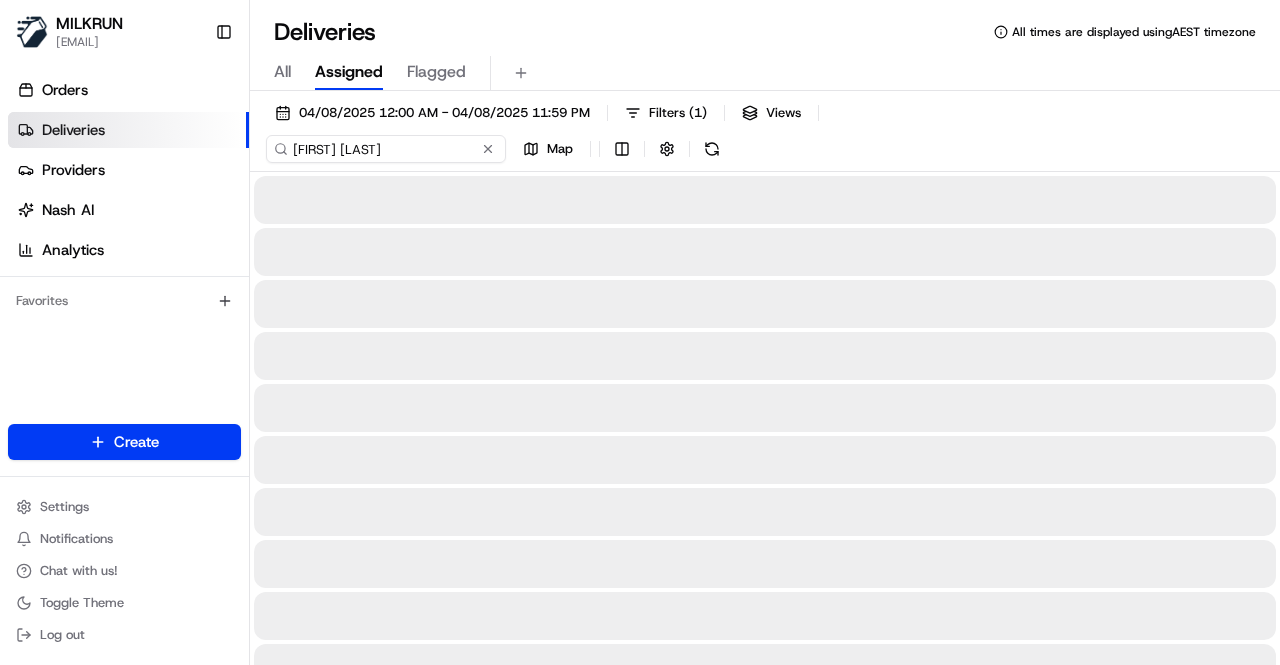type on "[FIRST] [LAST]." 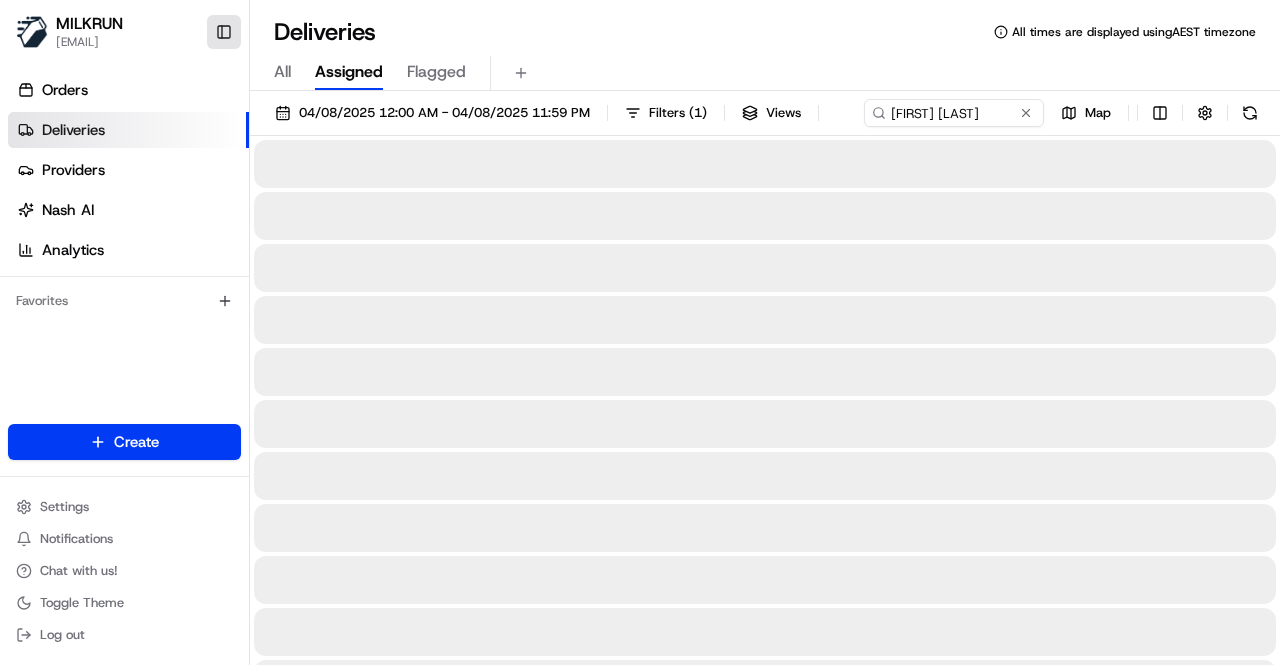 click on "Toggle Sidebar" at bounding box center [224, 32] 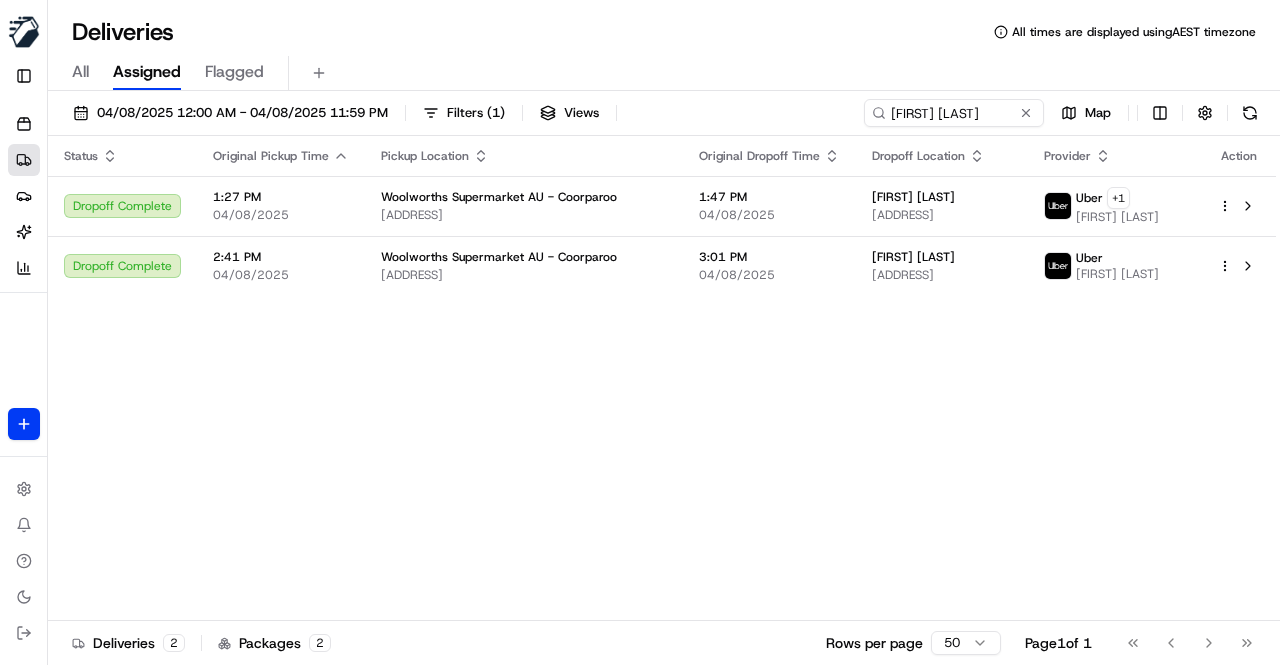 click on "Status Original Pickup Time Pickup Location Original Dropoff Time Dropoff Location Provider Action Dropoff Complete 1:27 PM 04/08/2025 Woolworths Supermarket AU - Coorparoo 41 Harries Rd, Coorparoo, QLD 4151, AU 1:47 PM 04/08/2025 Luna noordanus 2/24 Dansie St, Greenslopes, QLD 4120, AU Uber + 1 KIRTAN D. Dropoff Complete 2:41 PM 04/08/2025 Woolworths Supermarket AU - Coorparoo 41 Harries Rd, Coorparoo, QLD 4151, AU 3:01 PM 04/08/2025 Amanda Short 46 Nicklin Street, Coorparoo, QLD 4151, AU Uber KIRTAN D." at bounding box center (662, 378) 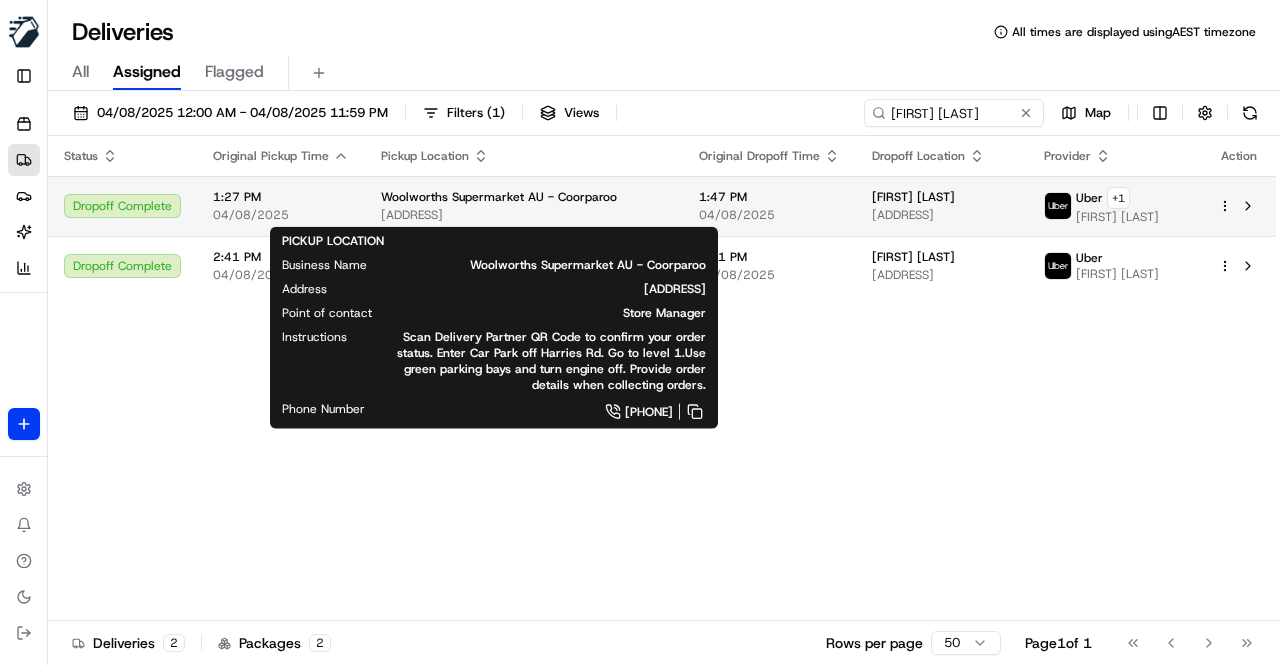 click on "Woolworths Supermarket AU - Coorparoo" at bounding box center (499, 197) 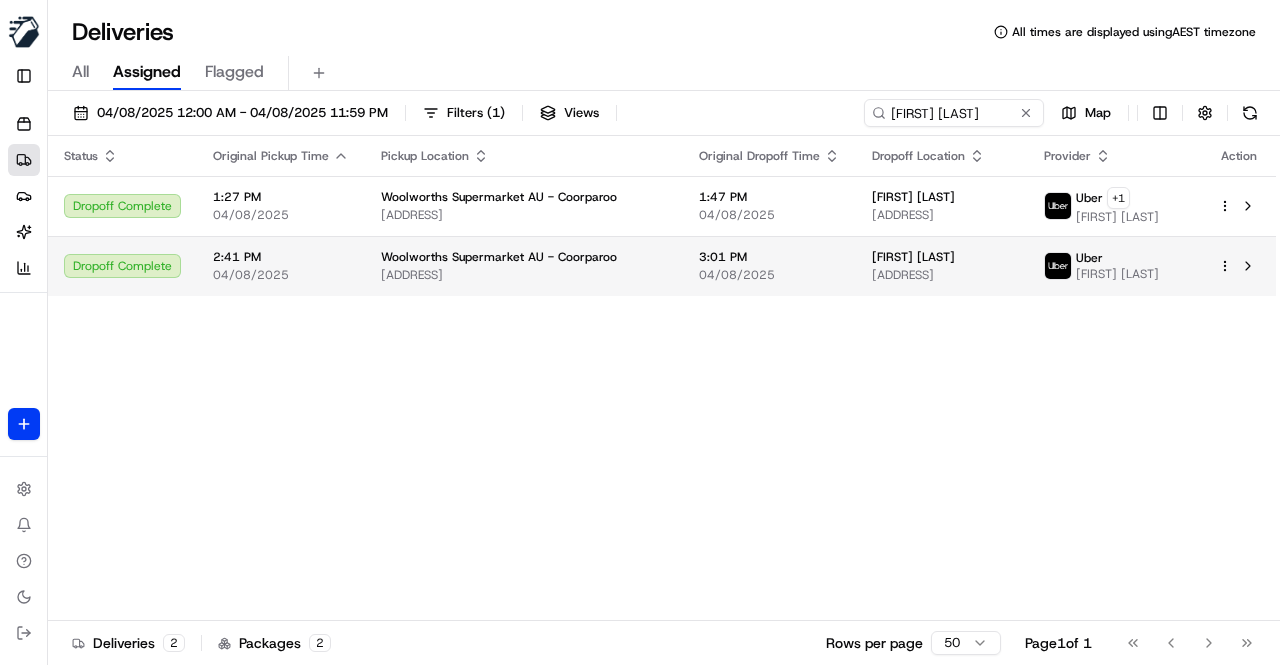 click on "Woolworths Supermarket AU - Coorparoo 41 Harries Rd, Coorparoo, QLD 4151, AU" at bounding box center [524, 266] 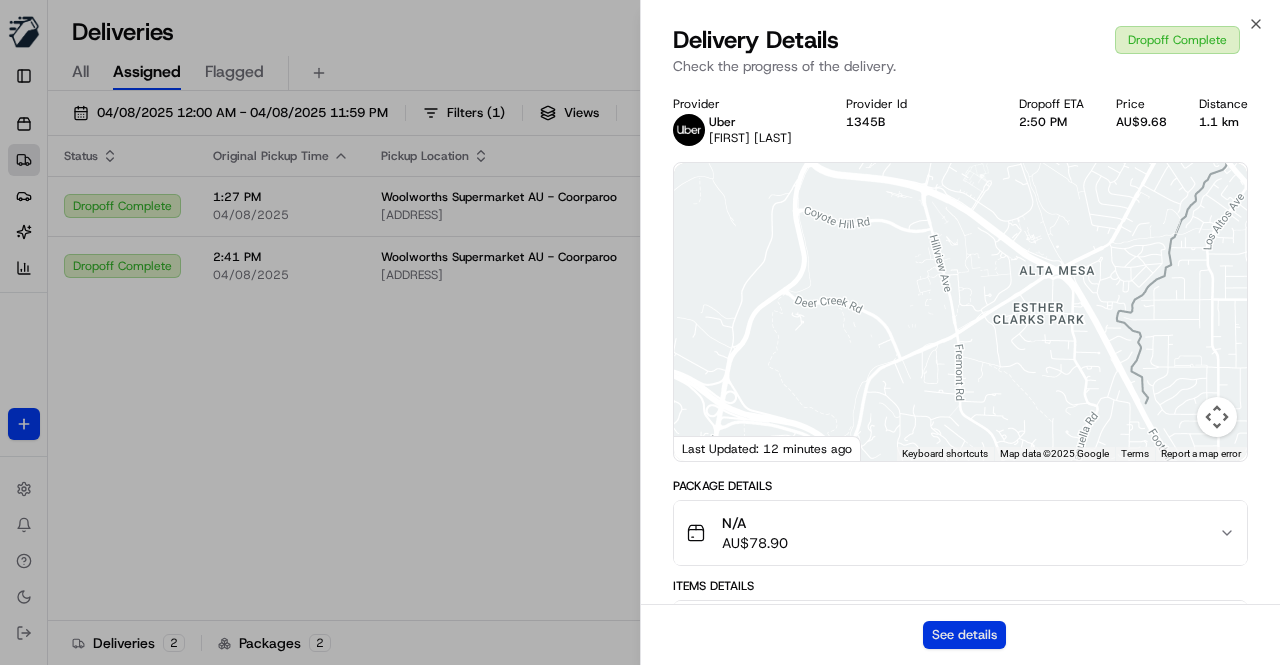 click on "See details" at bounding box center (964, 635) 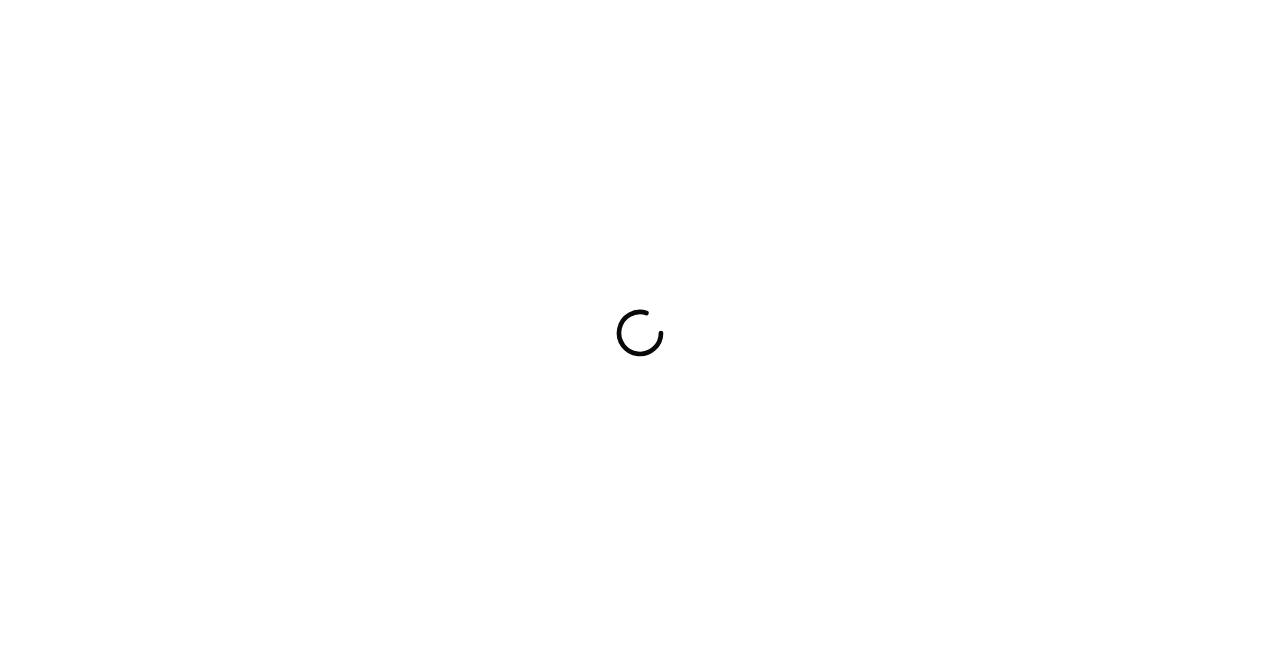 scroll, scrollTop: 0, scrollLeft: 0, axis: both 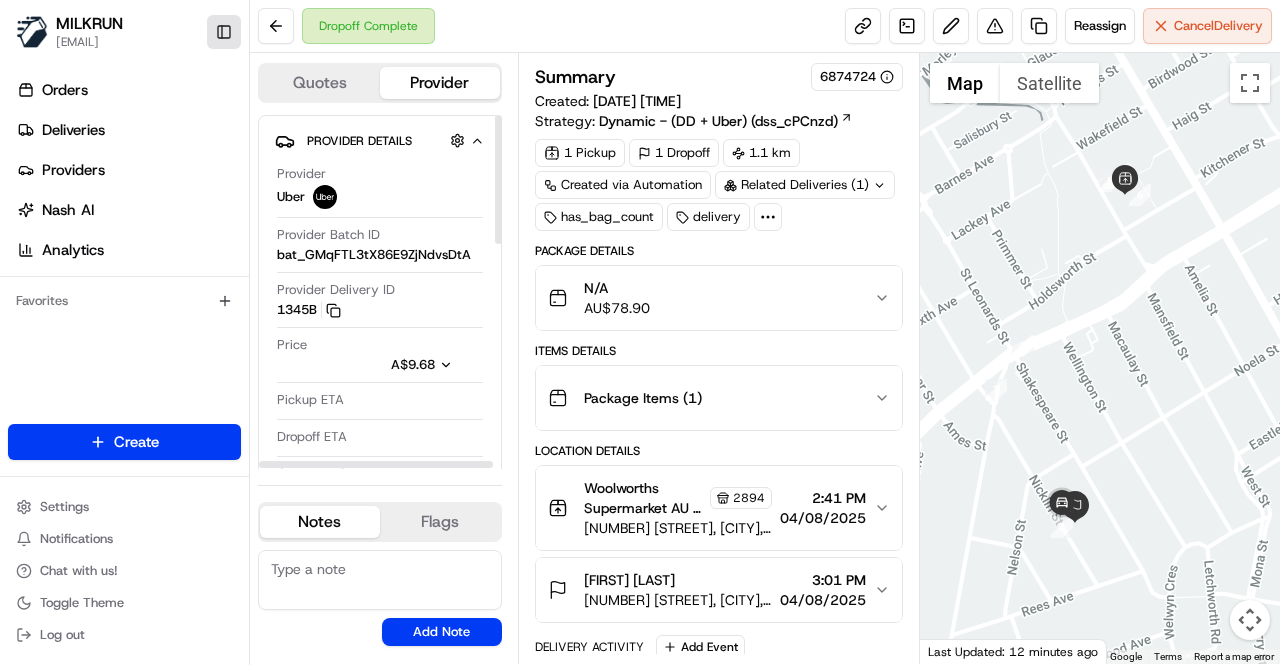 click on "Toggle Sidebar" at bounding box center (224, 32) 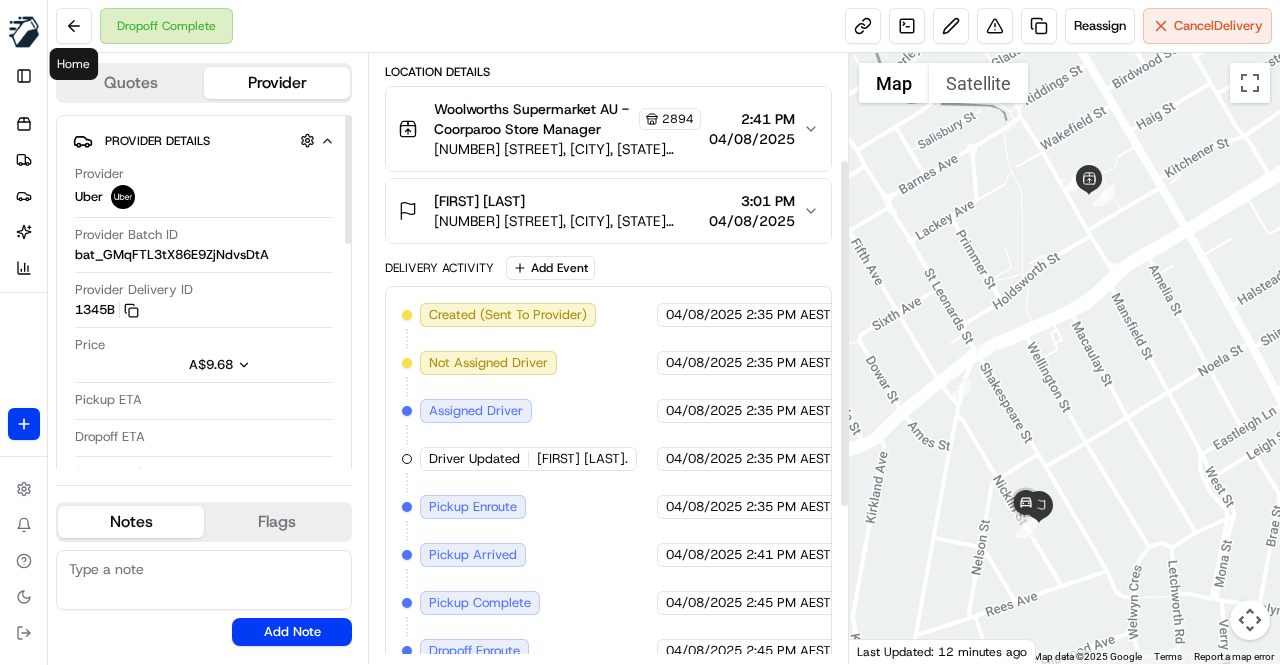scroll, scrollTop: 456, scrollLeft: 0, axis: vertical 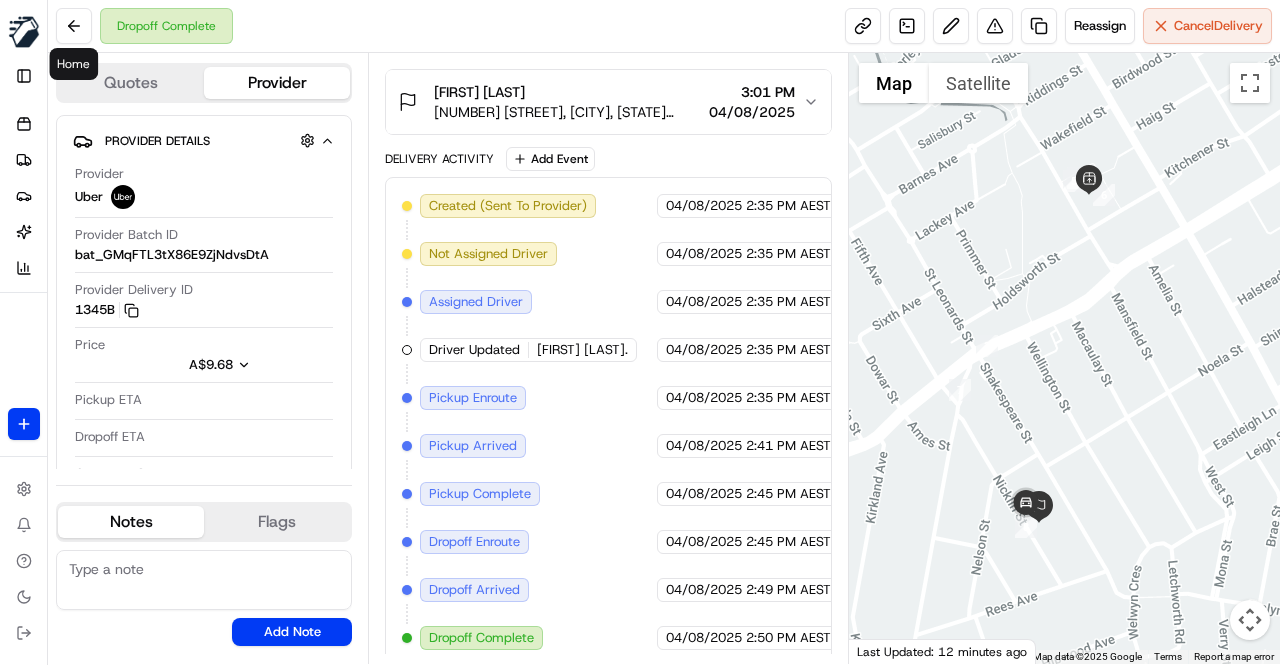 click on "Created (Sent To Provider) Uber 04/08/2025 2:35 PM AEST Not Assigned Driver Uber 04/08/2025 2:35 PM AEST Assigned Driver Uber 04/08/2025 2:35 PM AEST Driver Updated [FIRST] [LAST]. Uber 04/08/2025 2:35 PM AEST Pickup Enroute Uber 04/08/2025 2:35 PM AEST Pickup Arrived Uber 04/08/2025 2:41 PM AEST Pickup Complete Uber 04/08/2025 2:45 PM AEST Dropoff Enroute Uber 04/08/2025 2:45 PM AEST Dropoff Arrived Uber 04/08/2025 2:49 PM AEST Dropoff Complete Uber 04/08/2025 2:50 PM AEST" at bounding box center (608, 422) 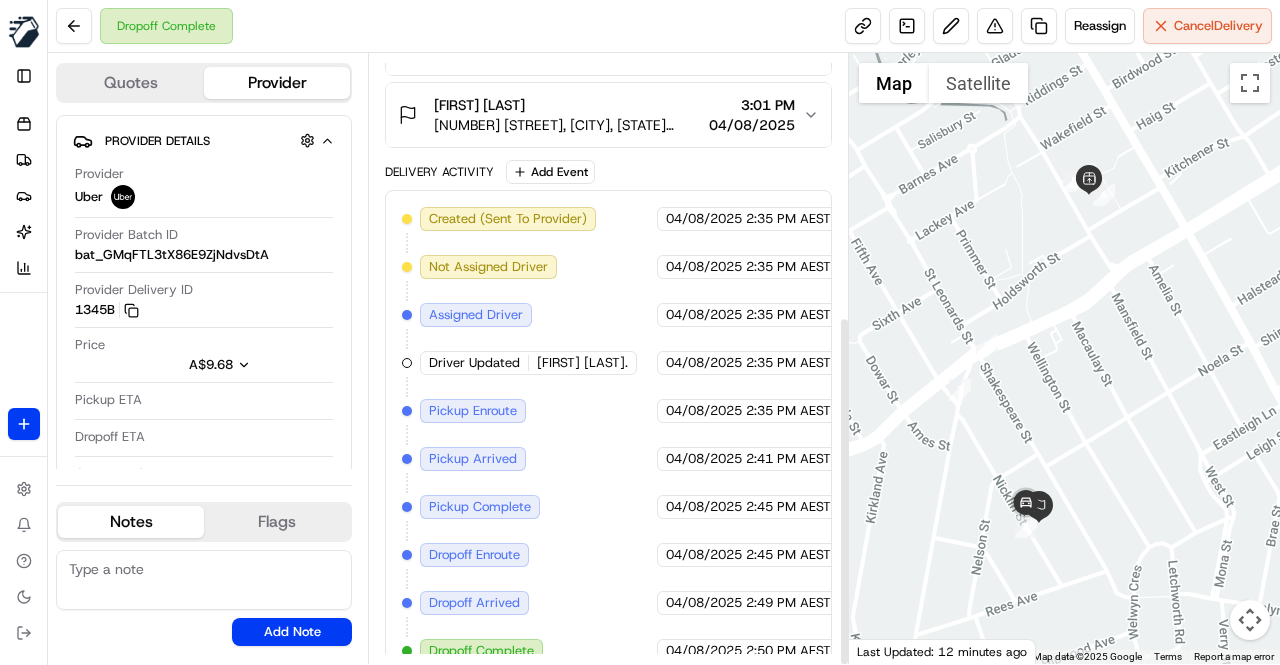 scroll, scrollTop: 456, scrollLeft: 0, axis: vertical 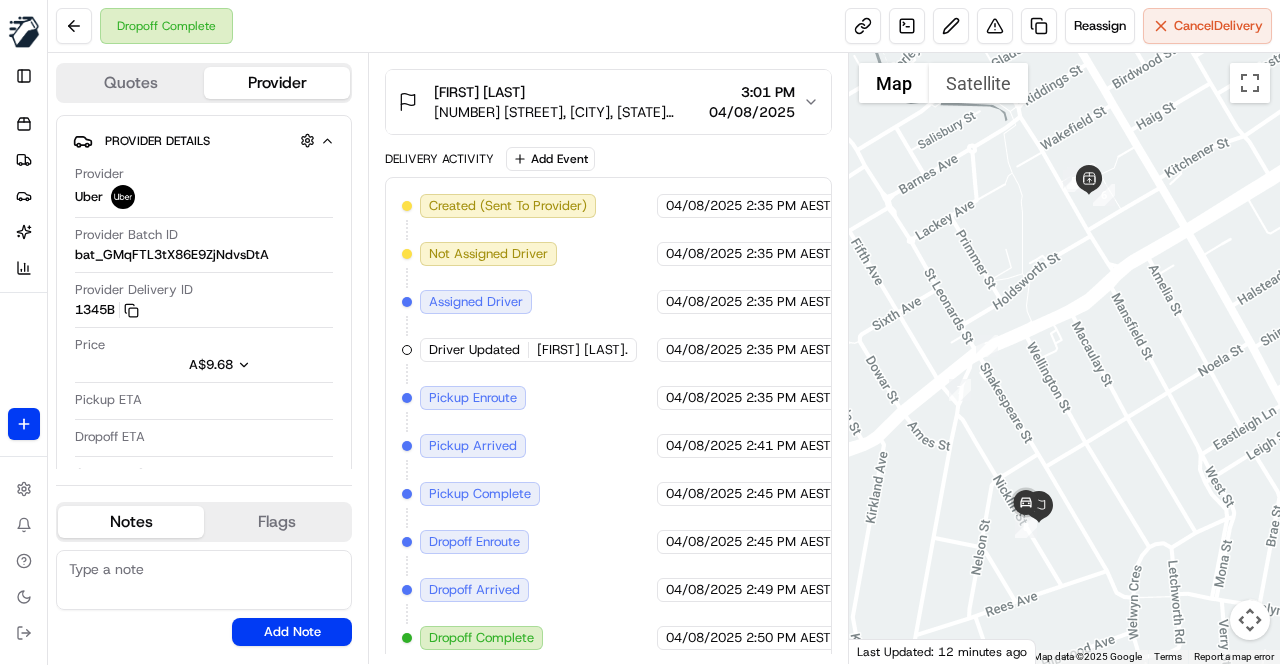 click on "Created (Sent To Provider) Uber 04/08/2025 2:35 PM AEST Not Assigned Driver Uber 04/08/2025 2:35 PM AEST Assigned Driver Uber 04/08/2025 2:35 PM AEST Driver Updated [FIRST] [LAST]. Uber 04/08/2025 2:35 PM AEST Pickup Enroute Uber 04/08/2025 2:35 PM AEST Pickup Arrived Uber 04/08/2025 2:41 PM AEST Pickup Complete Uber 04/08/2025 2:45 PM AEST Dropoff Enroute Uber 04/08/2025 2:45 PM AEST Dropoff Arrived Uber 04/08/2025 2:49 PM AEST Dropoff Complete Uber 04/08/2025 2:50 PM AEST" at bounding box center (608, 422) 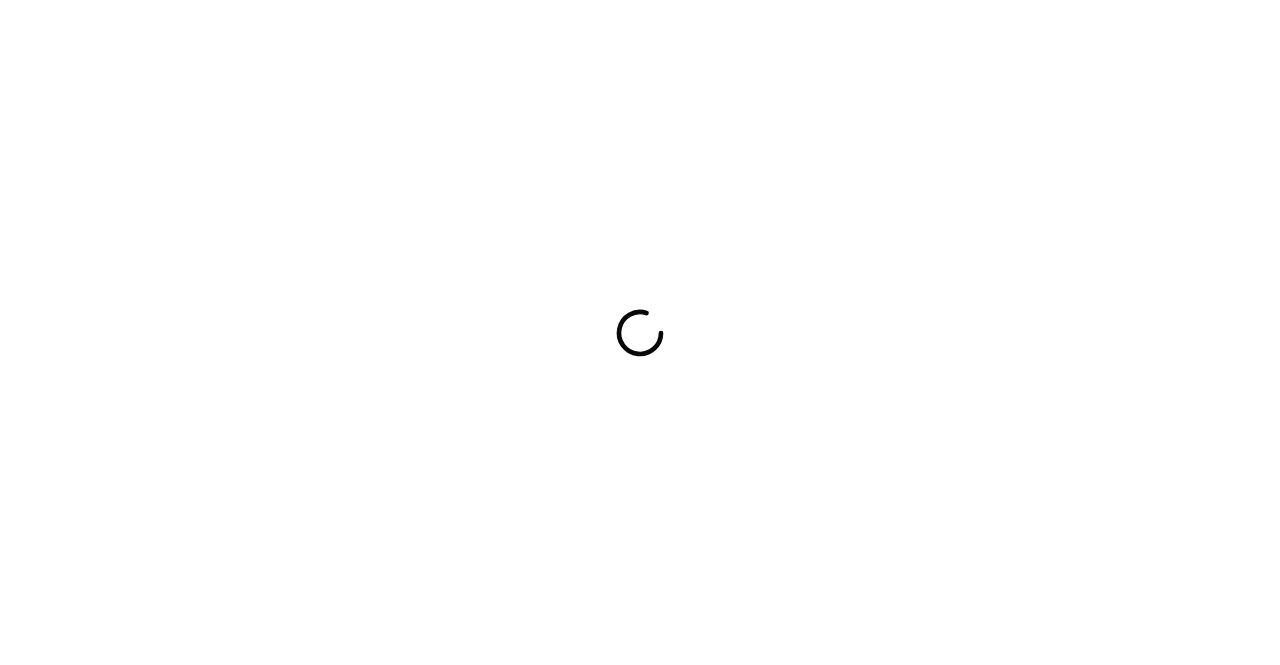 scroll, scrollTop: 0, scrollLeft: 0, axis: both 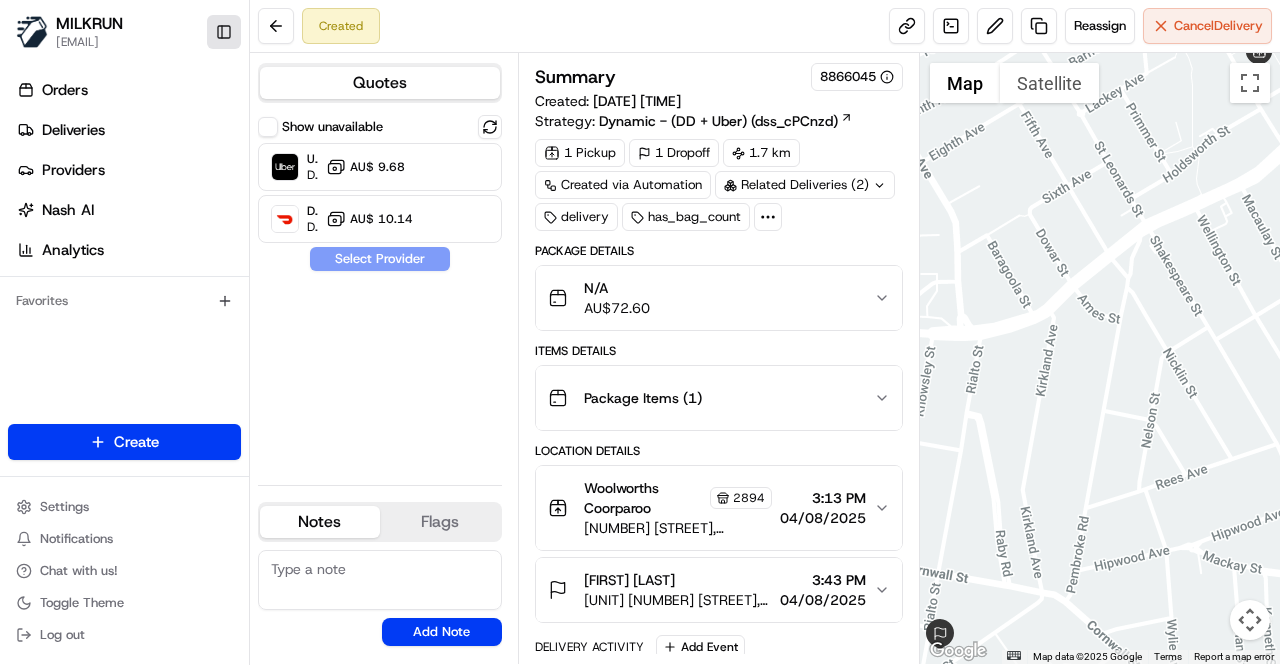 click on "Toggle Sidebar" at bounding box center (224, 32) 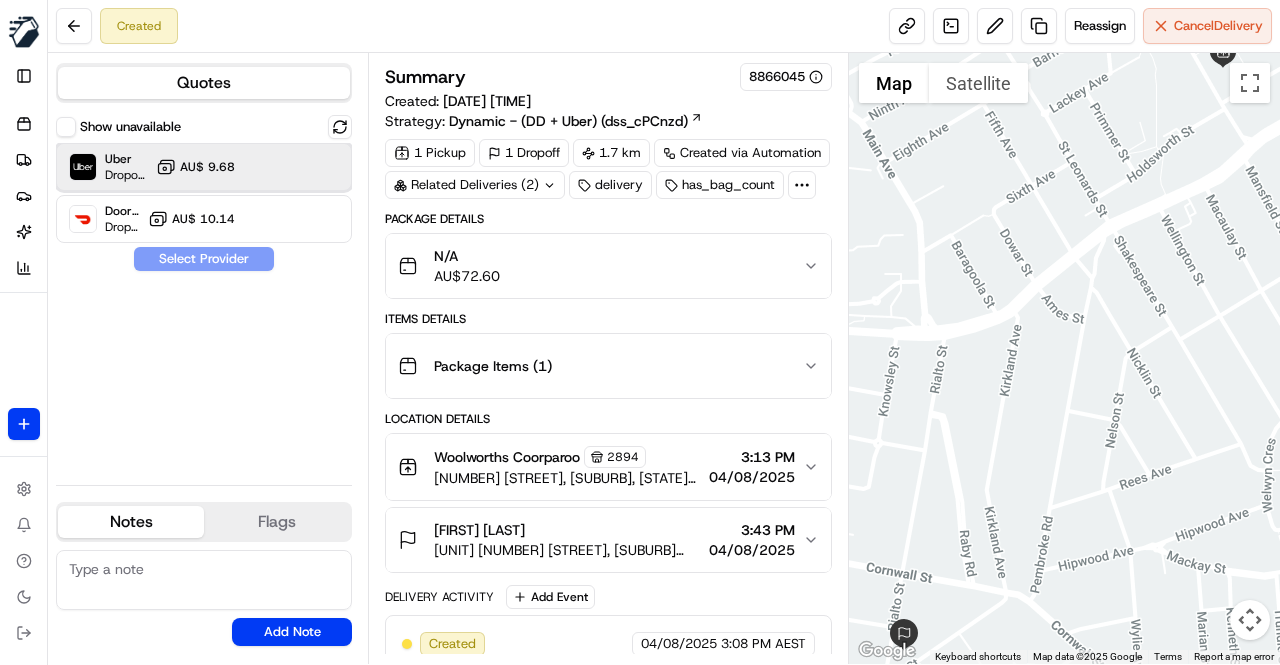 click on "Uber Dropoff ETA   26 minutes AU$   9.68" at bounding box center [204, 167] 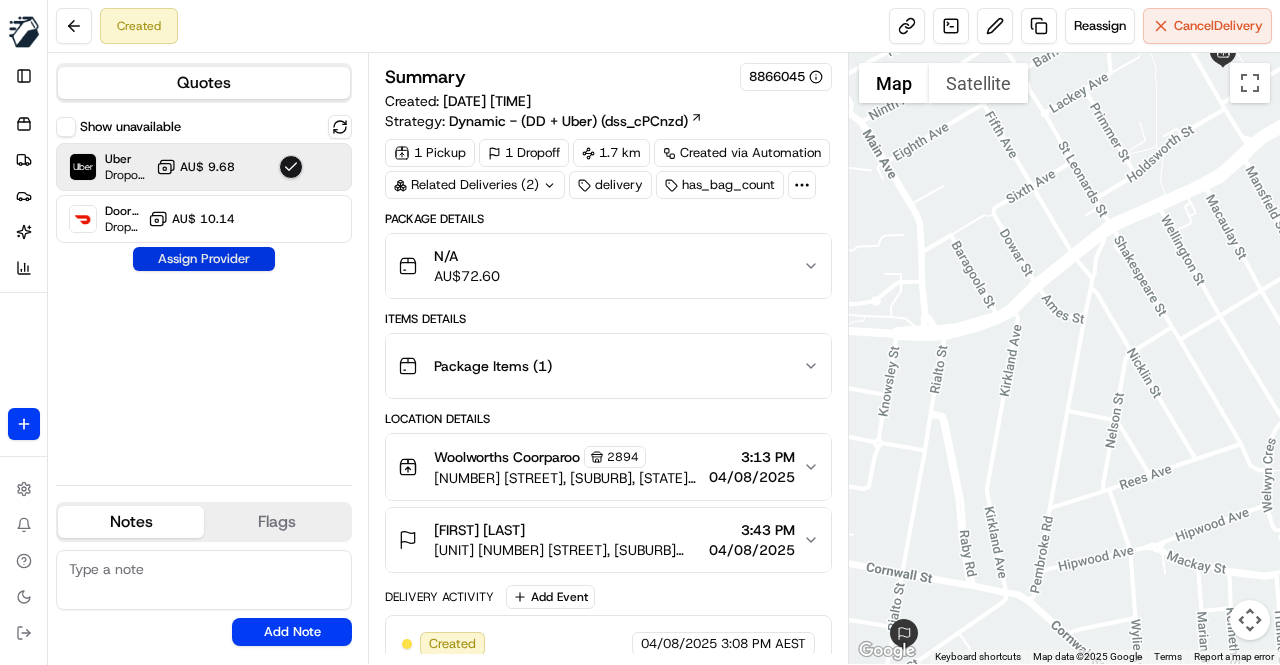 click on "Assign Provider" at bounding box center [204, 259] 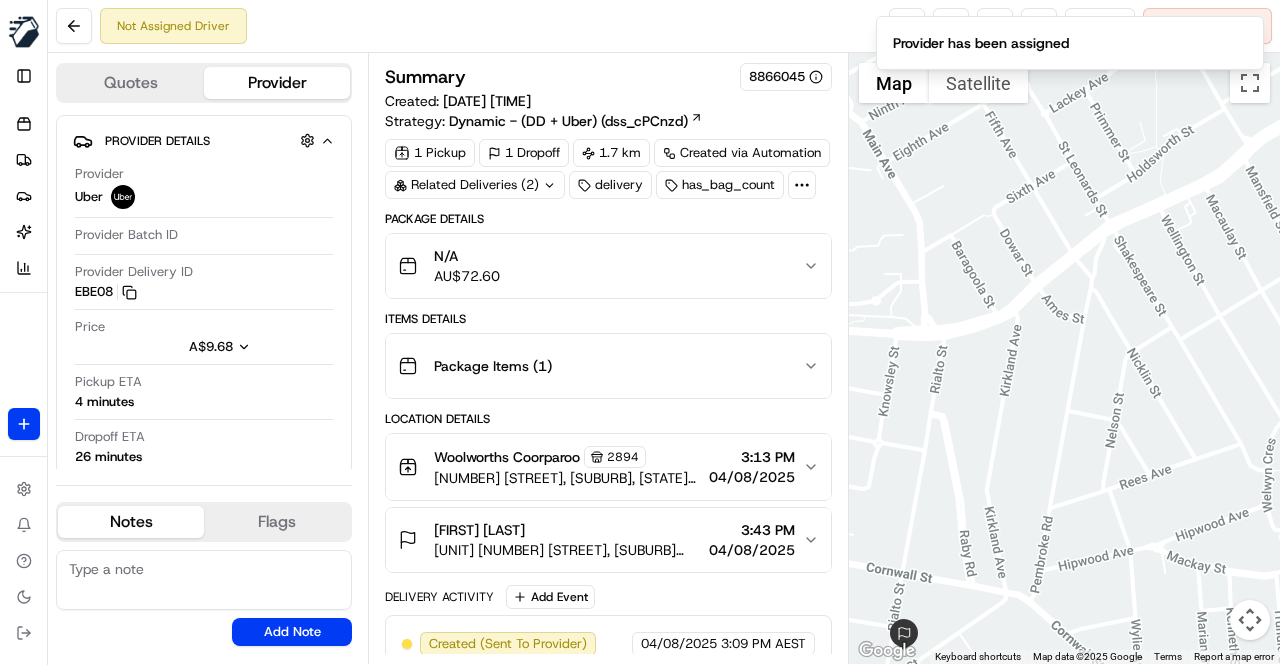click on "Not Assigned Driver Reassign Cancel  Delivery" at bounding box center (664, 26) 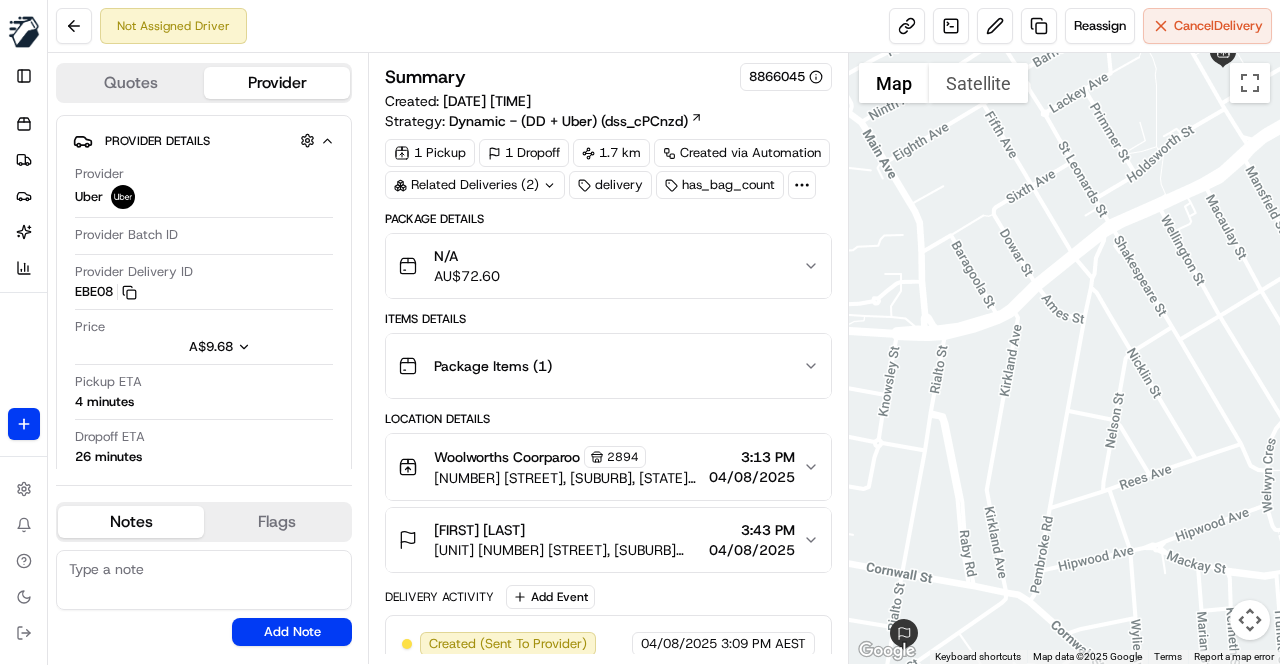 click on "Not Assigned Driver Reassign Cancel  Delivery" at bounding box center (664, 26) 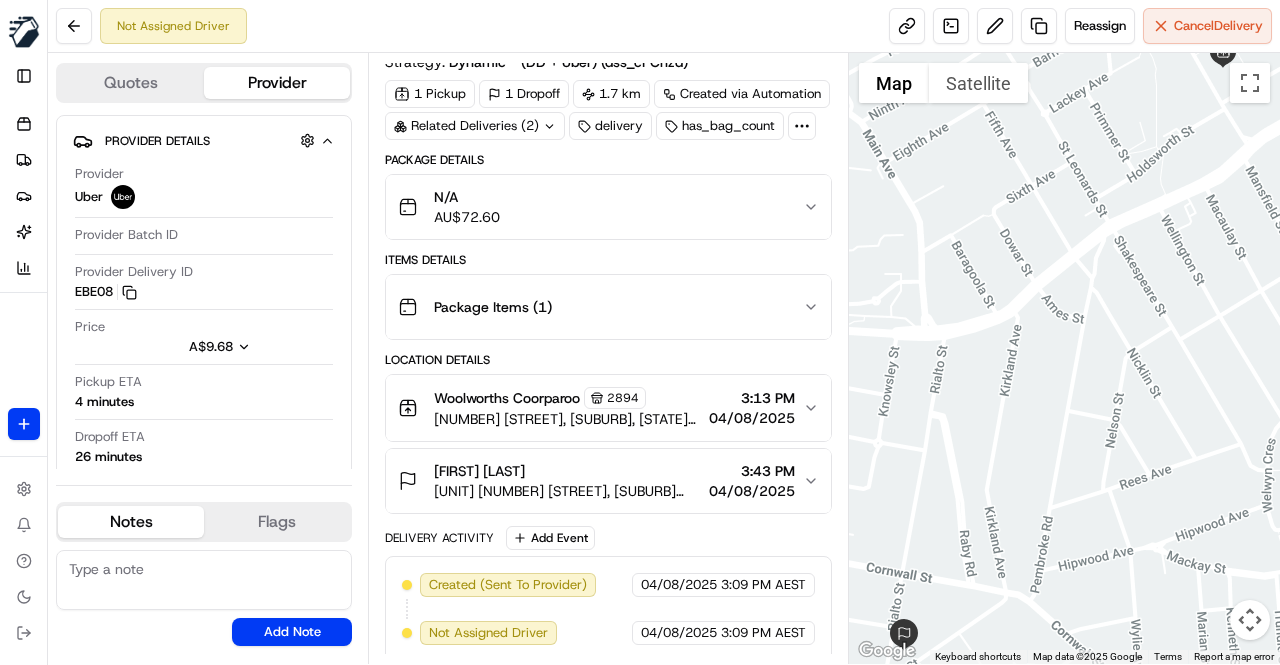scroll, scrollTop: 0, scrollLeft: 0, axis: both 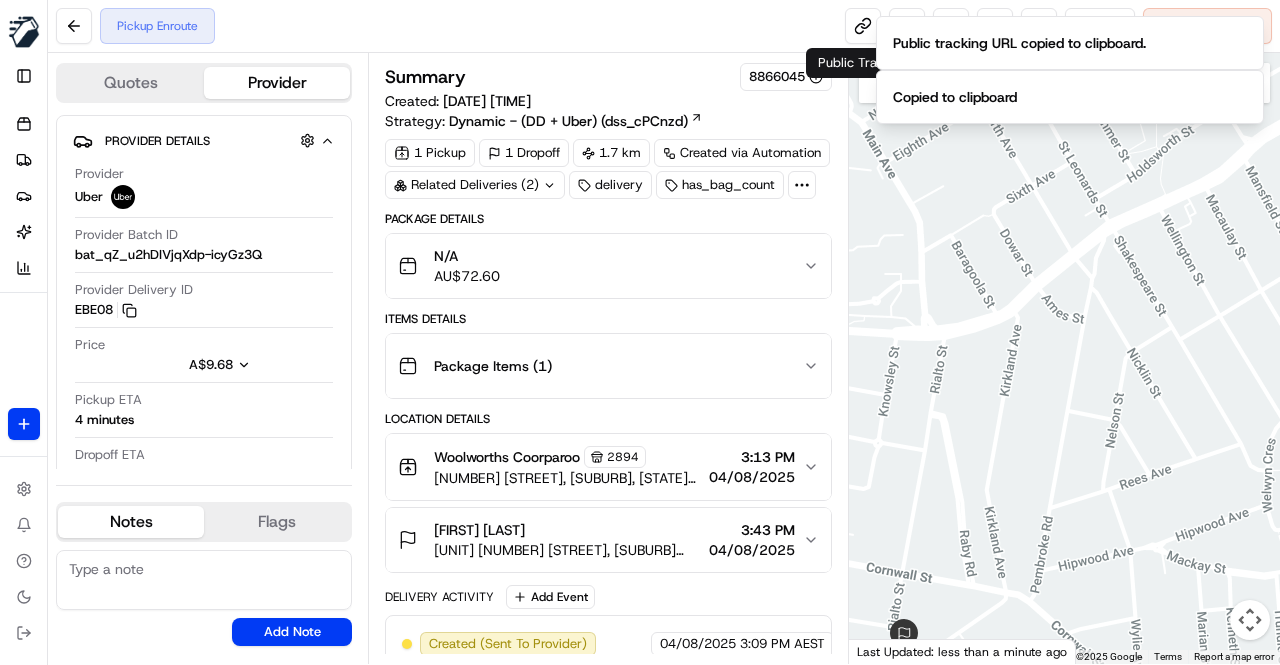 click on "Pickup Enroute Reassign Cancel  Delivery" at bounding box center (664, 26) 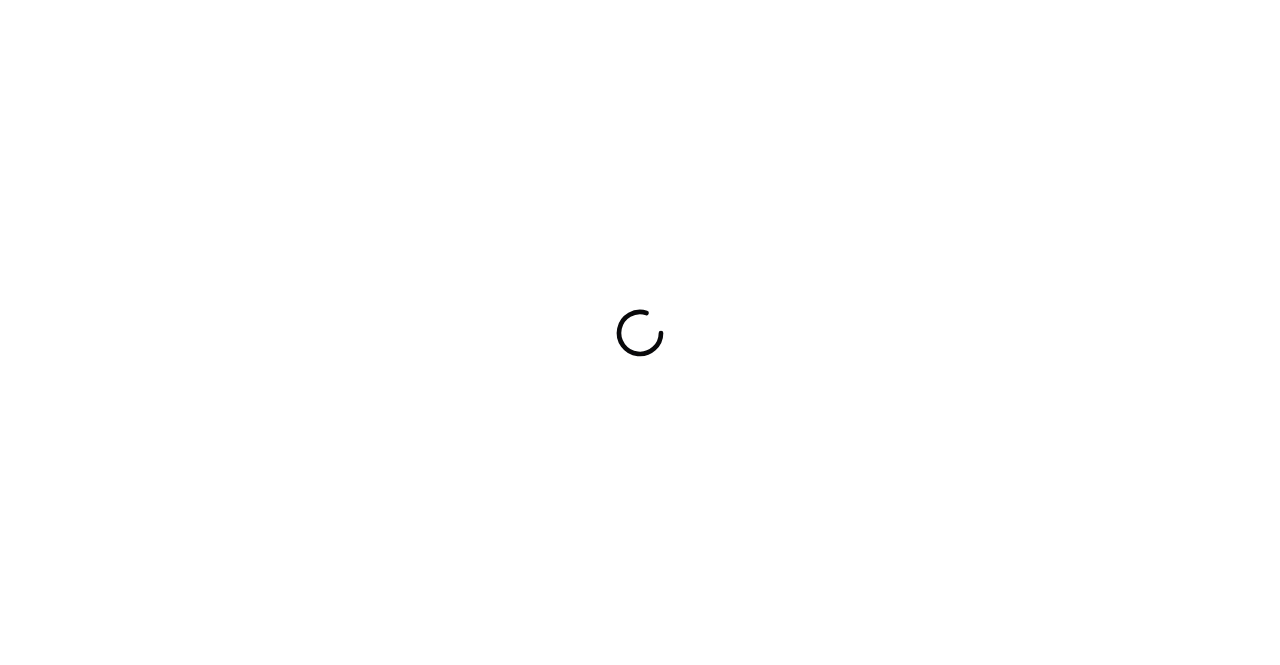 scroll, scrollTop: 0, scrollLeft: 0, axis: both 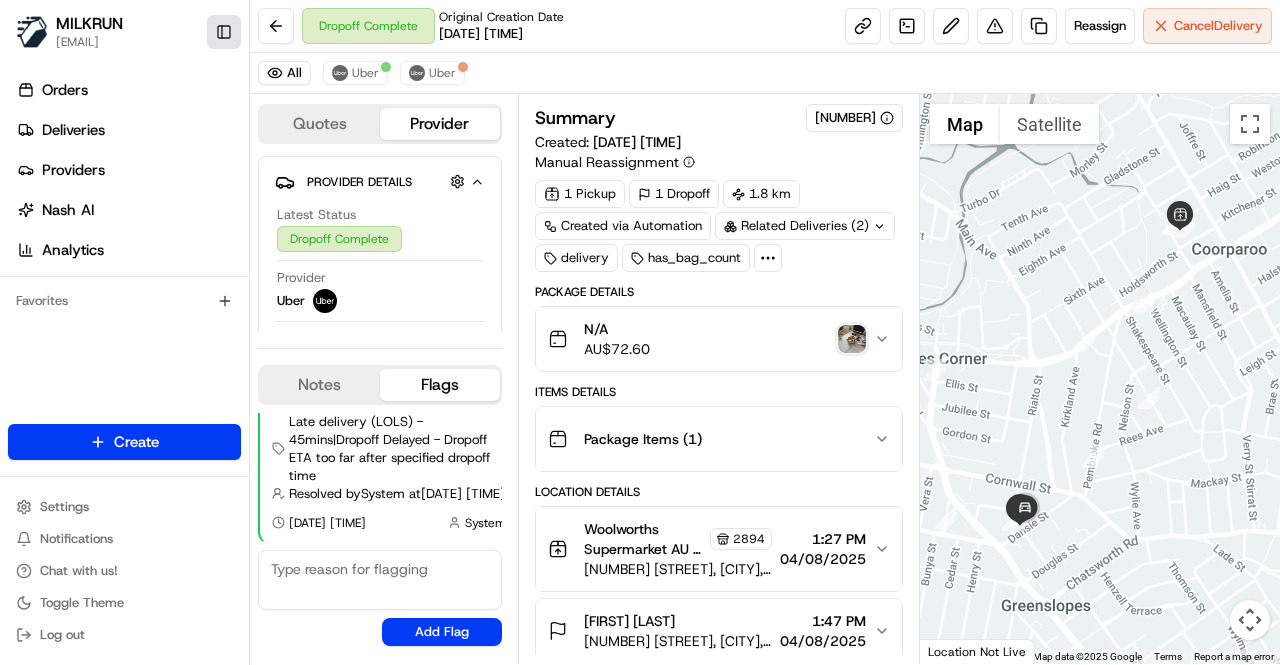click on "Toggle Sidebar" at bounding box center [224, 32] 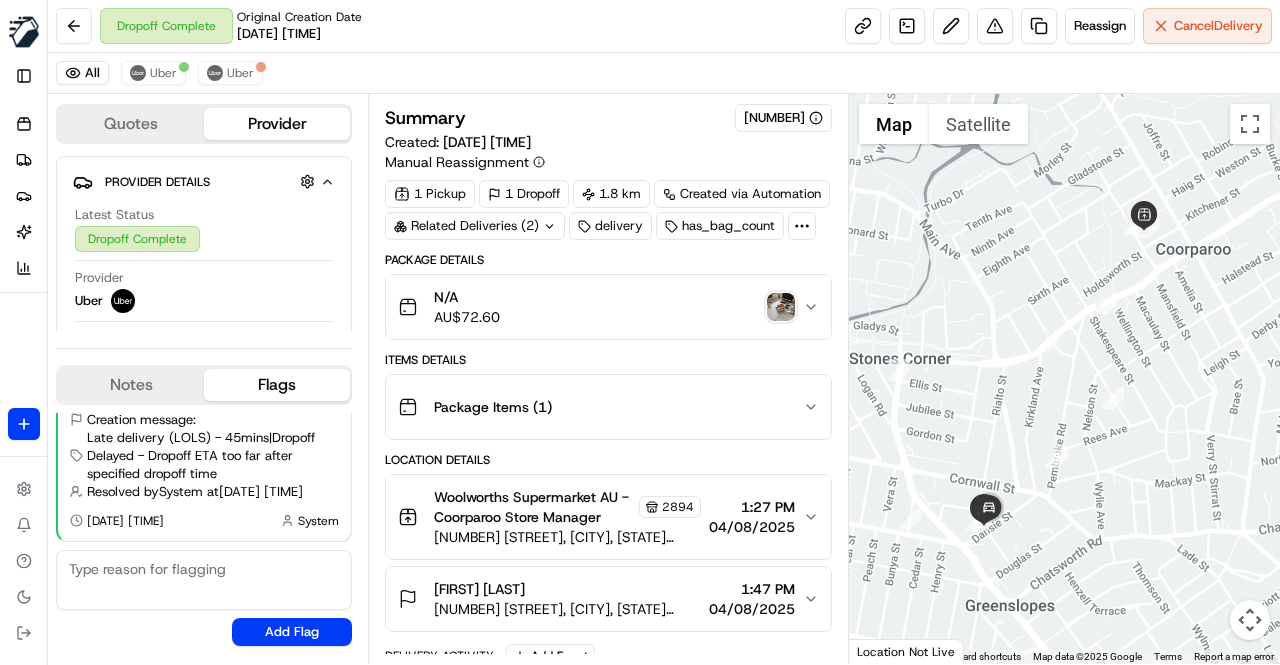 click on "All Uber Uber" at bounding box center [664, 73] 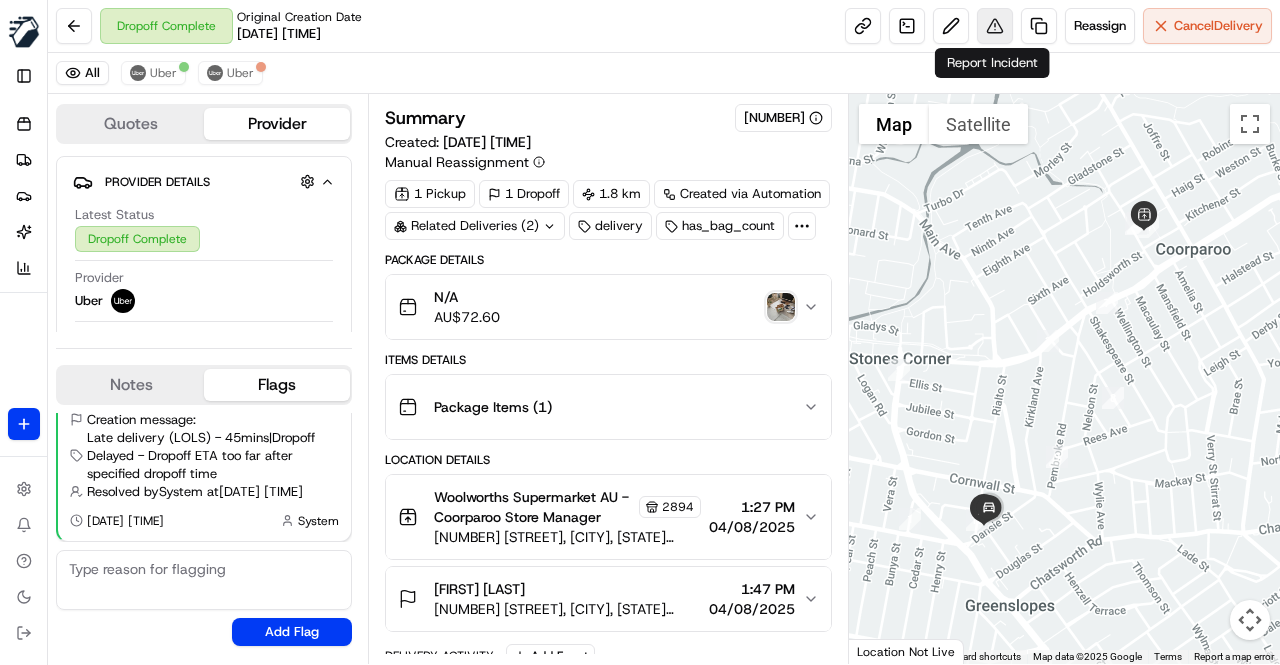 click at bounding box center [995, 26] 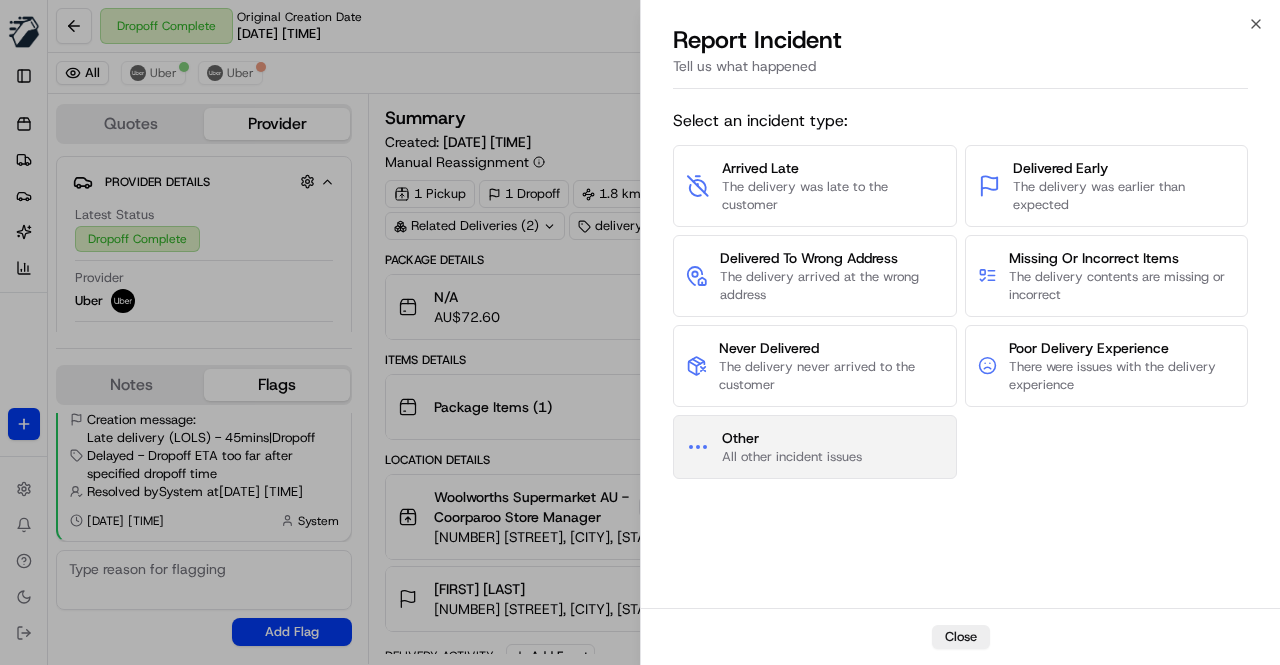 click on "Other" at bounding box center [792, 438] 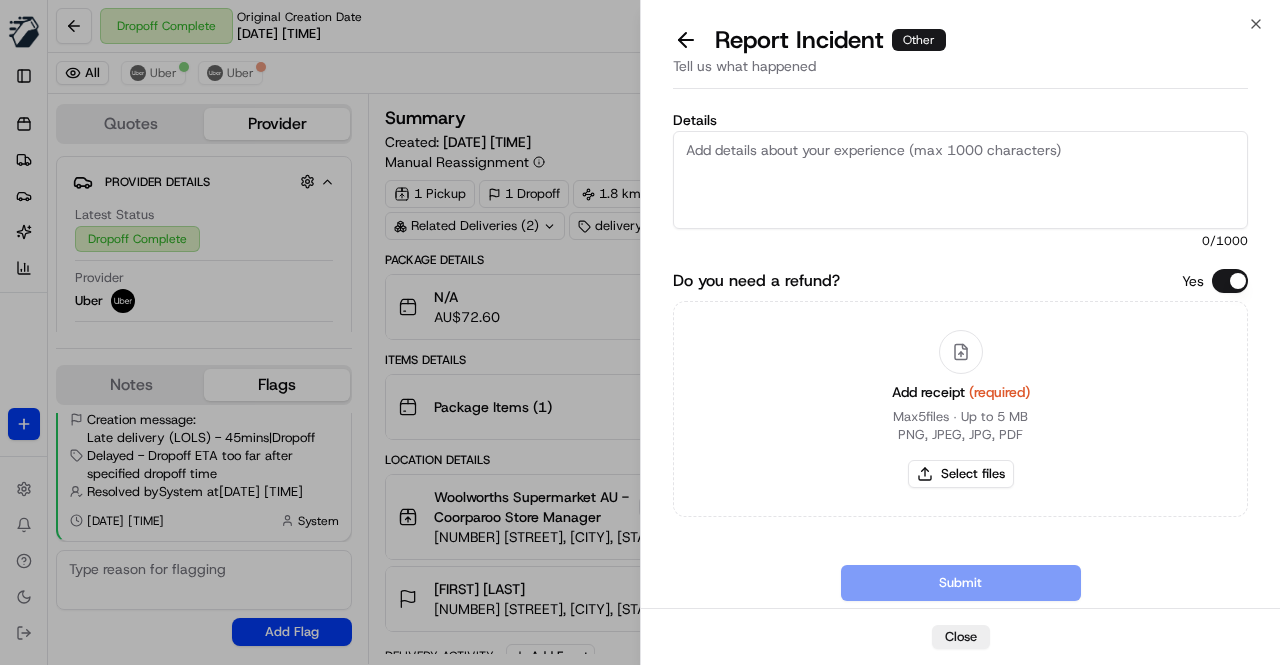 click on "Details" at bounding box center [960, 180] 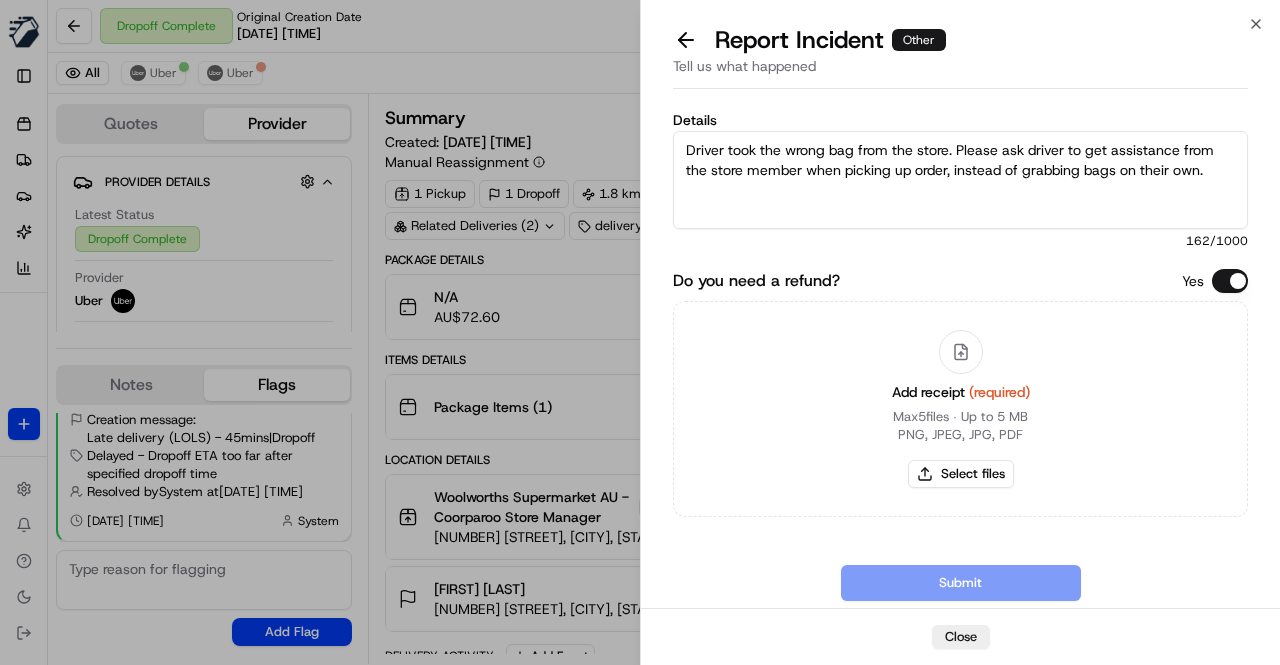 click on "Driver took the wrong bag from the store. Please ask driver to get assistance from the store member when picking up order, instead of grabbing bags on their own." at bounding box center (960, 180) 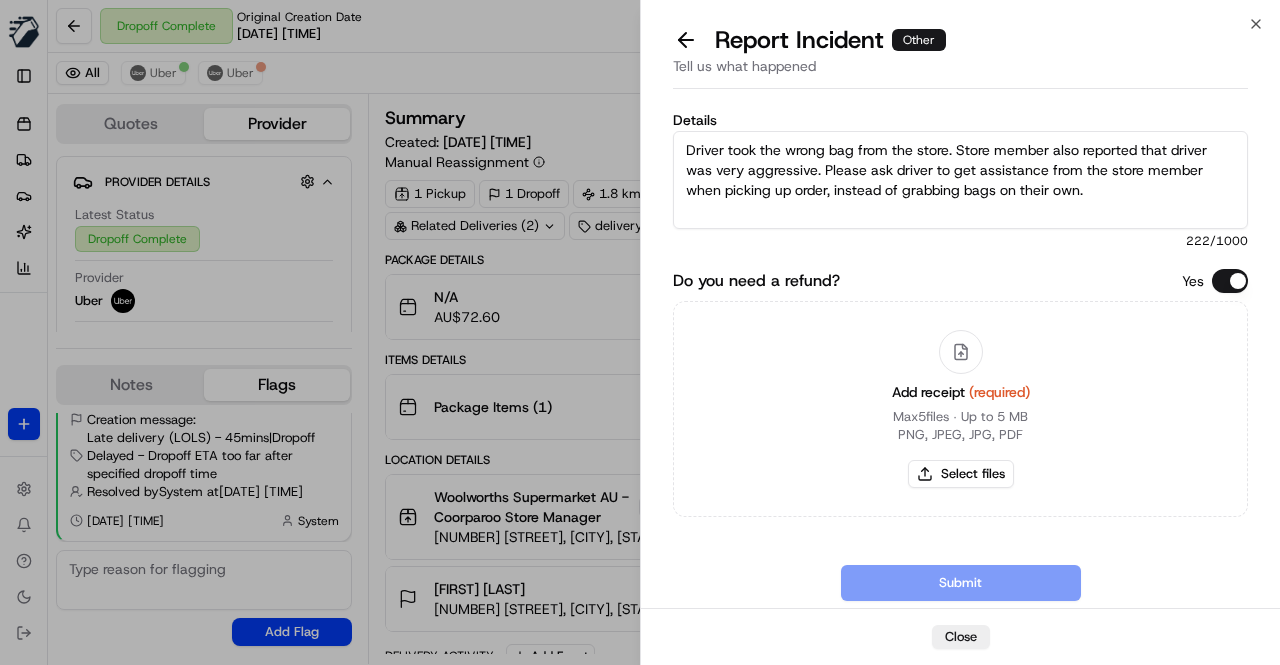 drag, startPoint x: 1104, startPoint y: 191, endPoint x: 823, endPoint y: 167, distance: 282.02304 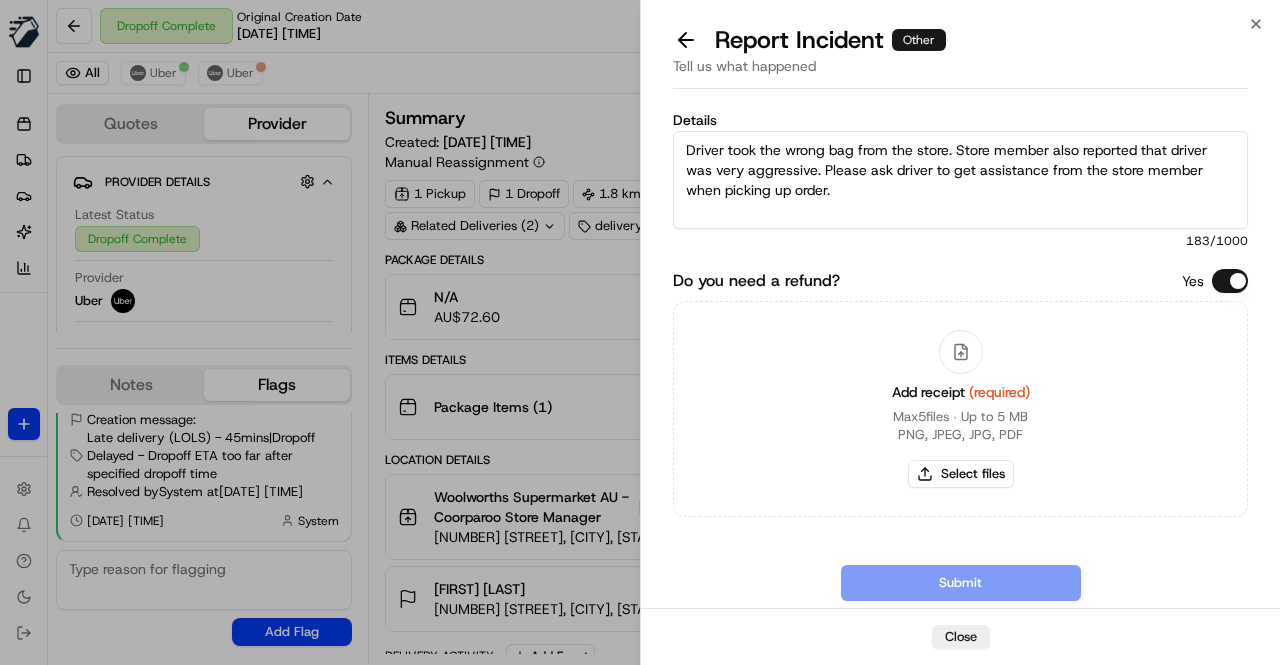click on "Driver took the wrong bag from the store. Store member also reported that driver was very aggressive. Please ask driver to get assistance from the store member when picking up order." at bounding box center (960, 180) 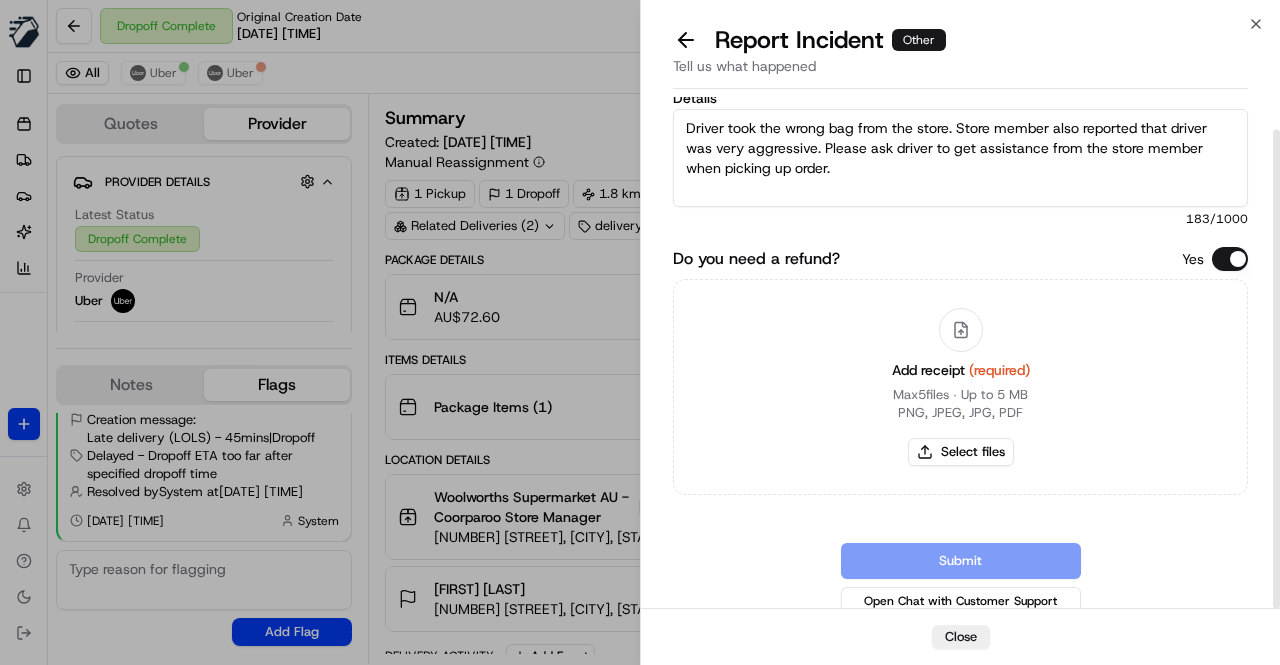 scroll, scrollTop: 34, scrollLeft: 0, axis: vertical 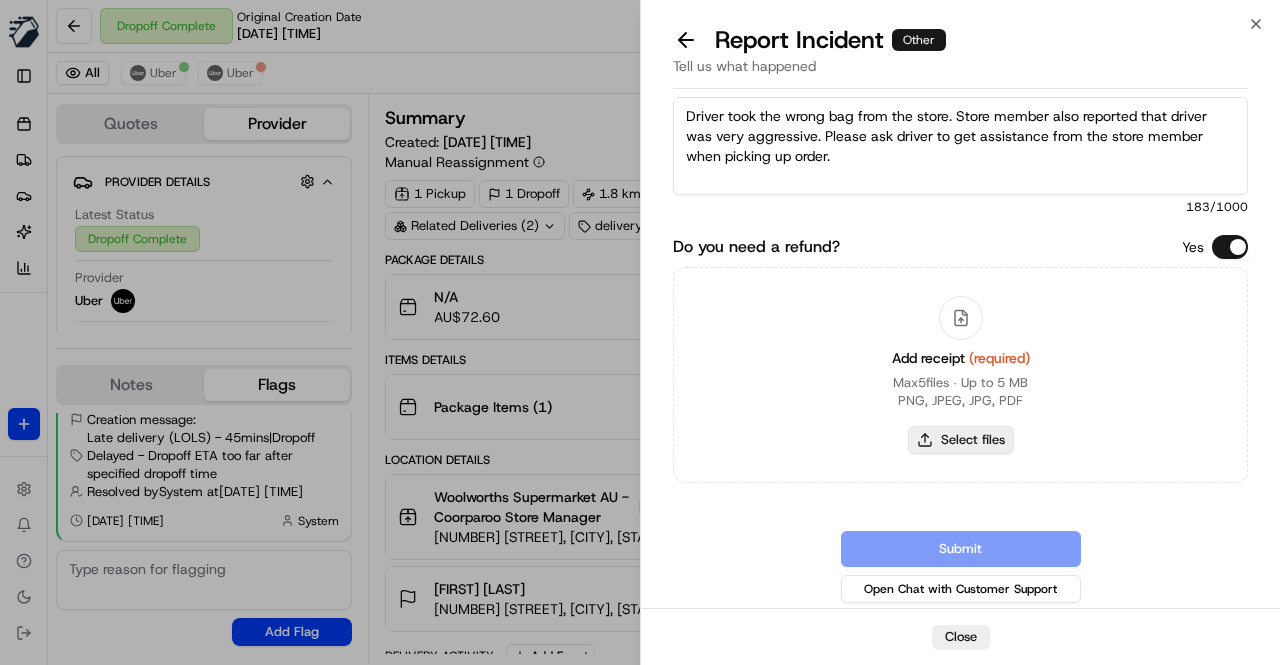 type on "Driver took the wrong bag from the store. Store member also reported that driver was very aggressive. Please ask driver to get assistance from the store member when picking up order." 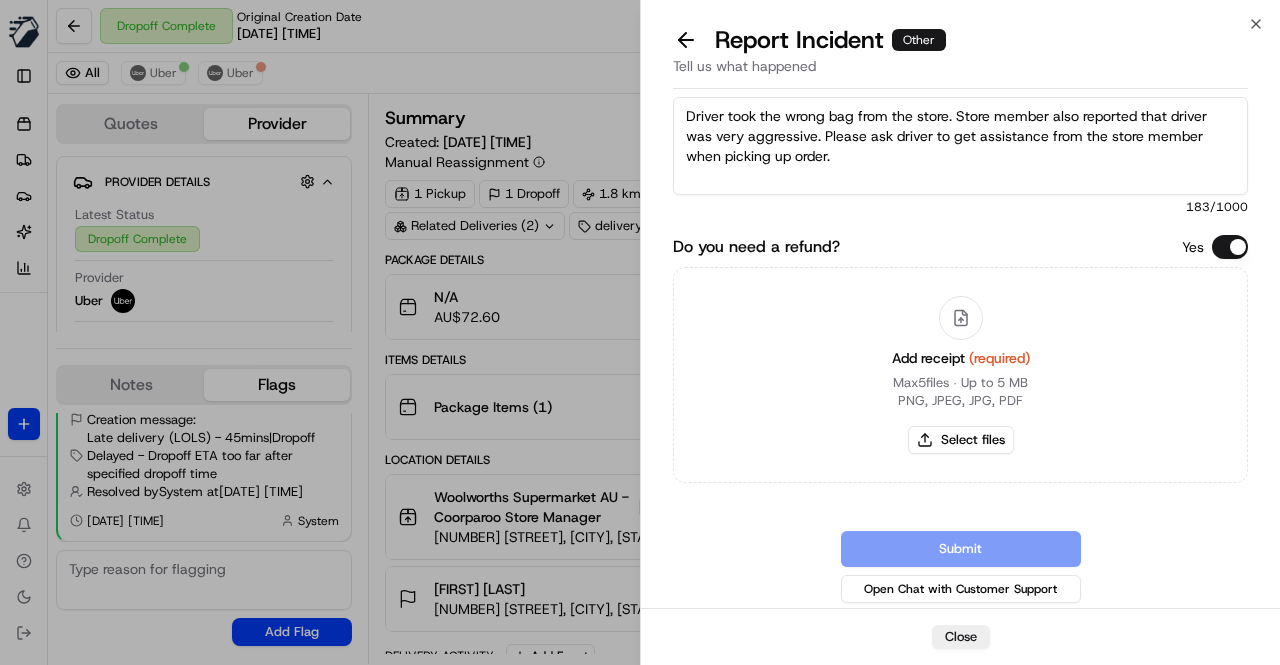 scroll, scrollTop: 27, scrollLeft: 0, axis: vertical 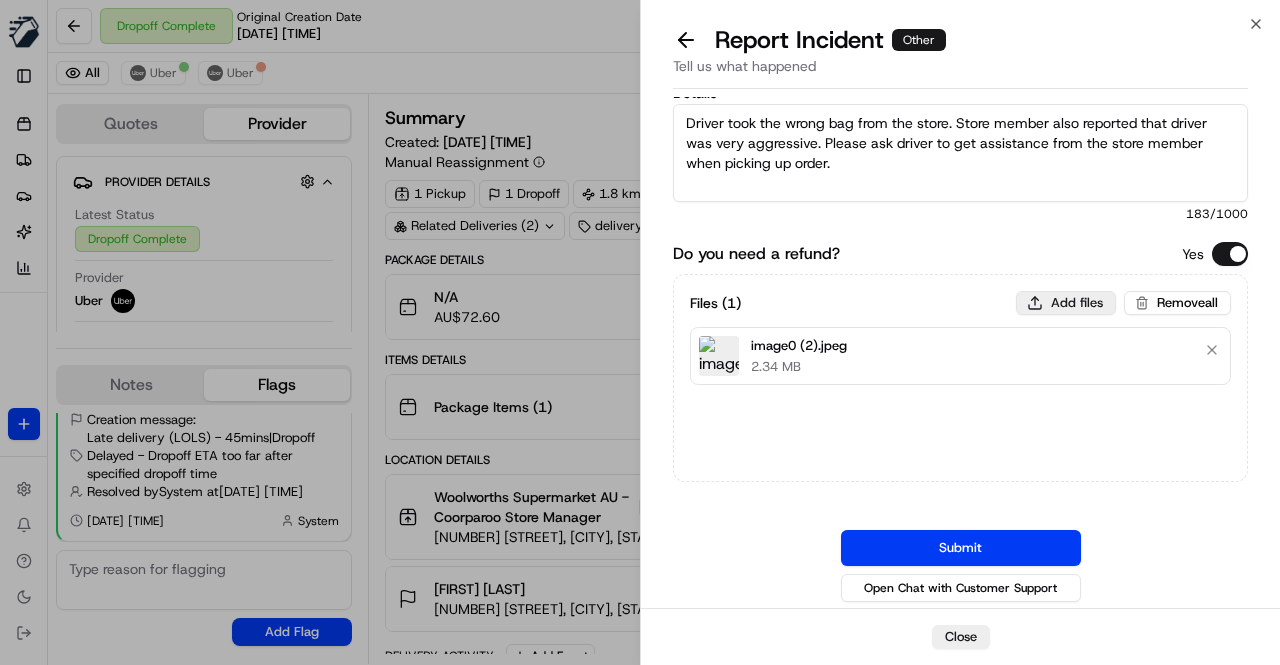 click on "Add files" at bounding box center (1066, 303) 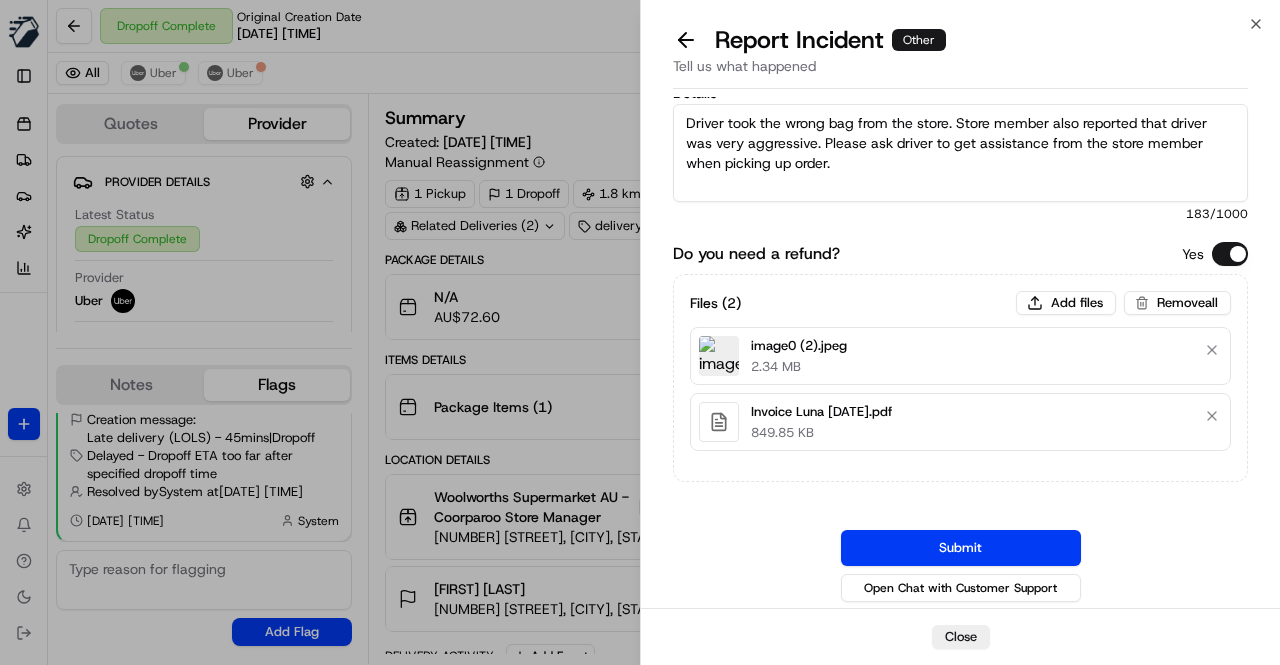 click on "Driver took the wrong bag from the store. Store member also reported that driver was very aggressive. Please ask driver to get assistance from the store member when picking up order." at bounding box center [960, 153] 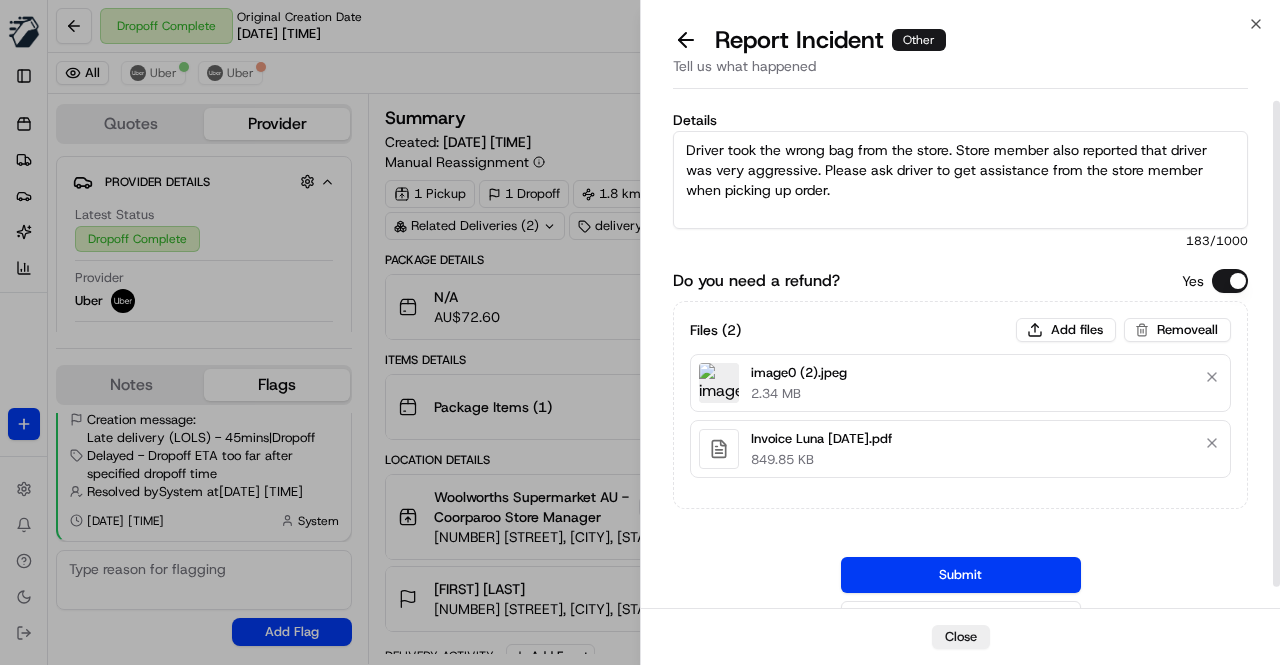 scroll, scrollTop: 27, scrollLeft: 0, axis: vertical 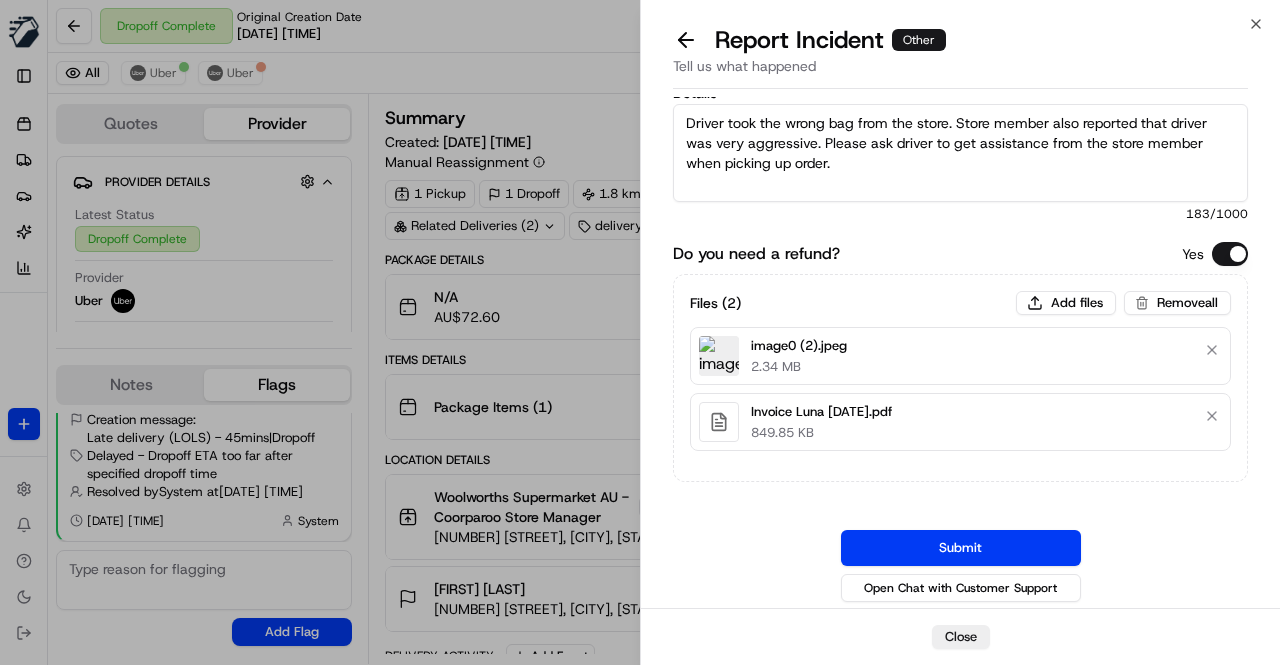 click on "Driver took the wrong bag from the store. Store member also reported that driver was very aggressive. Please ask driver to get assistance from the store member when picking up order." at bounding box center [960, 153] 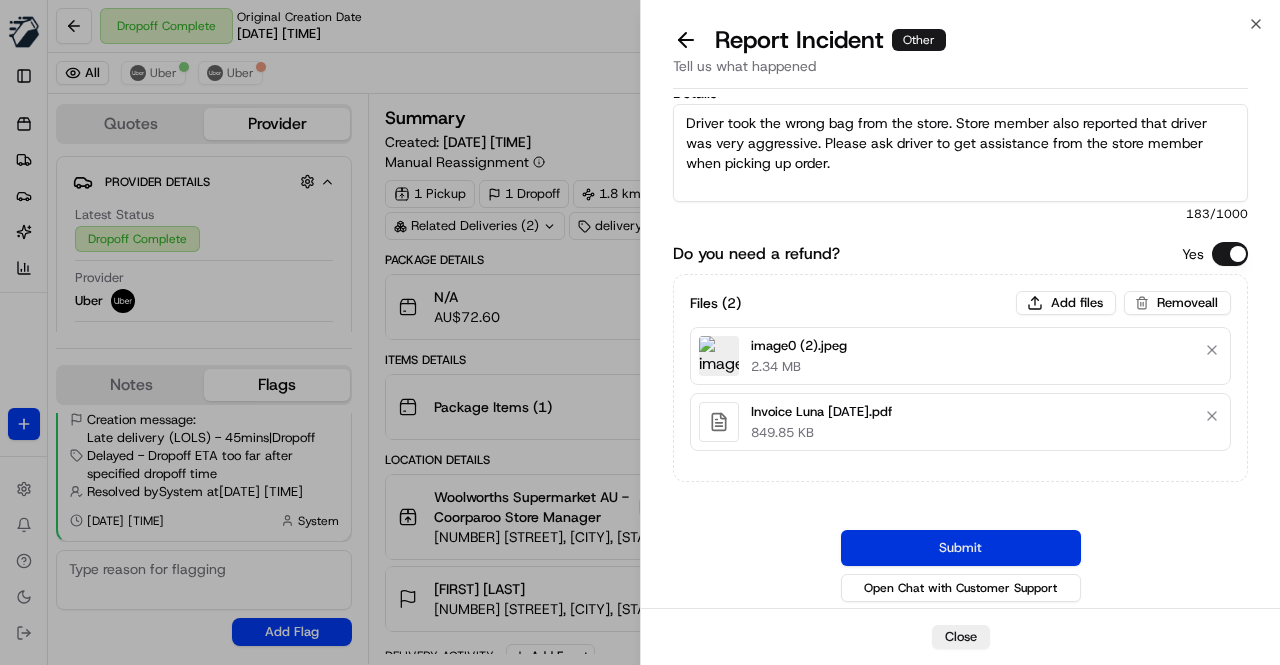click on "Submit" at bounding box center (961, 548) 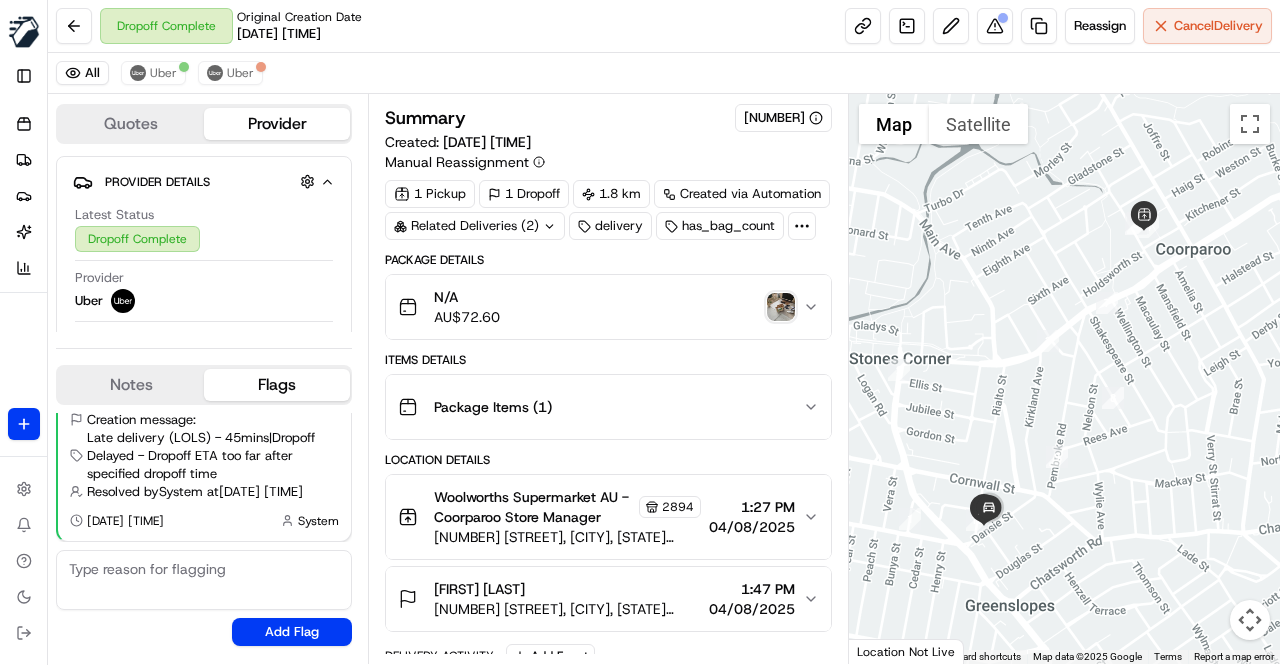 click on "Dropoff Complete Original Creation Date 08/04/2025 01:19 PM Reassign Cancel  Delivery" at bounding box center (664, 26) 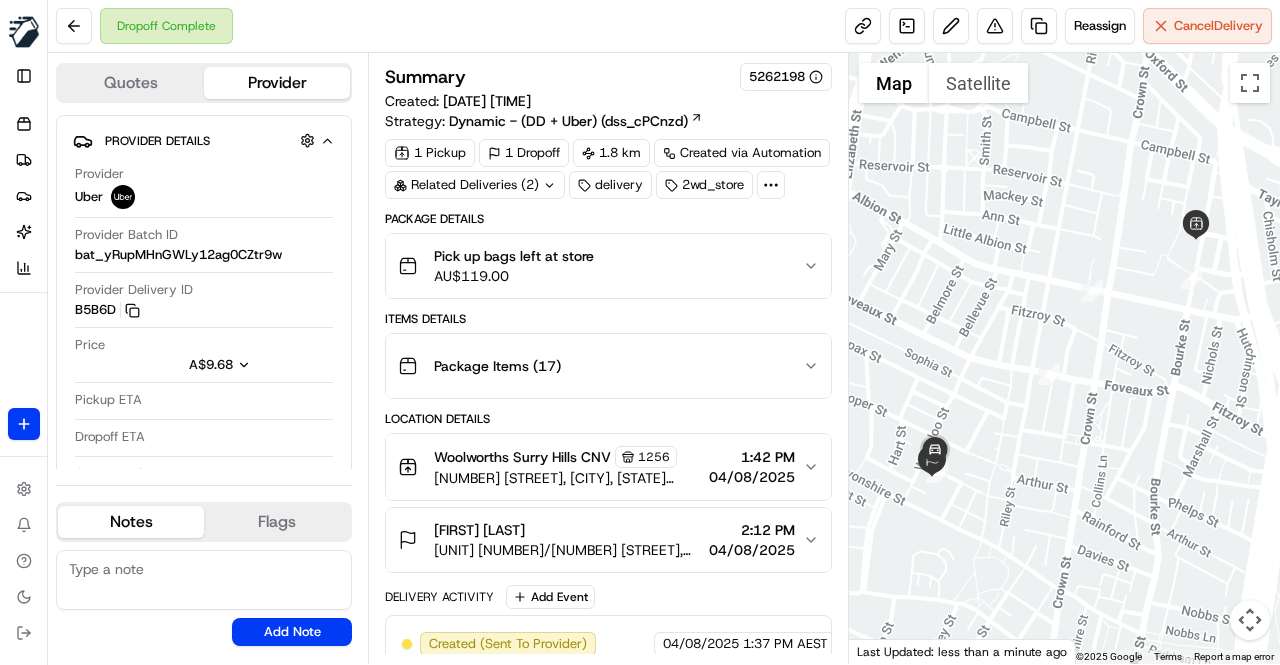scroll, scrollTop: 0, scrollLeft: 0, axis: both 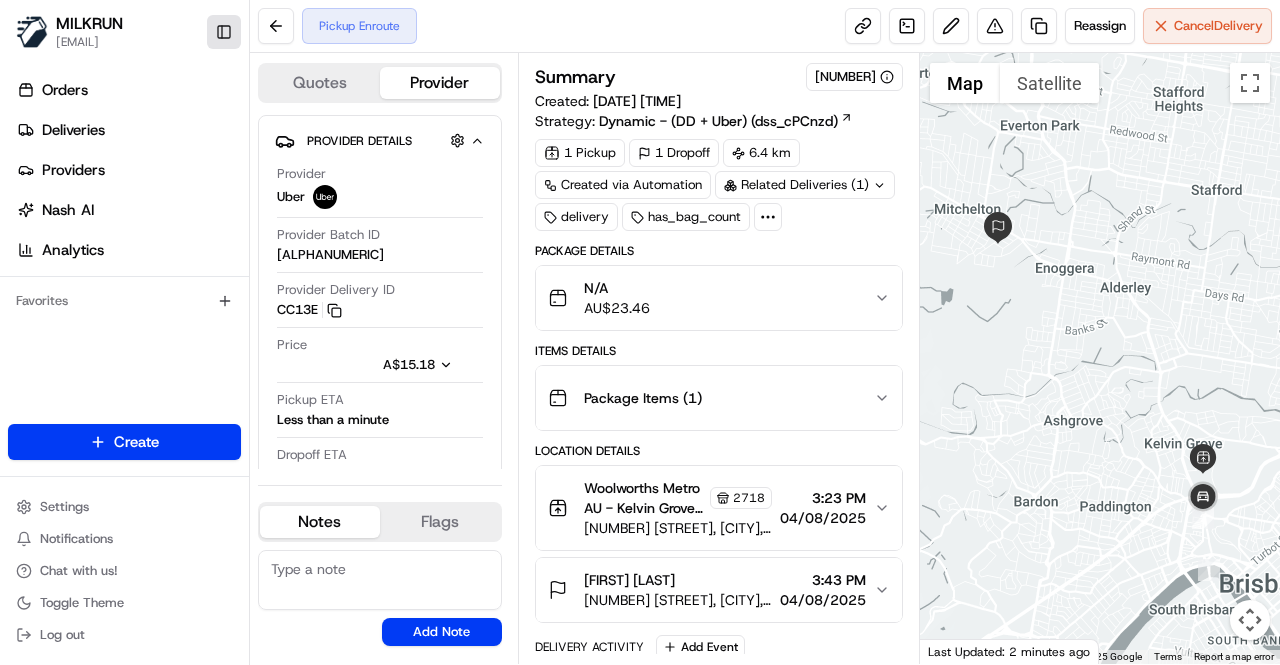 click on "Toggle Sidebar" at bounding box center [224, 32] 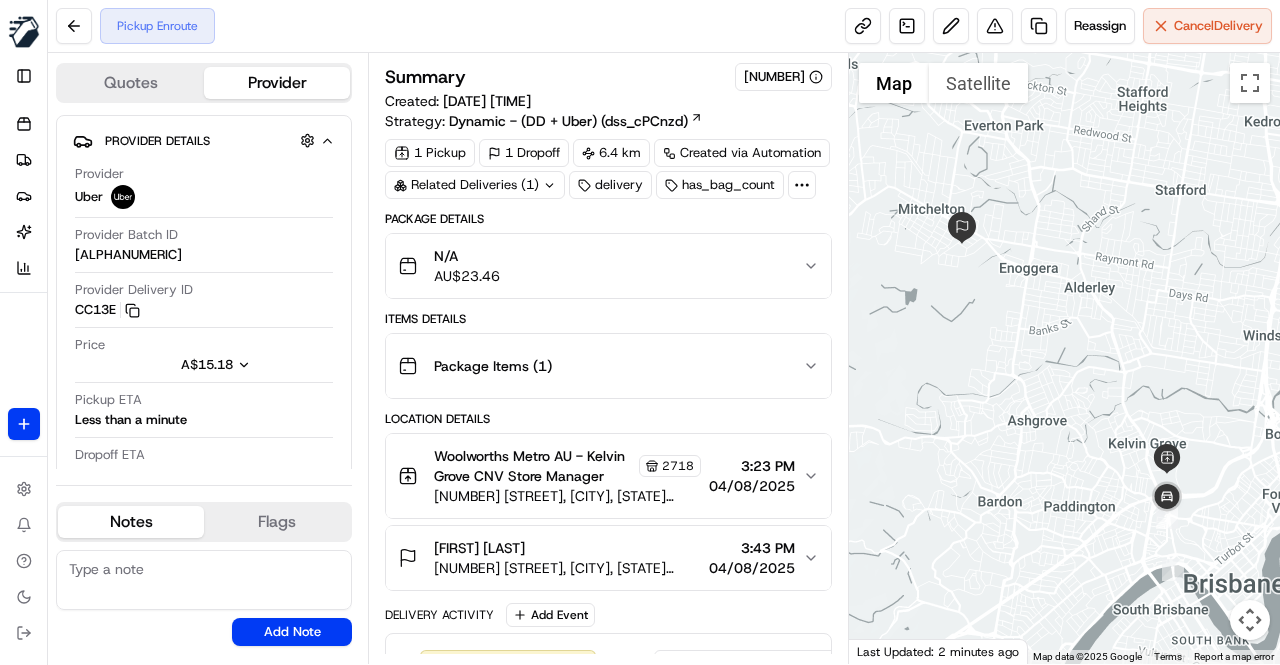 click on "Items Details" at bounding box center [608, 319] 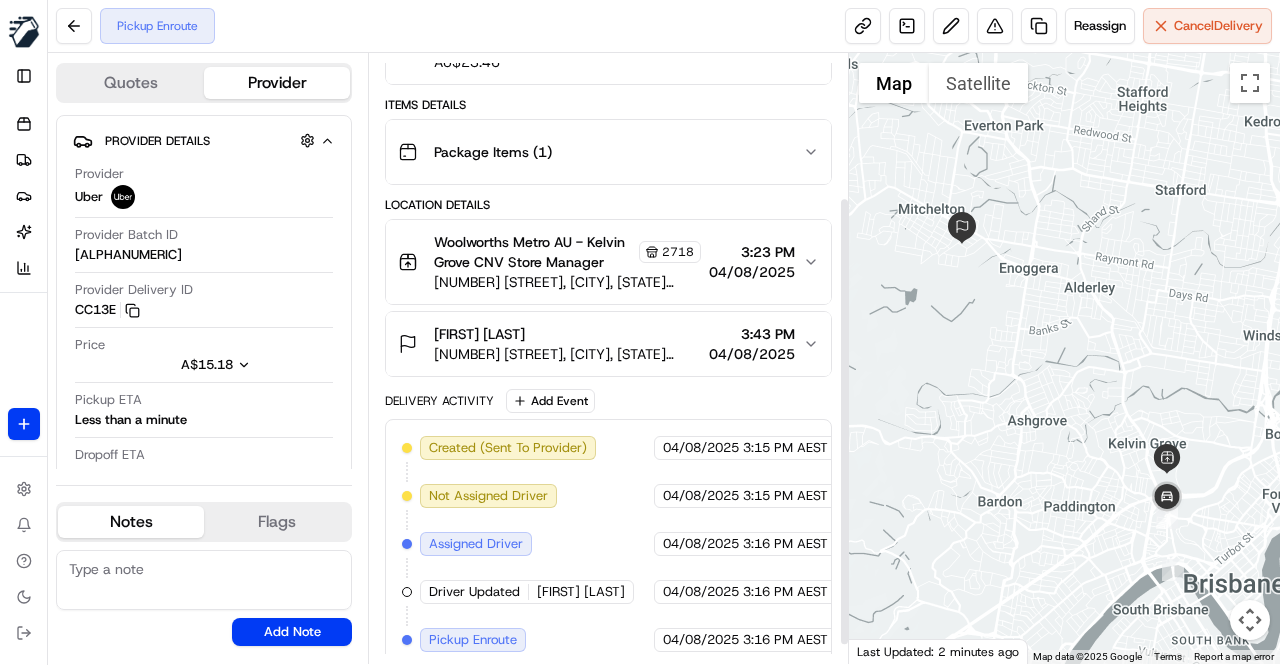 scroll, scrollTop: 220, scrollLeft: 0, axis: vertical 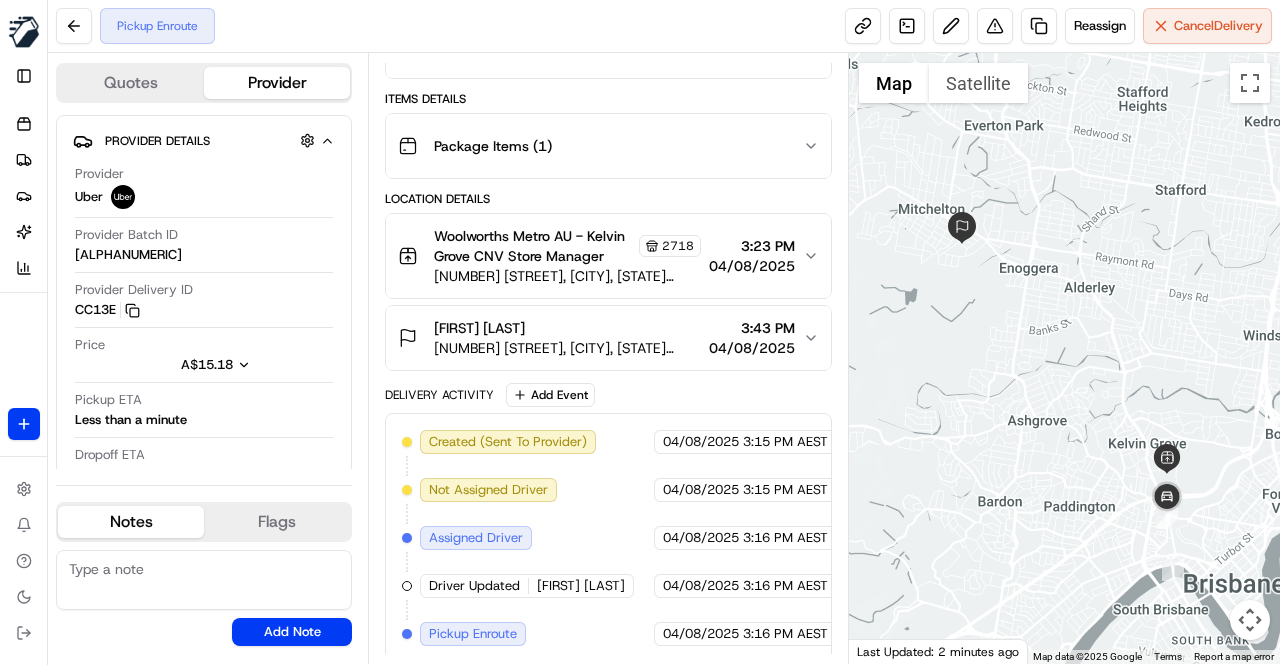 click on "Delivery Activity Add Event" at bounding box center [608, 395] 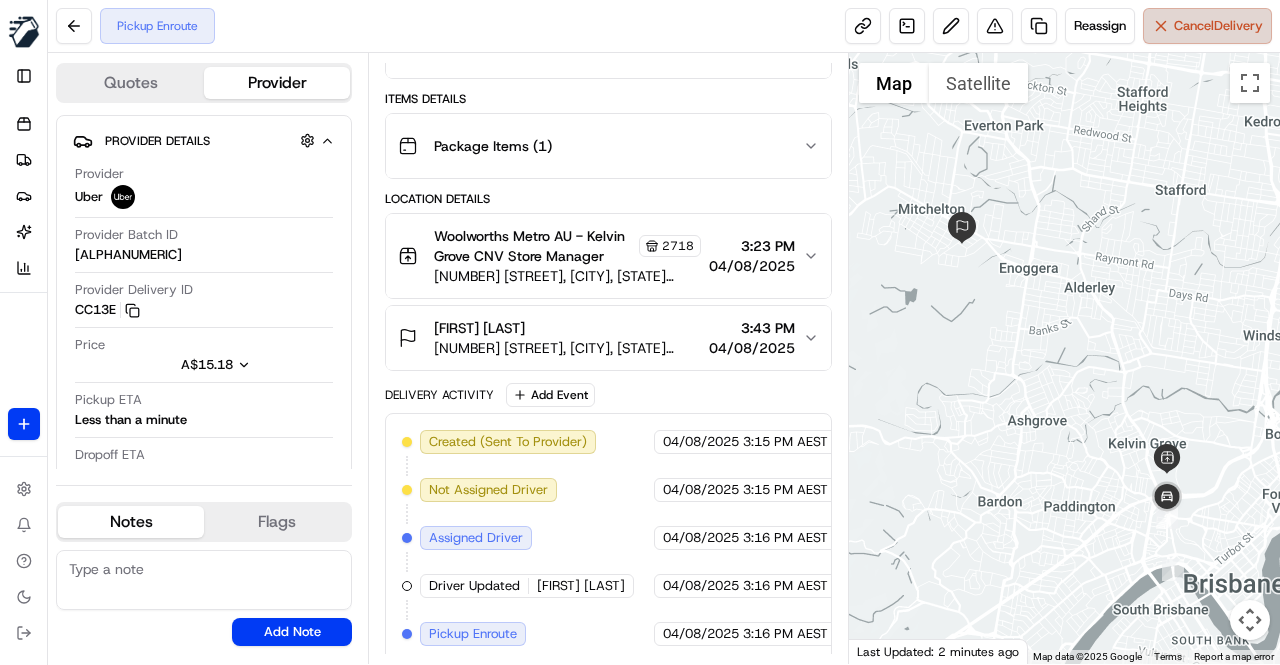 click on "Cancel  Delivery" at bounding box center (1218, 26) 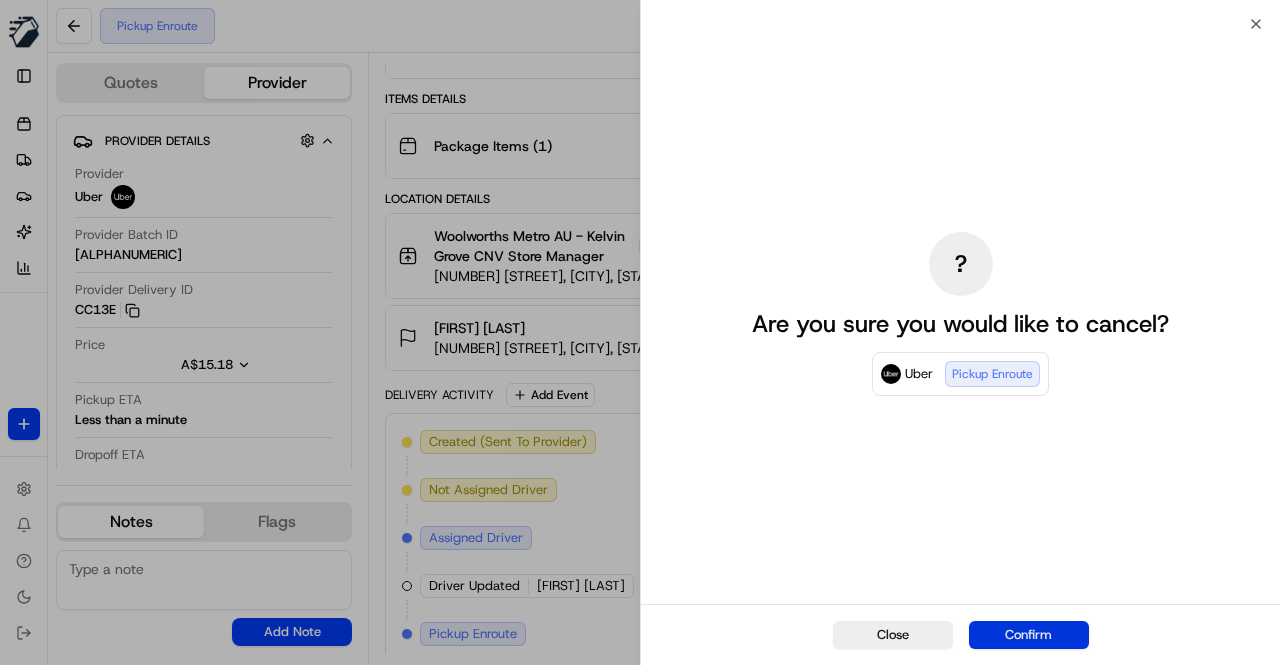 click on "Confirm" at bounding box center (1029, 635) 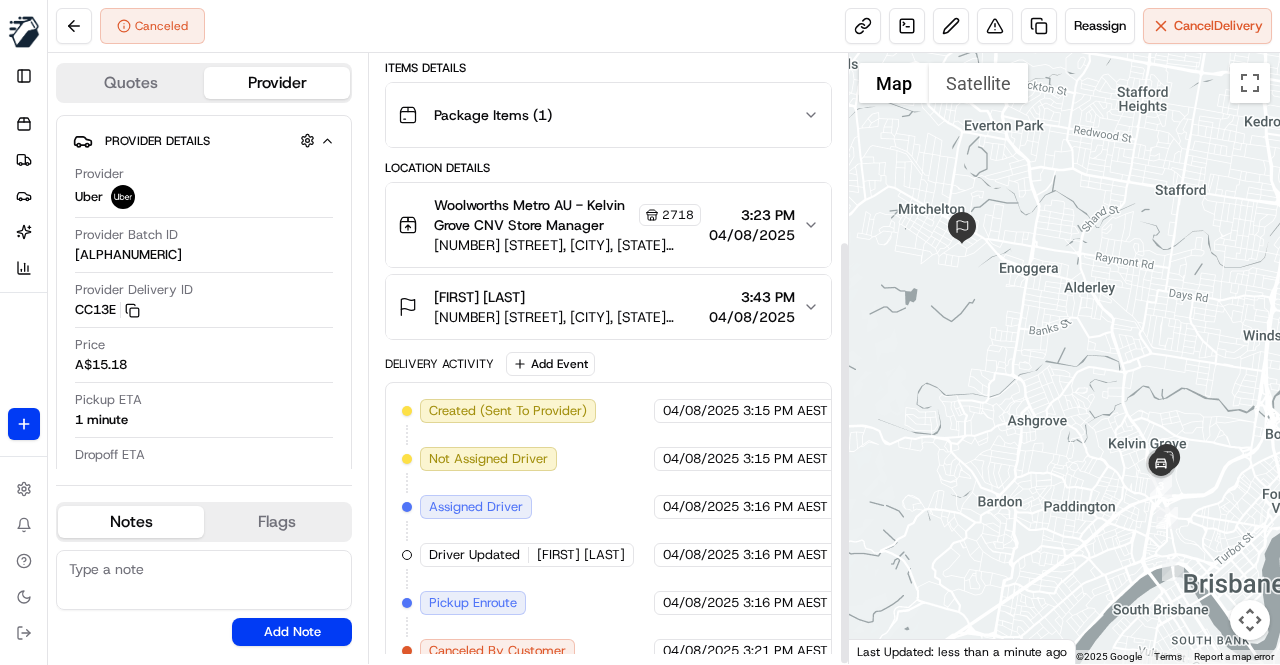 scroll, scrollTop: 267, scrollLeft: 0, axis: vertical 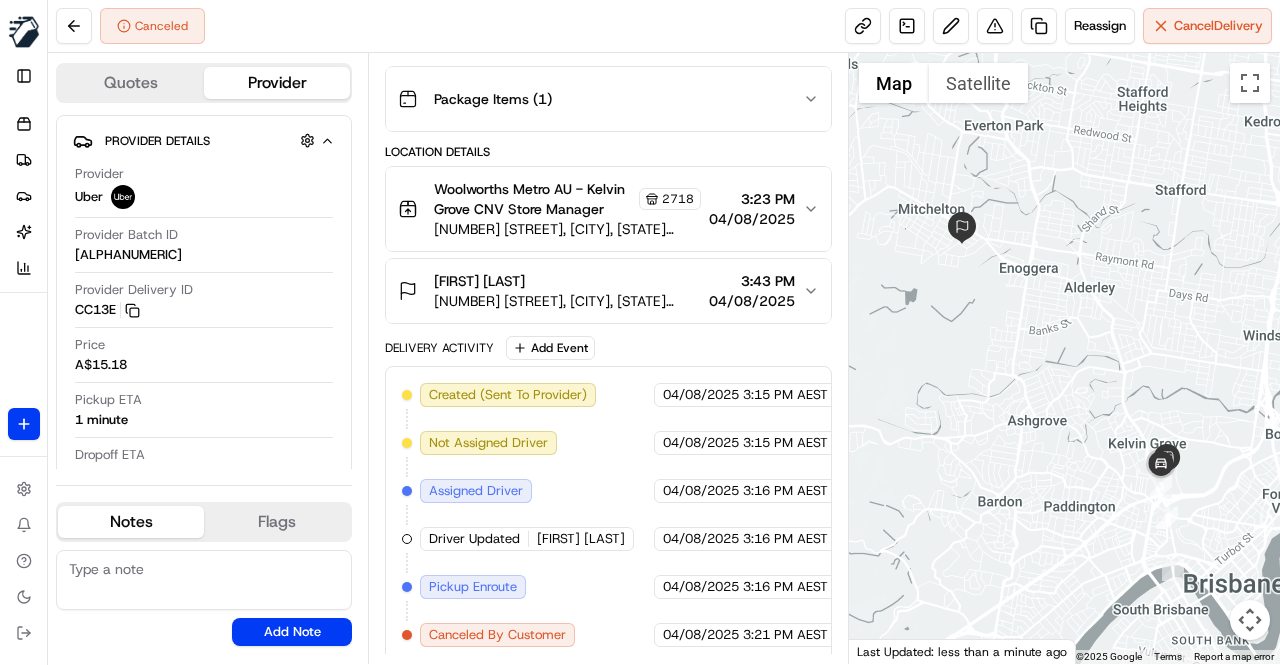 click on "Notes" at bounding box center [131, 522] 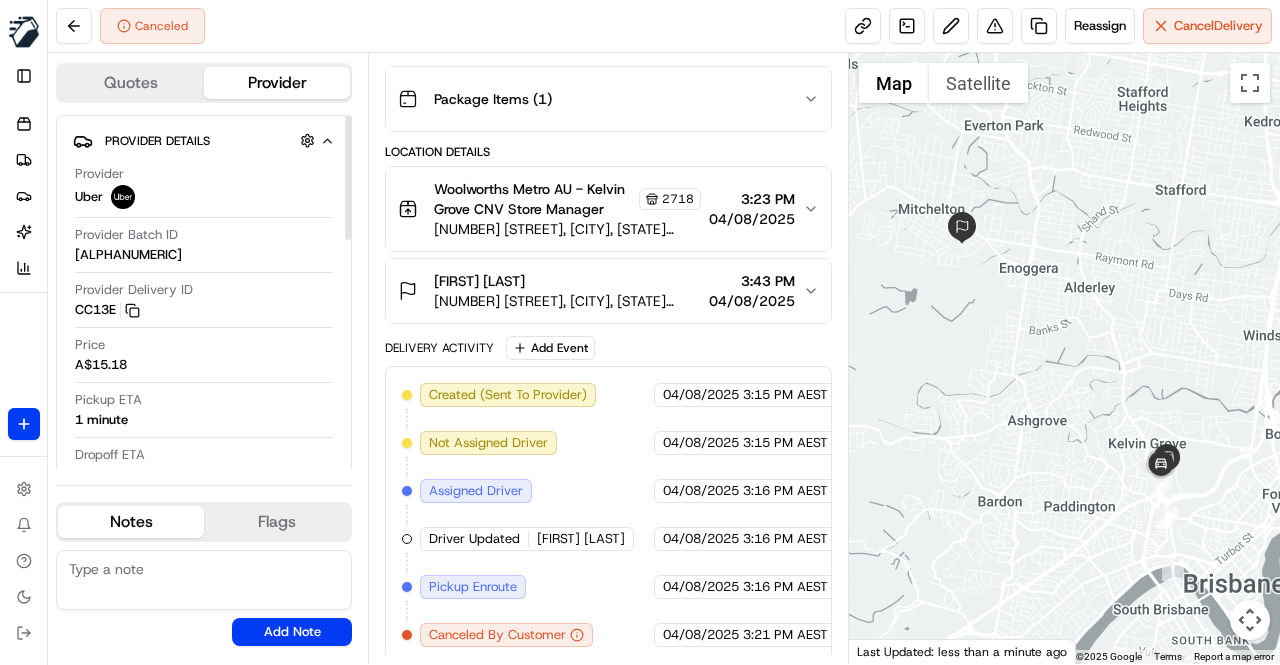 click at bounding box center (204, 580) 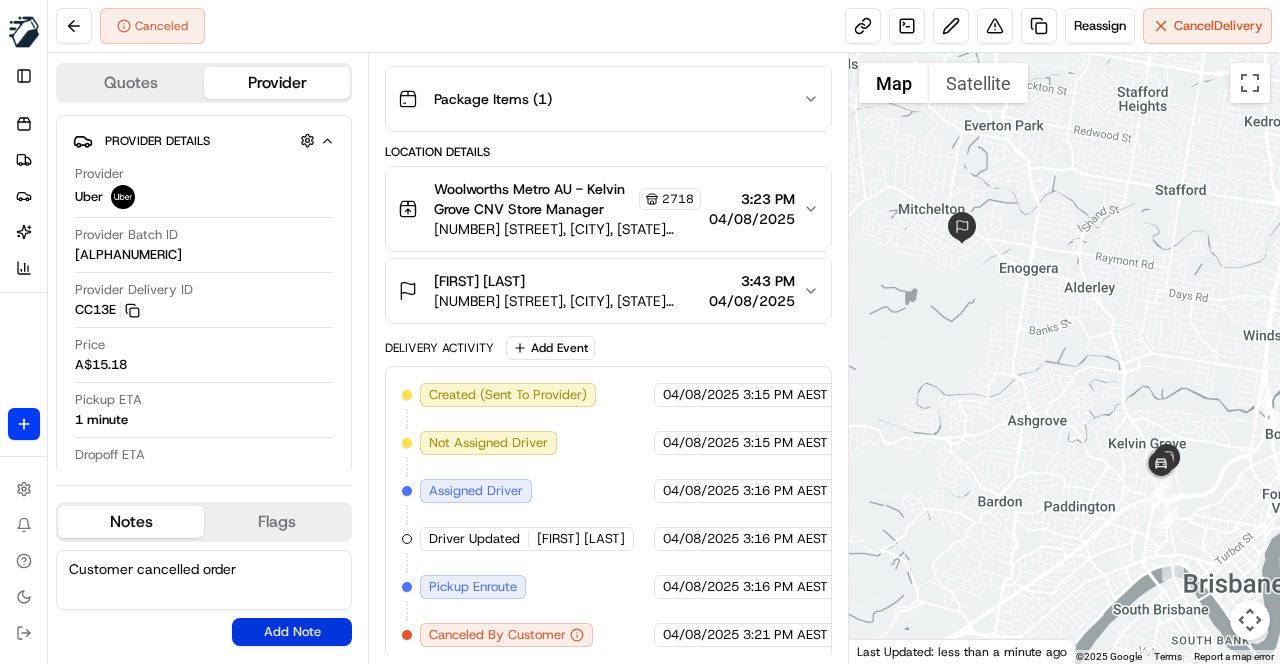 type on "Customer cancelled order" 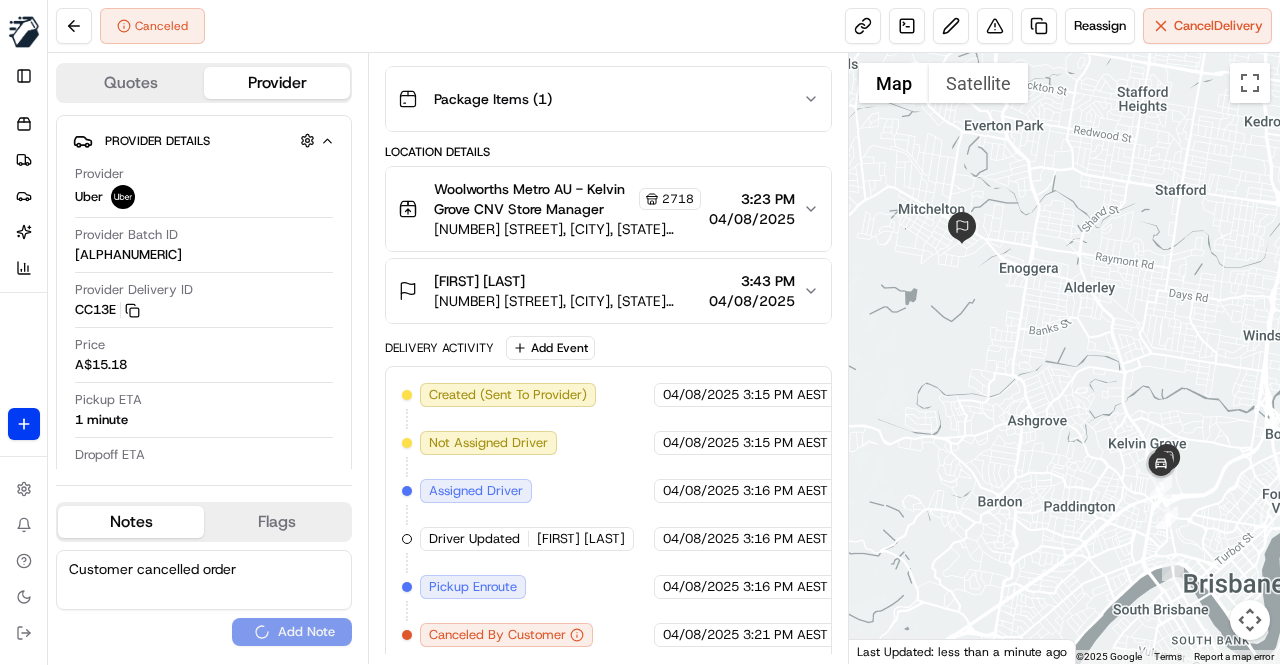 type 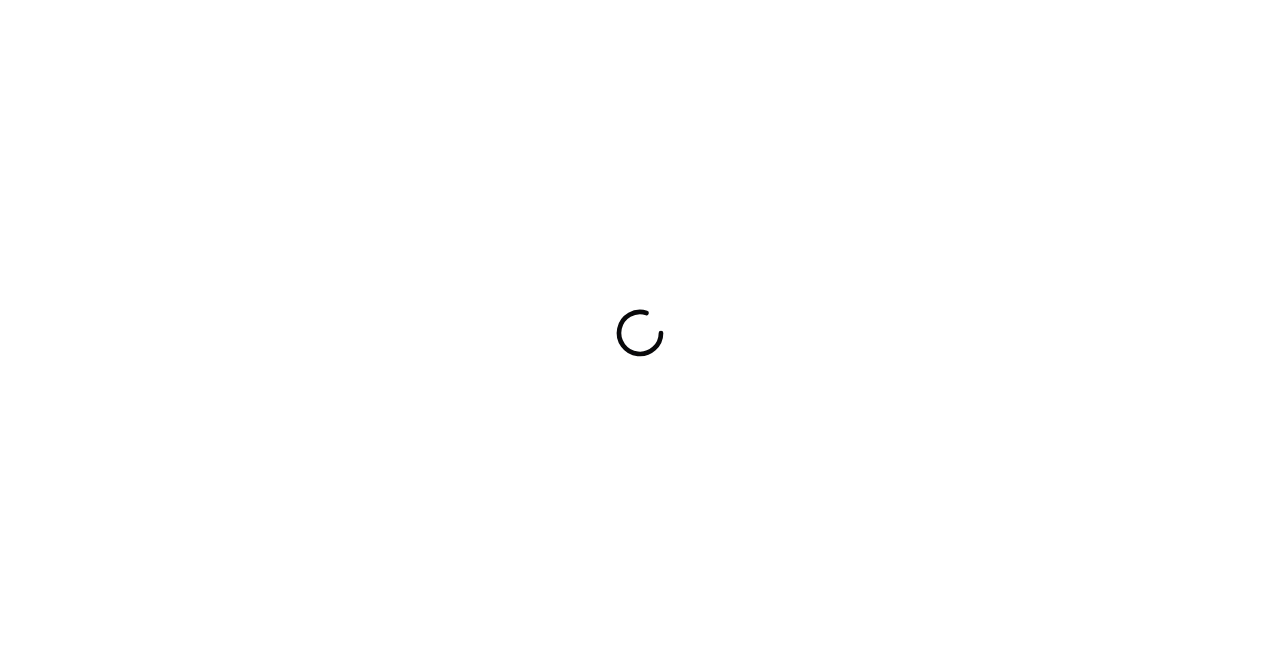 scroll, scrollTop: 0, scrollLeft: 0, axis: both 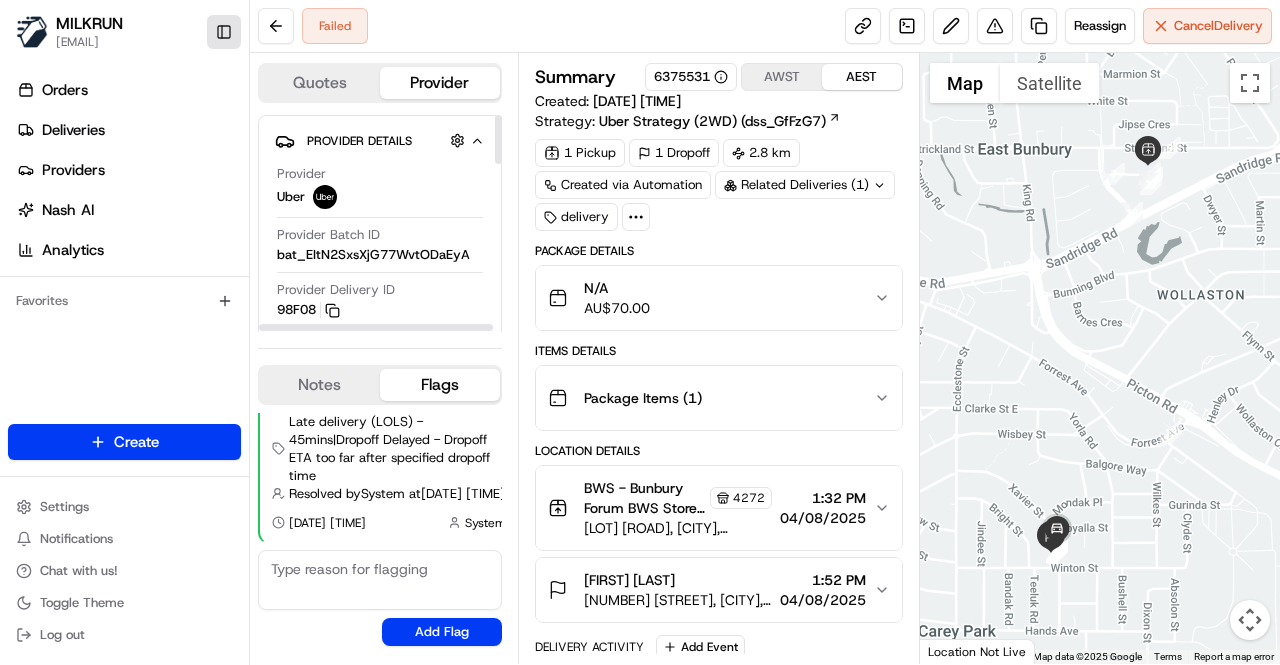 click on "Toggle Sidebar" at bounding box center [224, 32] 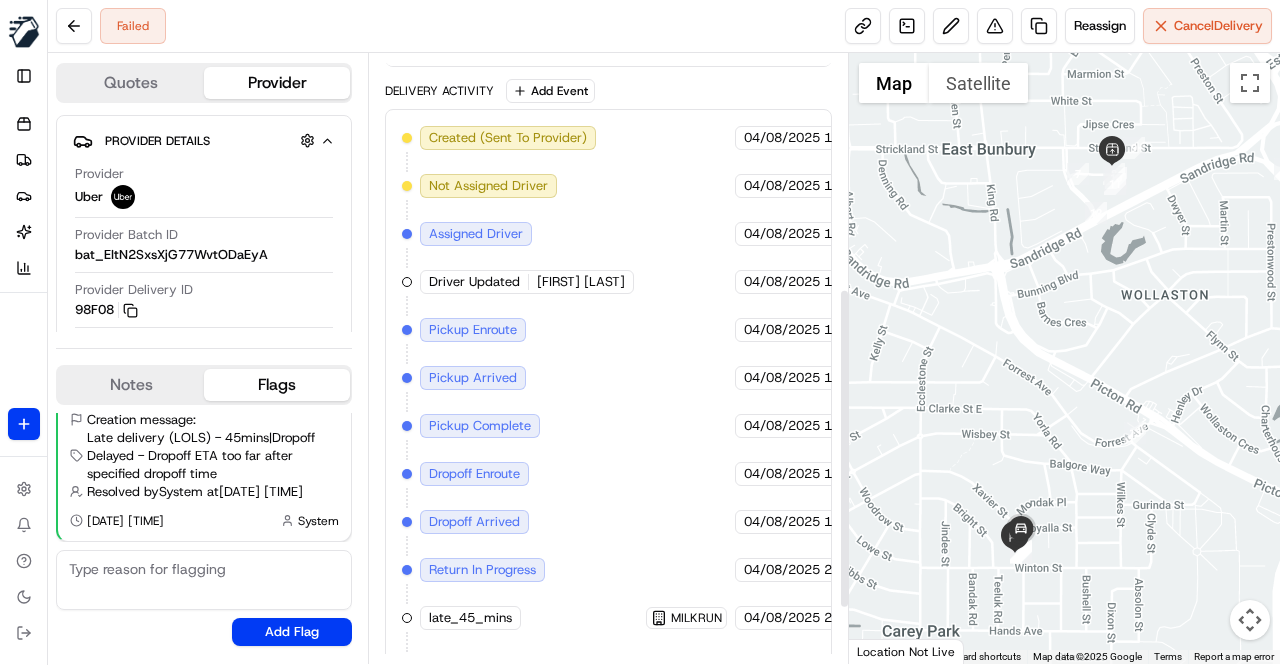 scroll, scrollTop: 552, scrollLeft: 0, axis: vertical 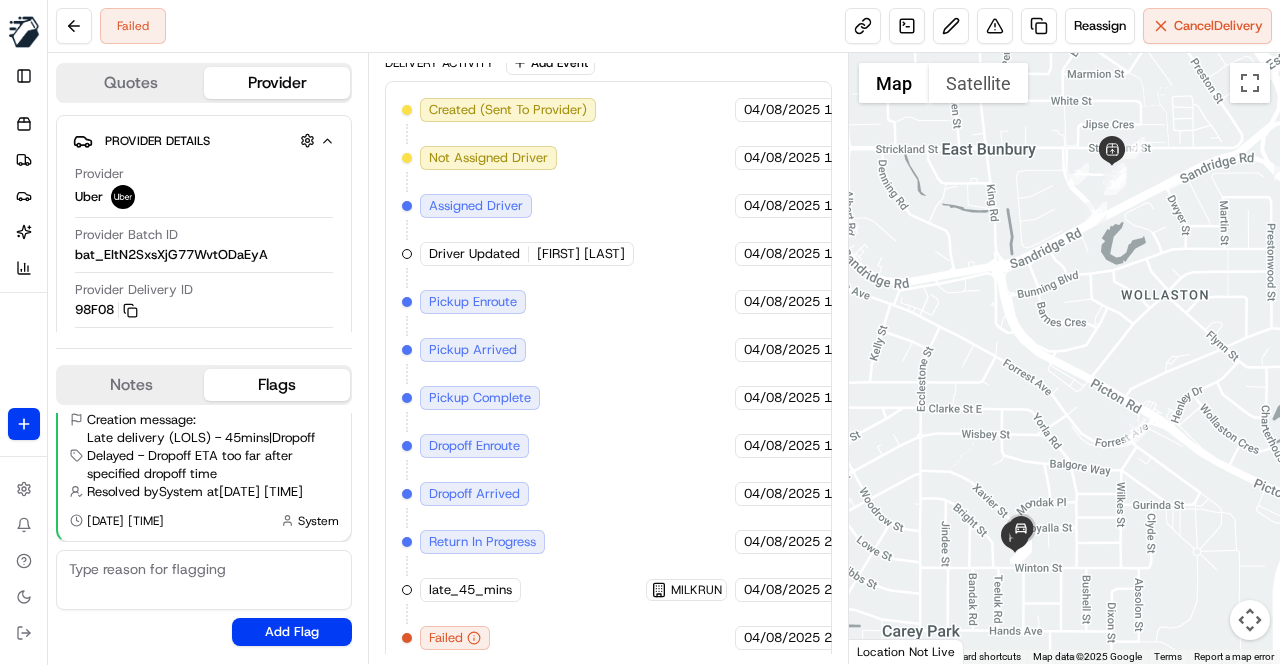 click on "Created (Sent To Provider) Uber [DATE] [TIME] AEST Not Assigned Driver Uber [DATE] [TIME] AEST Assigned Driver Uber [DATE] [TIME] AEST Driver Updated [FIRST] [LAST] Uber [DATE] [TIME] AEST Pickup Enroute Uber [DATE] [TIME] AEST Pickup Arrived Uber [DATE] [TIME] AEST Pickup Complete Uber [DATE] [TIME] AEST Dropoff Enroute Uber [DATE] [TIME] AEST Dropoff Arrived Uber [DATE] [TIME] AEST Return In Progress Uber [DATE] [TIME] AEST late_45_mins MILKRUN [DATE] [TIME] AEST Failed Uber [DATE] [TIME] AEST" at bounding box center [608, 374] 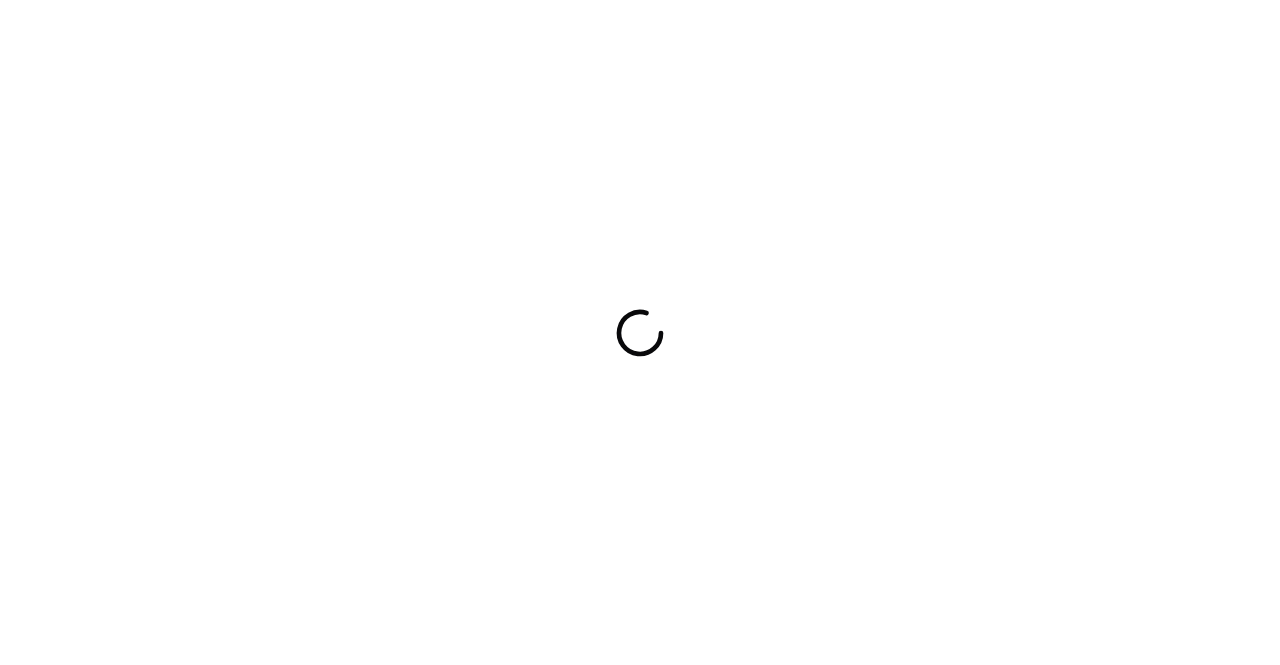 scroll, scrollTop: 0, scrollLeft: 0, axis: both 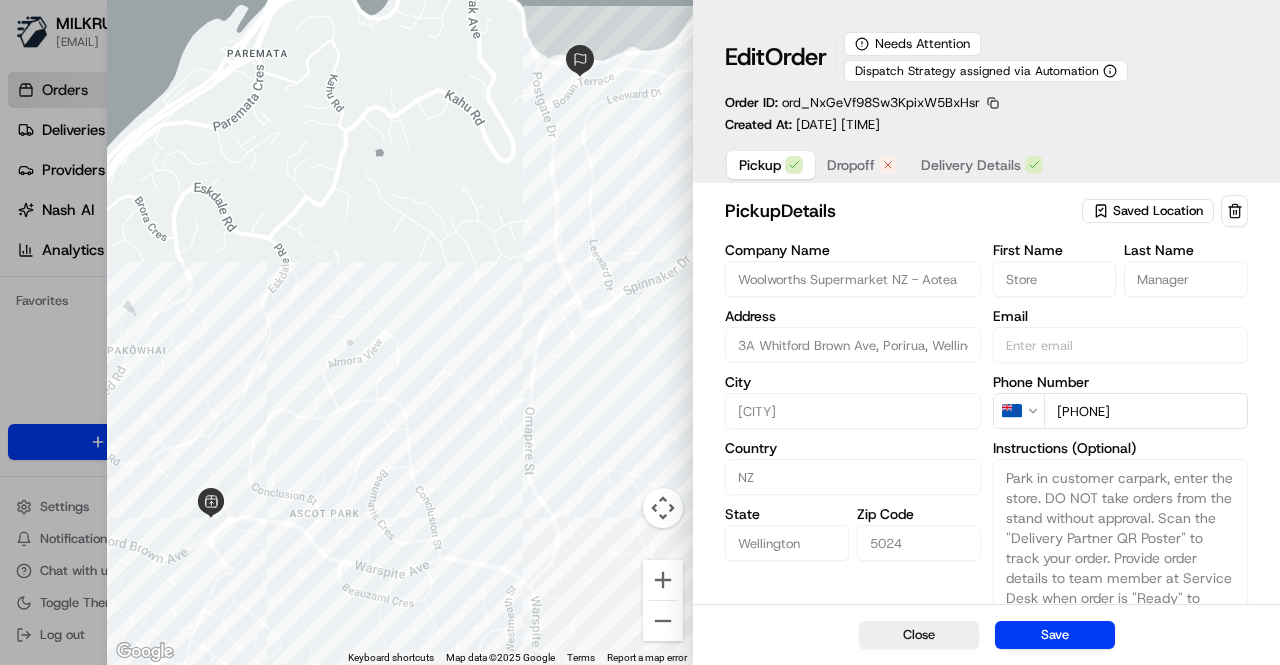 click on "Dropoff" at bounding box center [851, 165] 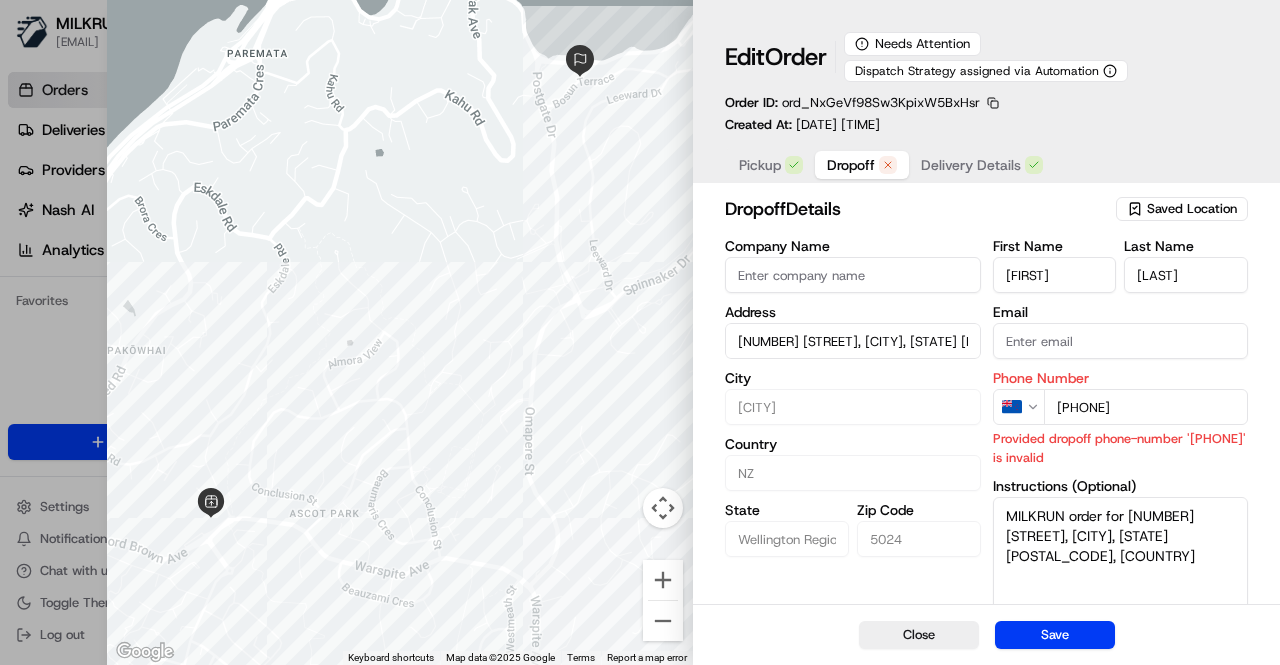 click on "Provided dropoff phone-number '[PHONE]' is invalid" at bounding box center (1120, 448) 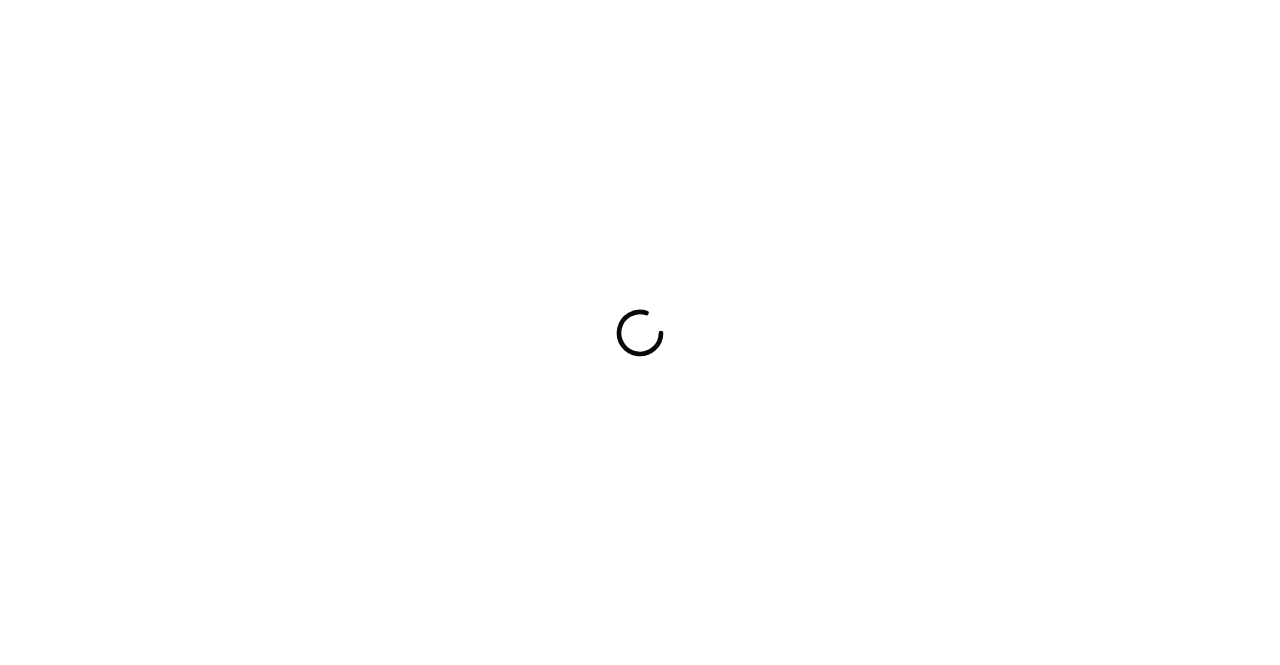 scroll, scrollTop: 0, scrollLeft: 0, axis: both 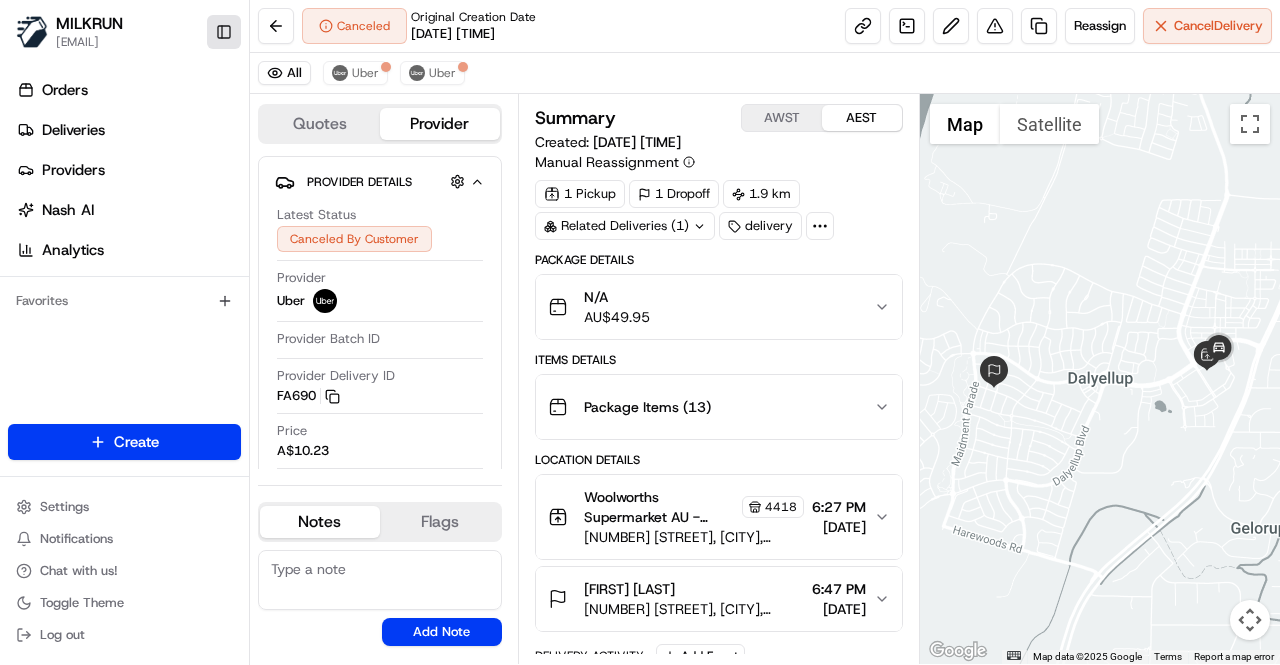 click on "Toggle Sidebar" at bounding box center [224, 32] 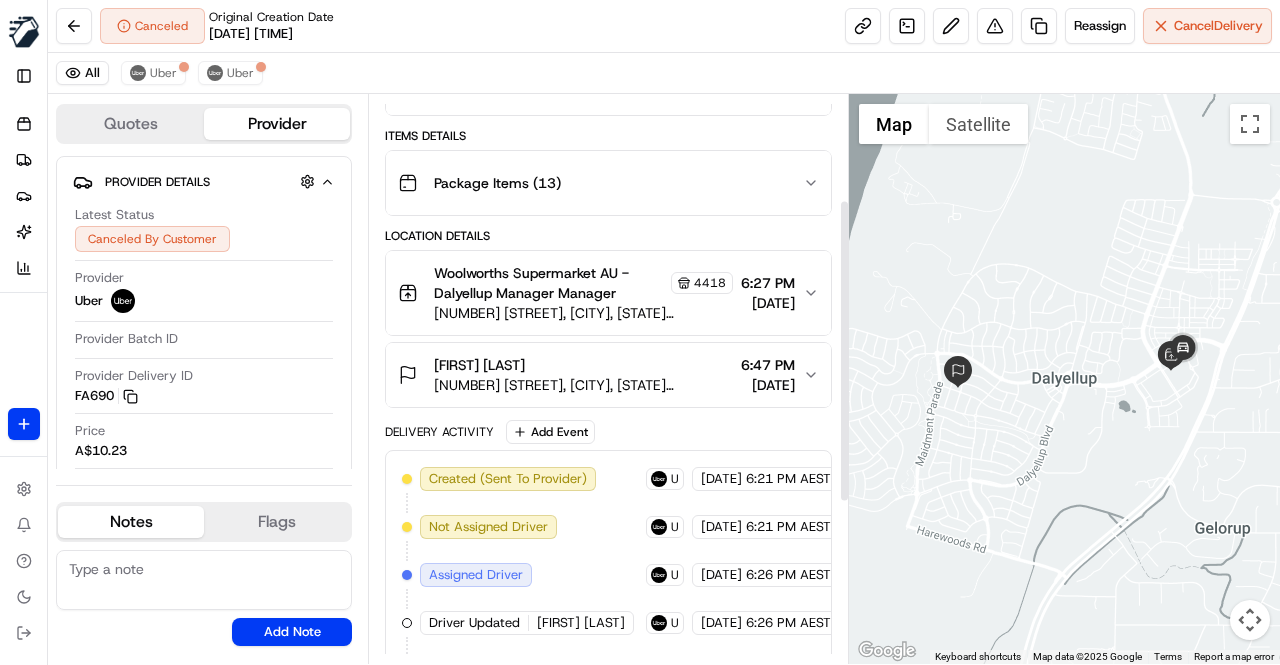 scroll, scrollTop: 198, scrollLeft: 0, axis: vertical 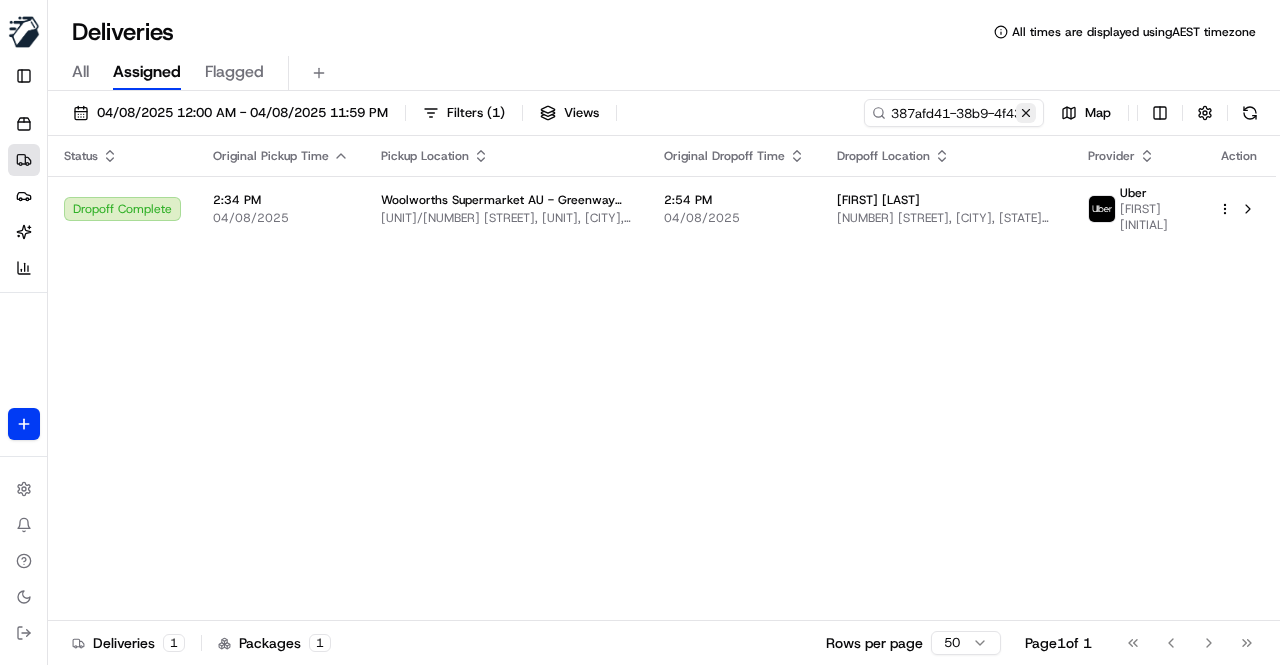 click at bounding box center (1026, 113) 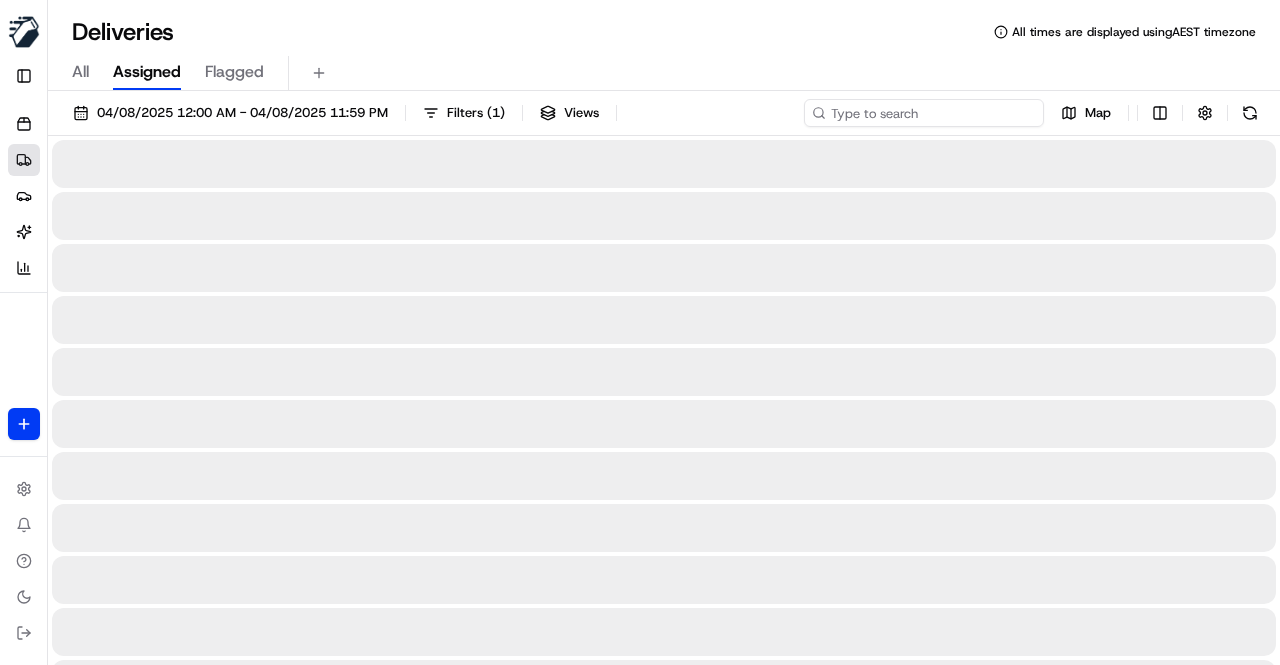 click at bounding box center (924, 113) 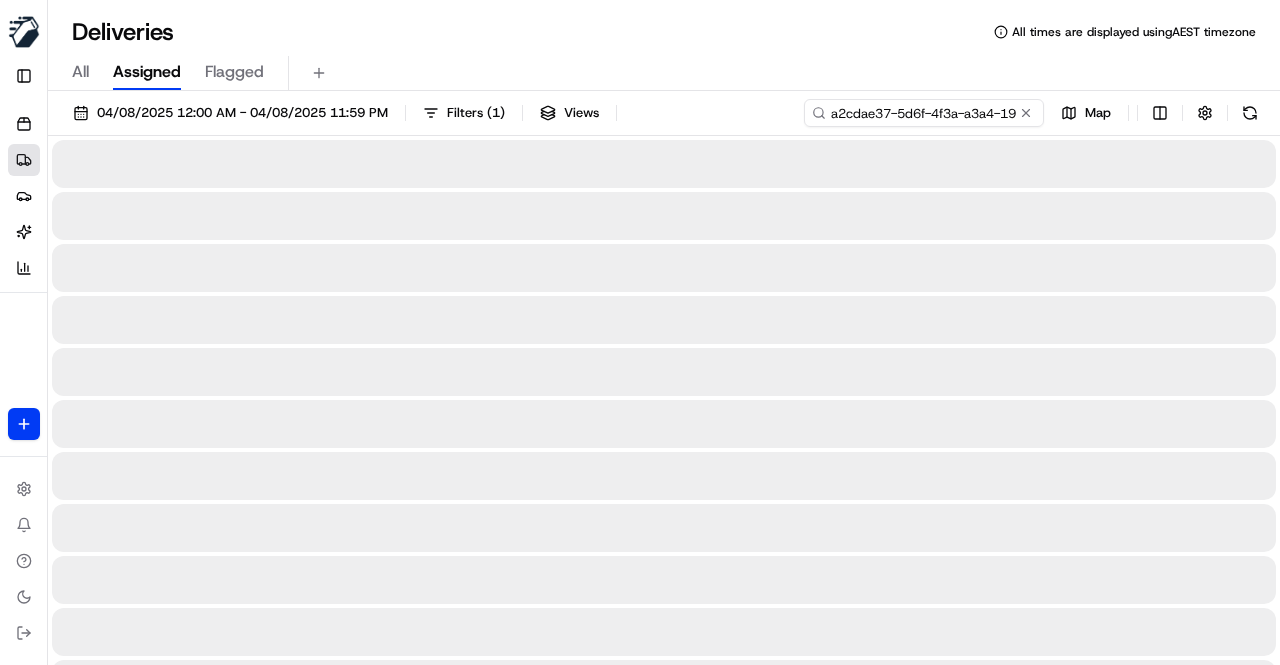 scroll, scrollTop: 0, scrollLeft: 82, axis: horizontal 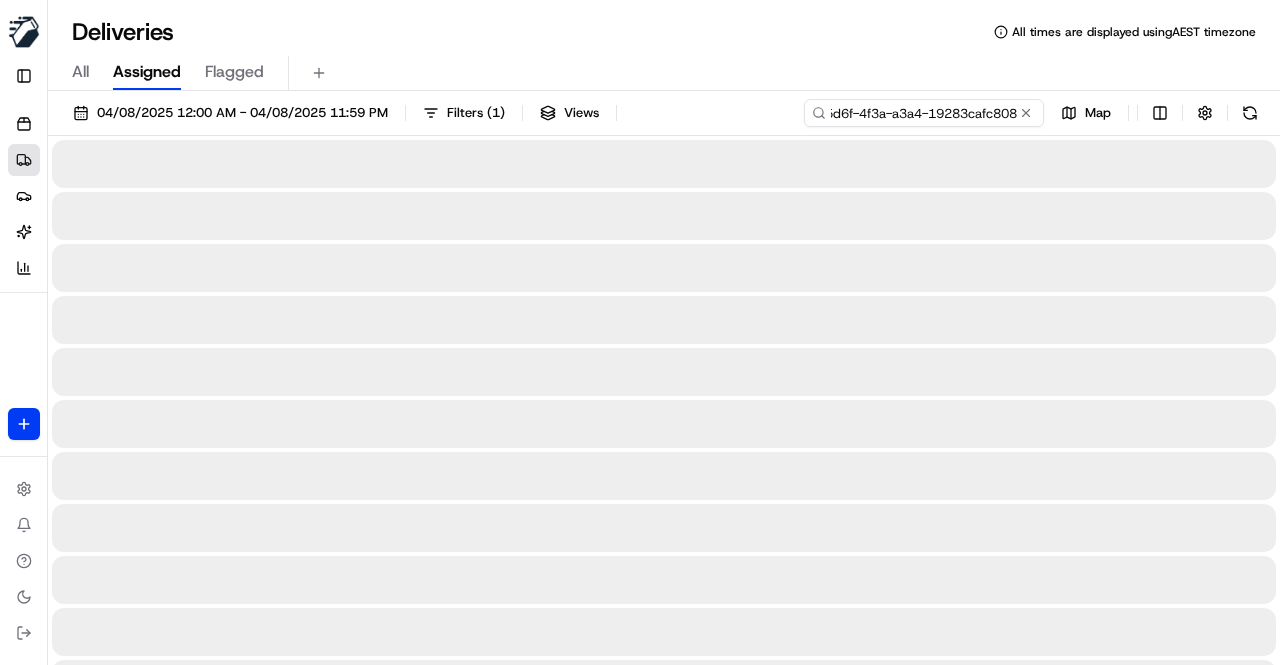 type on "a2cdae37-5d6f-4f3a-a3a4-19283cafc808" 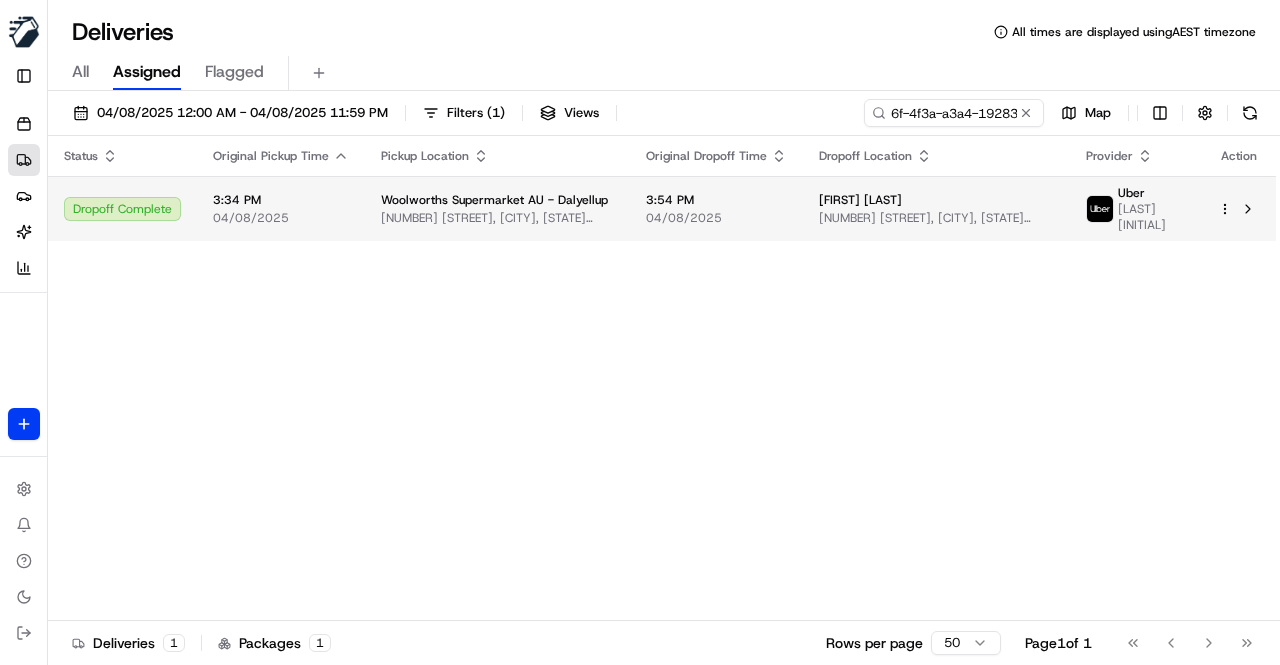 click on "[NUMBER] [STREET] Centre, [CITY], [STATE] [POSTAL_CODE], [COUNTRY]" at bounding box center (497, 218) 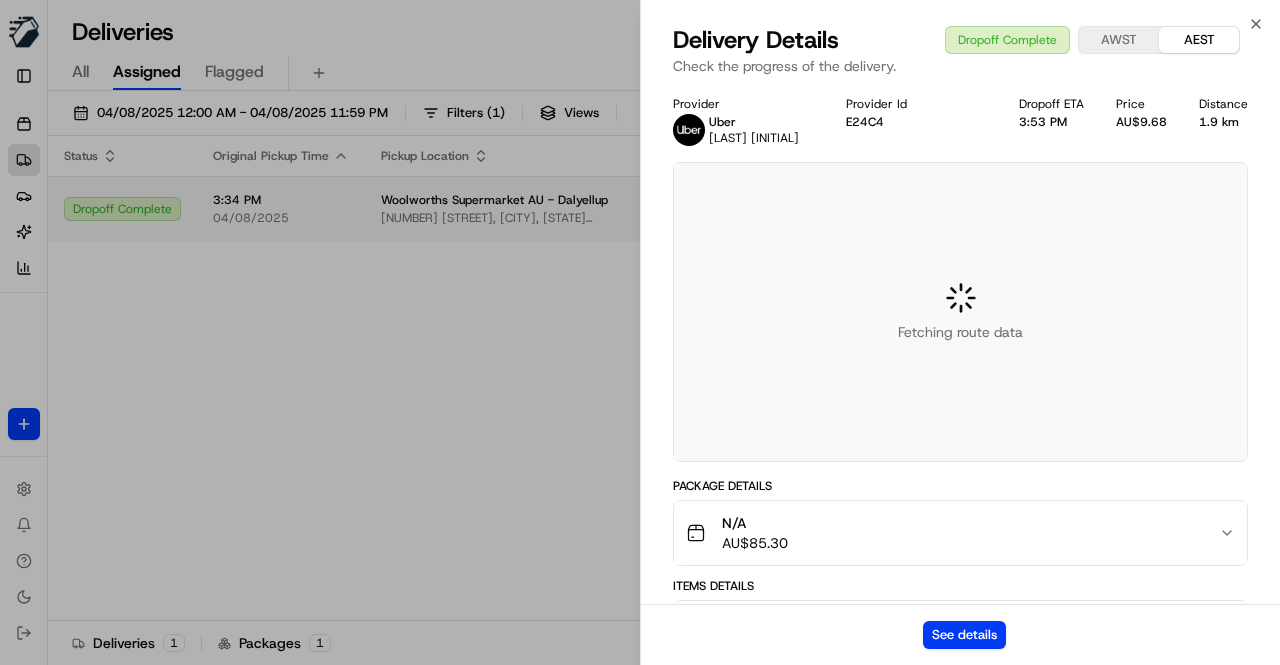 scroll, scrollTop: 0, scrollLeft: 0, axis: both 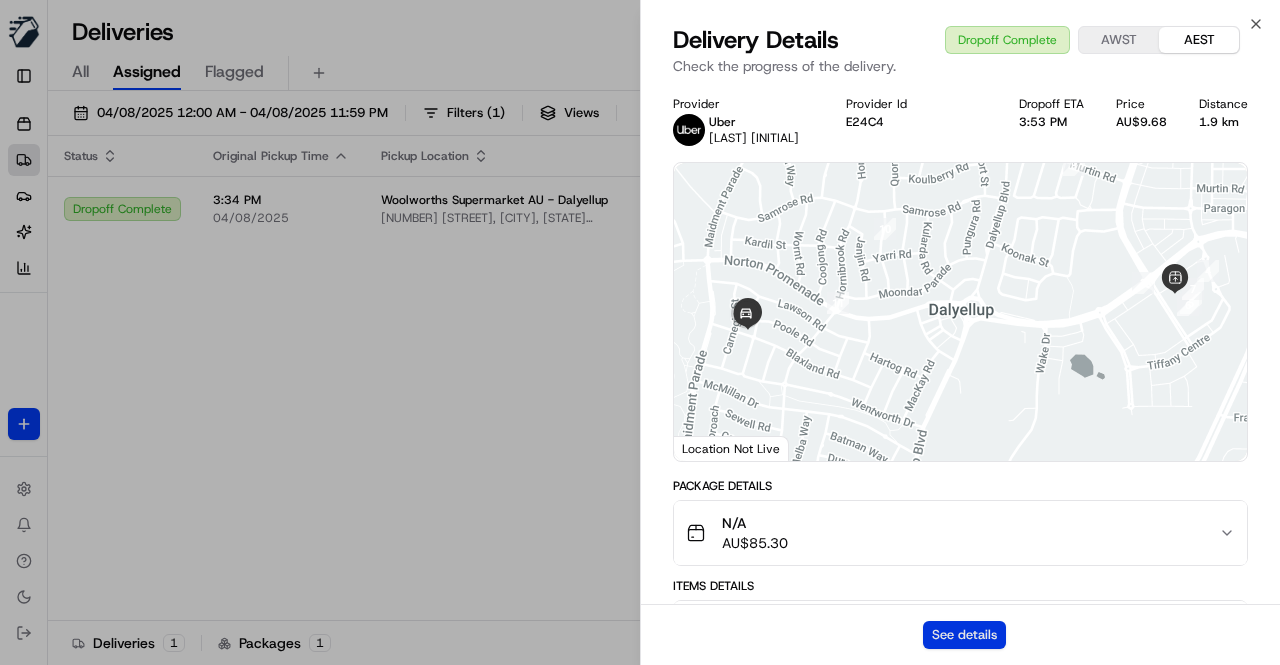 click on "See details" at bounding box center [964, 635] 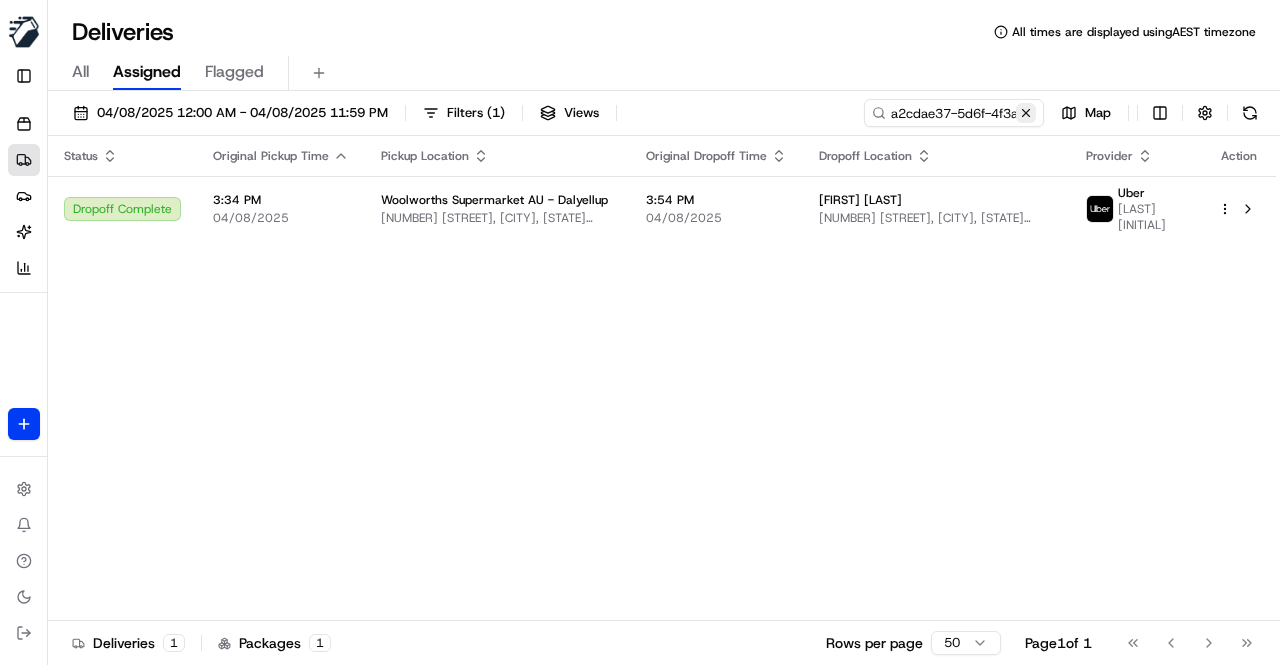 click at bounding box center [1026, 113] 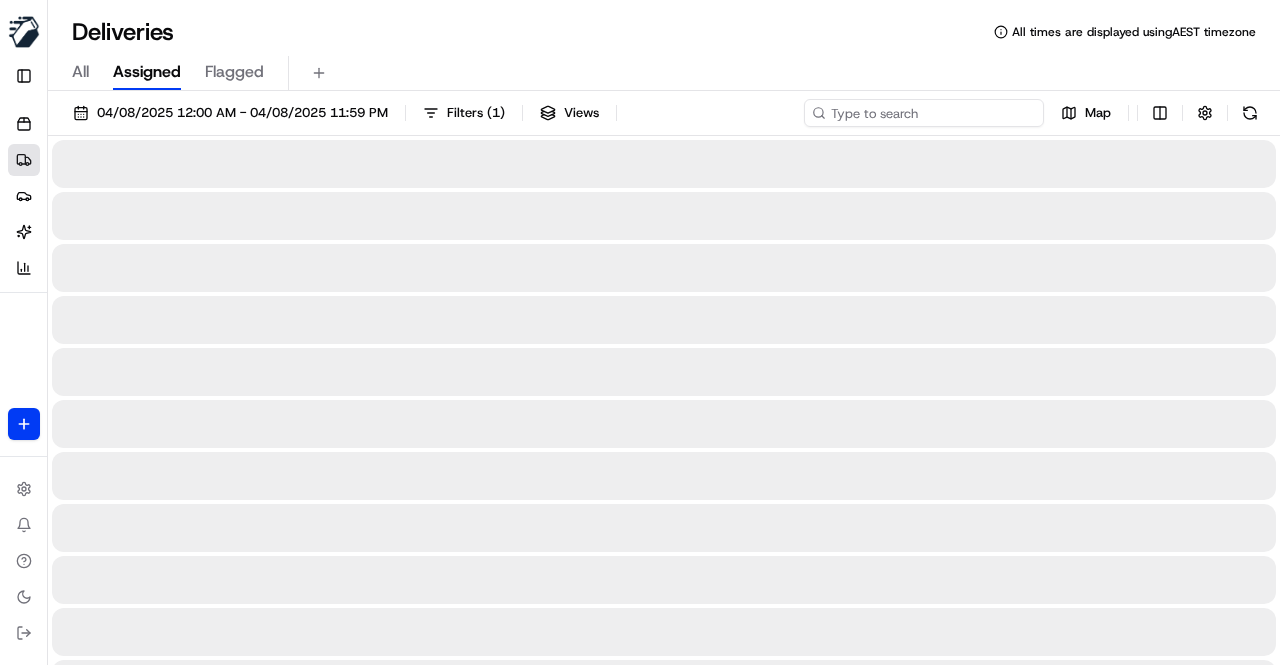 click at bounding box center [924, 113] 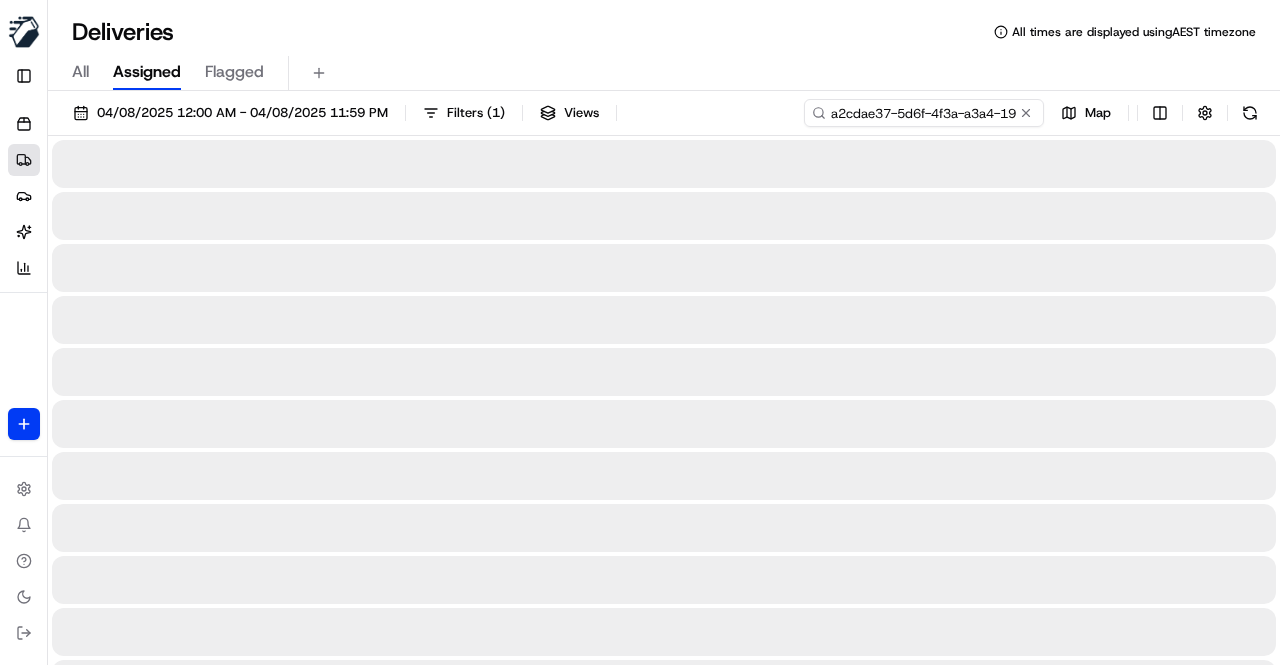 scroll, scrollTop: 0, scrollLeft: 82, axis: horizontal 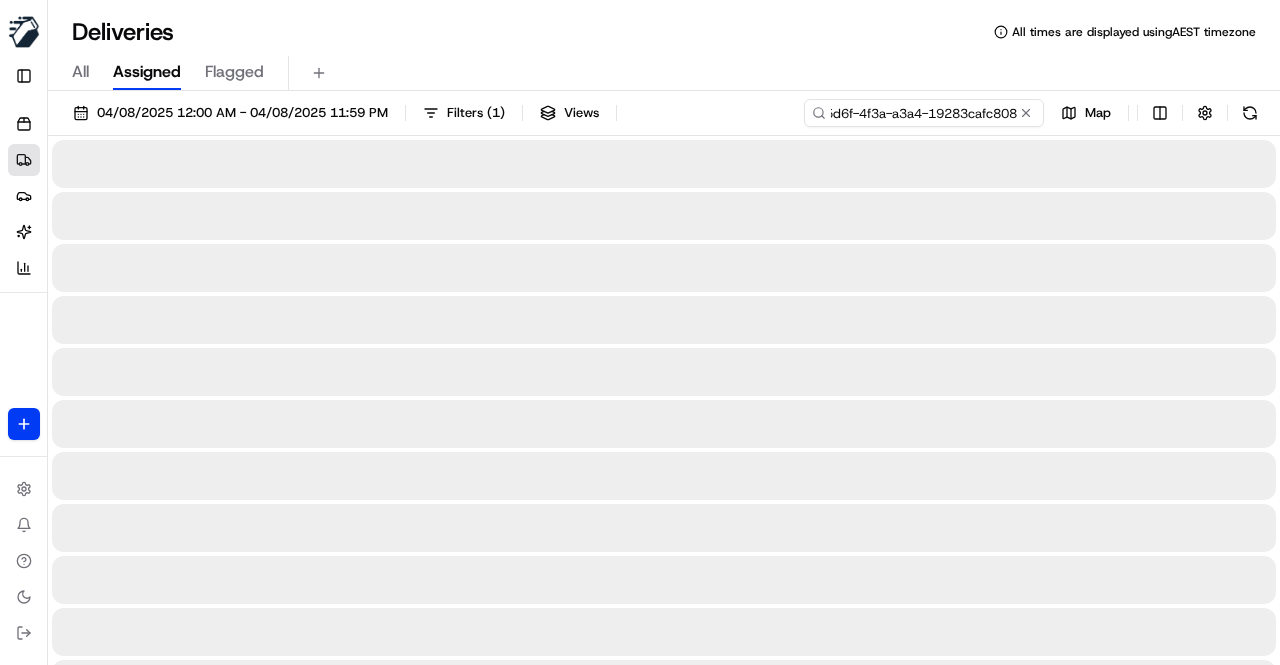 type on "a2cdae37-5d6f-4f3a-a3a4-19283cafc808" 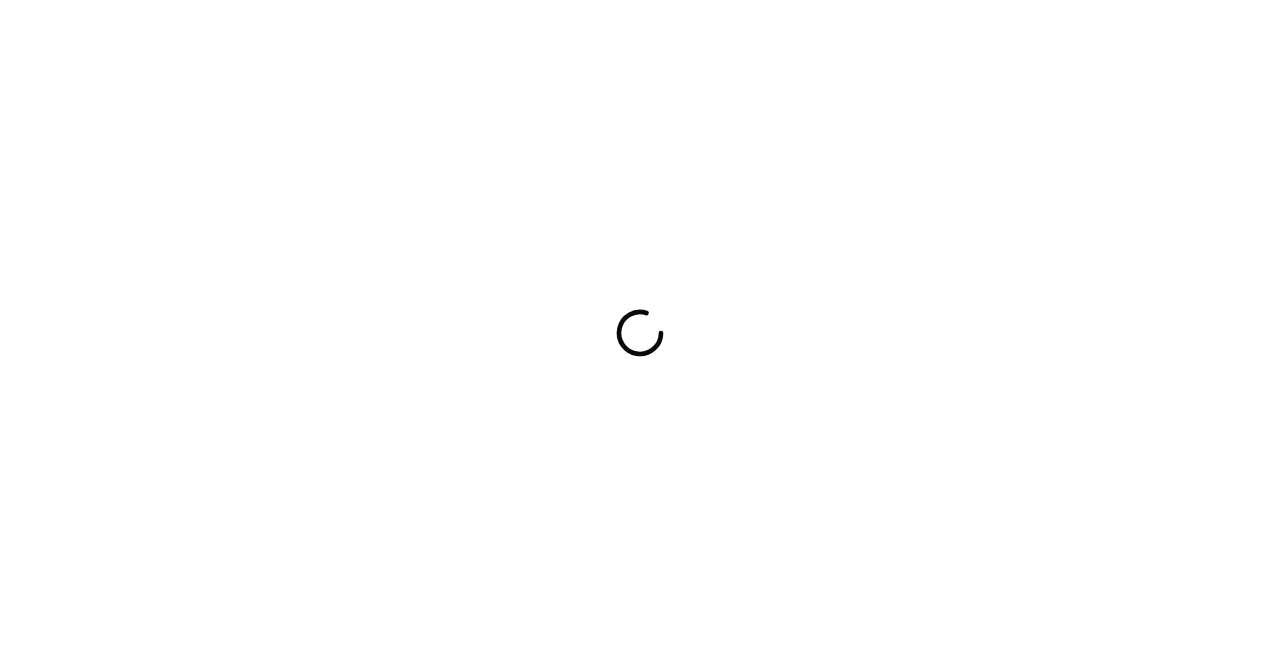 scroll, scrollTop: 0, scrollLeft: 0, axis: both 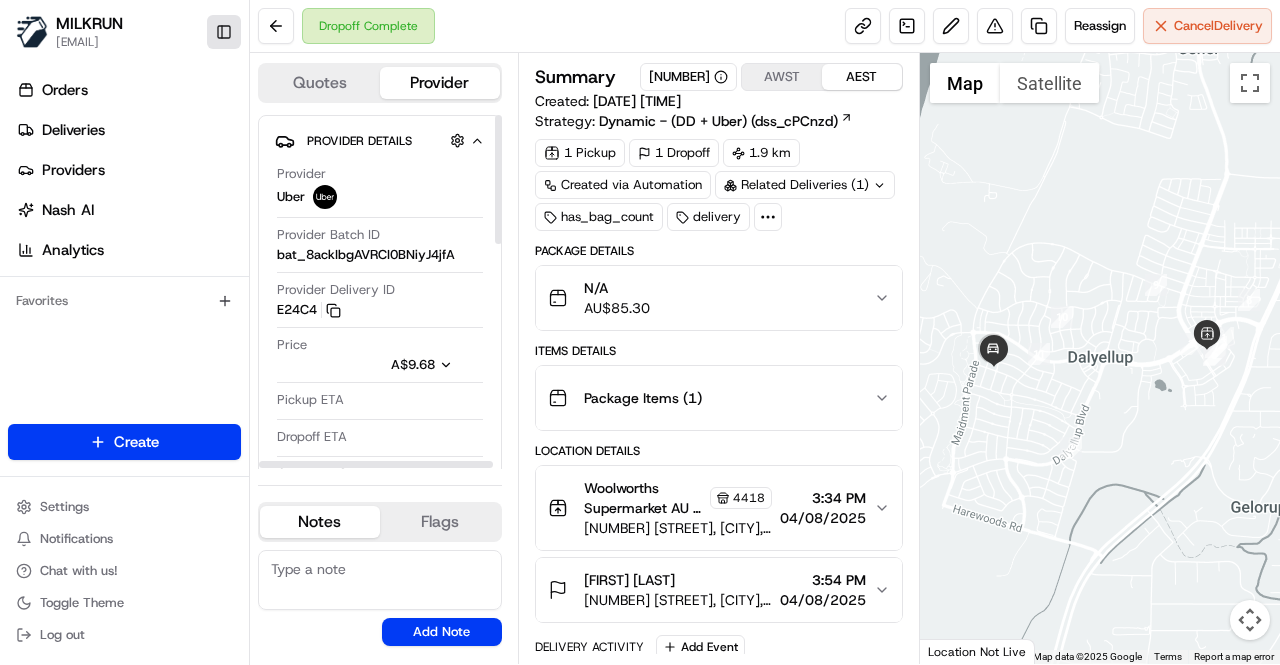 click on "Toggle Sidebar" at bounding box center (224, 32) 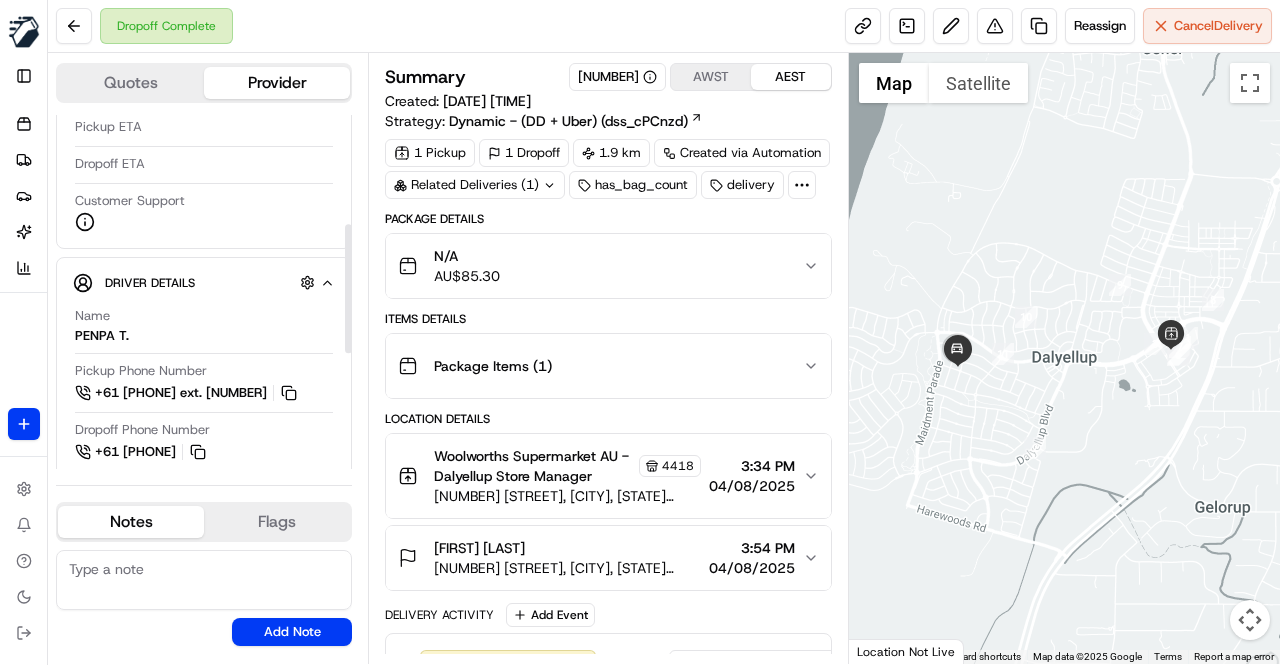 scroll, scrollTop: 300, scrollLeft: 0, axis: vertical 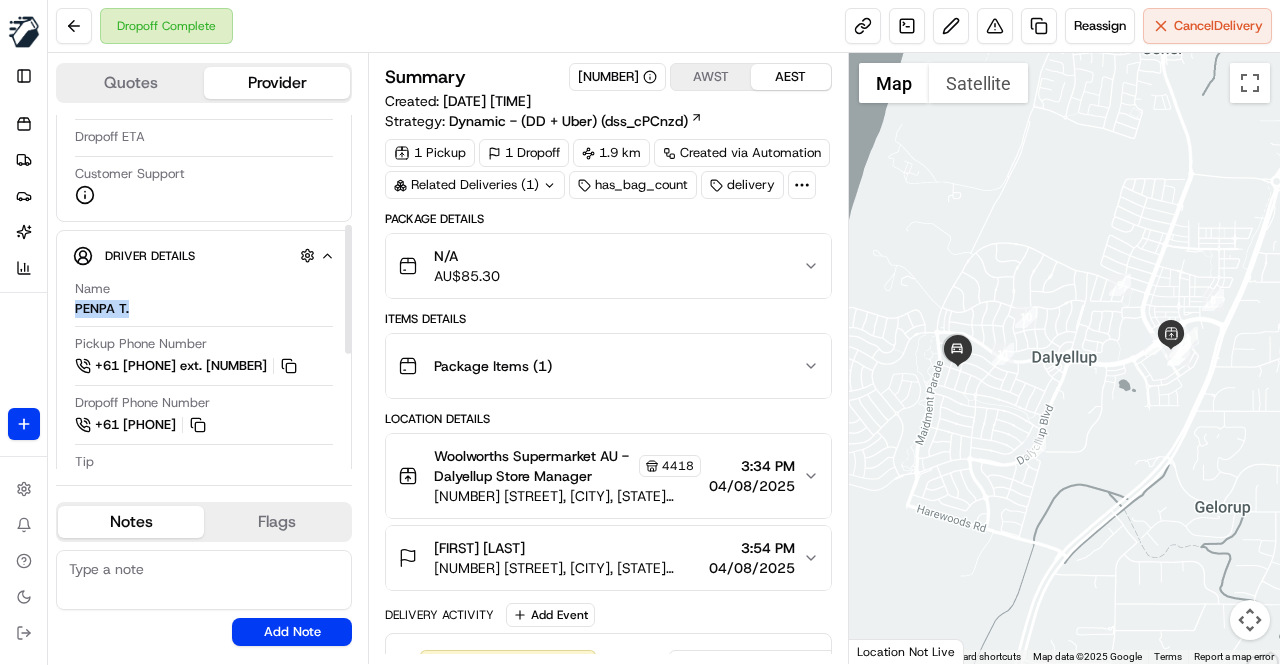 drag, startPoint x: 134, startPoint y: 308, endPoint x: 74, endPoint y: 305, distance: 60.074955 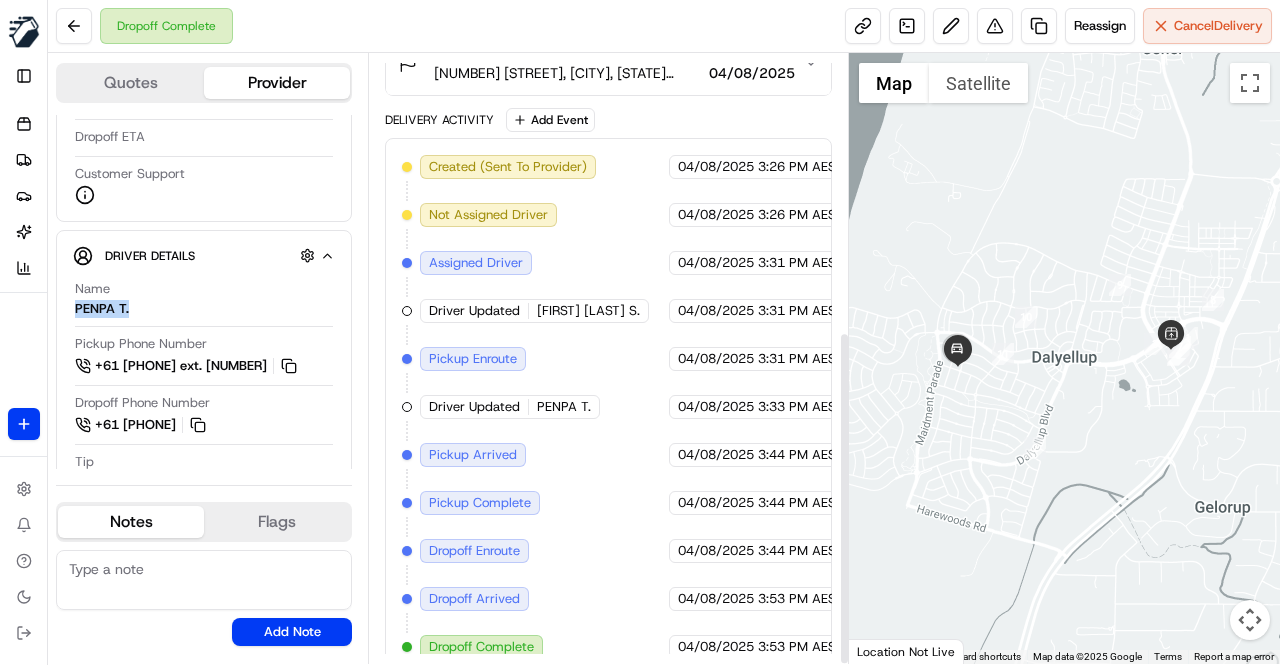 scroll, scrollTop: 504, scrollLeft: 0, axis: vertical 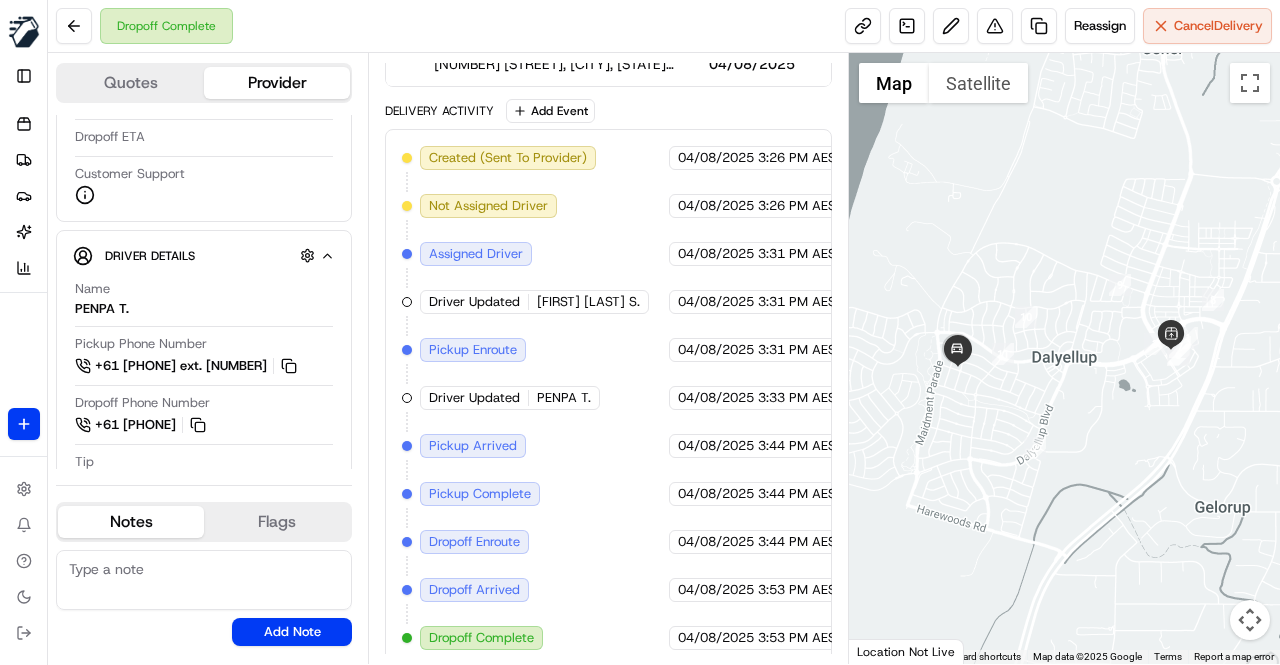 click on "Created (Sent To Provider) Uber 04/08/2025 3:26 PM AEST Not Assigned Driver Uber 04/08/2025 3:26 PM AEST Assigned Driver Uber 04/08/2025 3:31 PM AEST Driver Updated NUND SHARMA S. Uber 04/08/2025 3:31 PM AEST Pickup Enroute Uber 04/08/2025 3:31 PM AEST Driver Updated PENPA T. Uber 04/08/2025 3:33 PM AEST Pickup Arrived Uber 04/08/2025 3:44 PM AEST Pickup Complete Uber 04/08/2025 3:44 PM AEST Dropoff Enroute Uber 04/08/2025 3:44 PM AEST Dropoff Arrived Uber 04/08/2025 3:53 PM AEST Dropoff Complete Uber 04/08/2025 3:53 PM AEST" at bounding box center (608, 398) 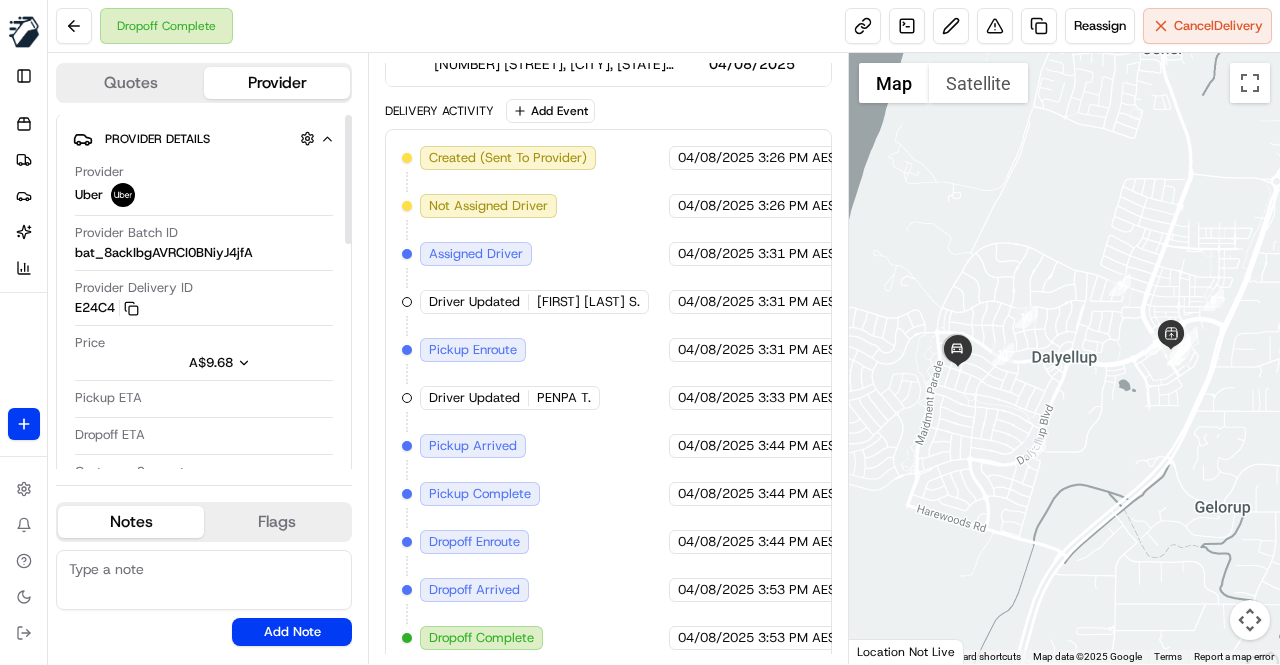 scroll, scrollTop: 0, scrollLeft: 0, axis: both 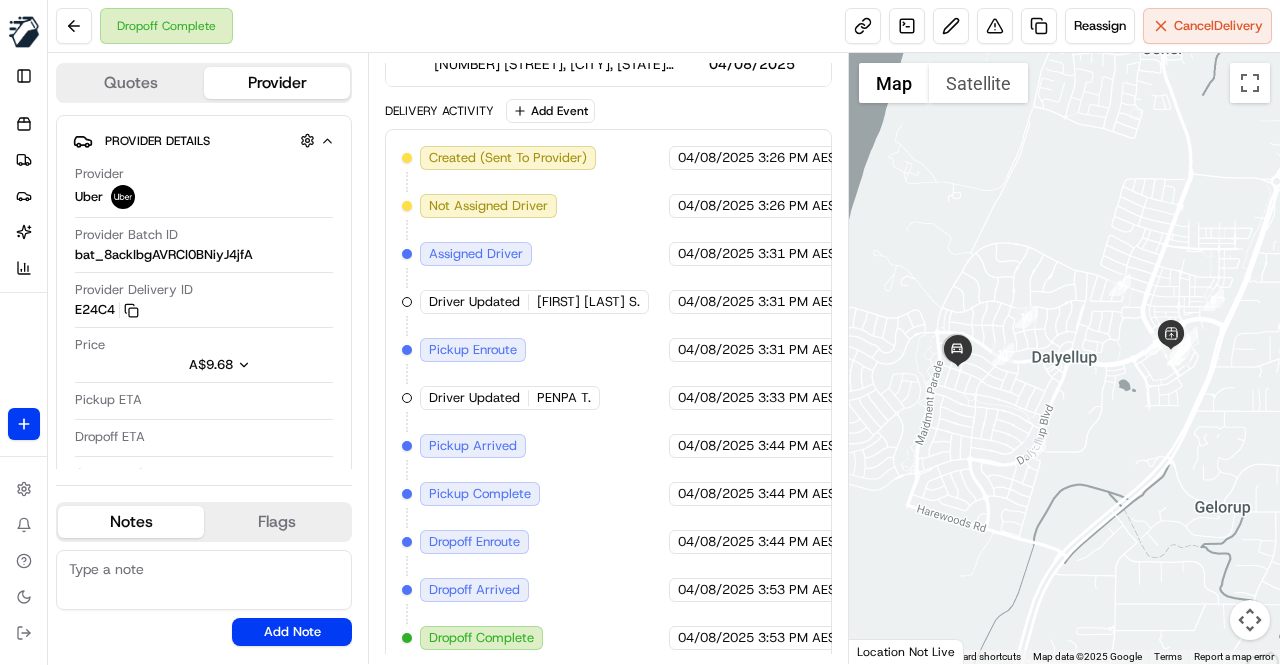 click on "Created (Sent To Provider) Uber 04/08/2025 3:26 PM AEST Not Assigned Driver Uber 04/08/2025 3:26 PM AEST Assigned Driver Uber 04/08/2025 3:31 PM AEST Driver Updated NUND SHARMA S. Uber 04/08/2025 3:31 PM AEST Pickup Enroute Uber 04/08/2025 3:31 PM AEST Driver Updated PENPA T. Uber 04/08/2025 3:33 PM AEST Pickup Arrived Uber 04/08/2025 3:44 PM AEST Pickup Complete Uber 04/08/2025 3:44 PM AEST Dropoff Enroute Uber 04/08/2025 3:44 PM AEST Dropoff Arrived Uber 04/08/2025 3:53 PM AEST Dropoff Complete Uber 04/08/2025 3:53 PM AEST" at bounding box center (608, 398) 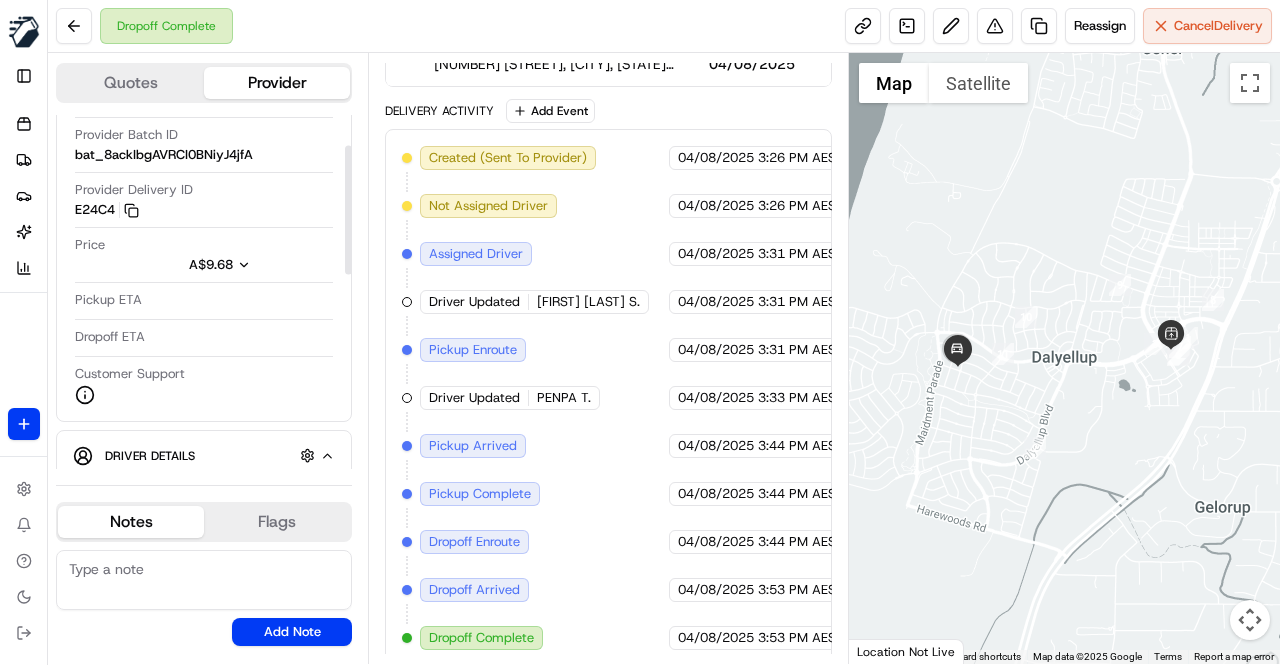 scroll, scrollTop: 0, scrollLeft: 0, axis: both 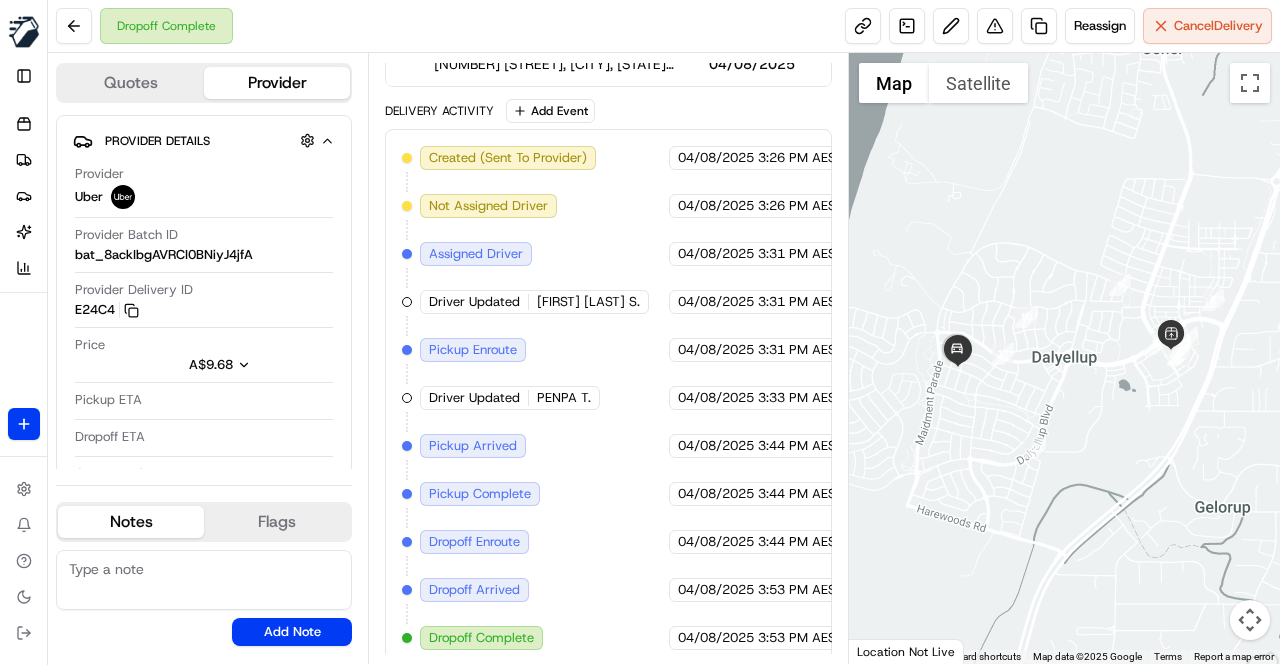 click on "Created (Sent To Provider) Uber 04/08/2025 3:26 PM AEST Not Assigned Driver Uber 04/08/2025 3:26 PM AEST Assigned Driver Uber 04/08/2025 3:31 PM AEST Driver Updated NUND SHARMA S. Uber 04/08/2025 3:31 PM AEST Pickup Enroute Uber 04/08/2025 3:31 PM AEST Driver Updated PENPA T. Uber 04/08/2025 3:33 PM AEST Pickup Arrived Uber 04/08/2025 3:44 PM AEST Pickup Complete Uber 04/08/2025 3:44 PM AEST Dropoff Enroute Uber 04/08/2025 3:44 PM AEST Dropoff Arrived Uber 04/08/2025 3:53 PM AEST Dropoff Complete Uber 04/08/2025 3:53 PM AEST" at bounding box center (608, 398) 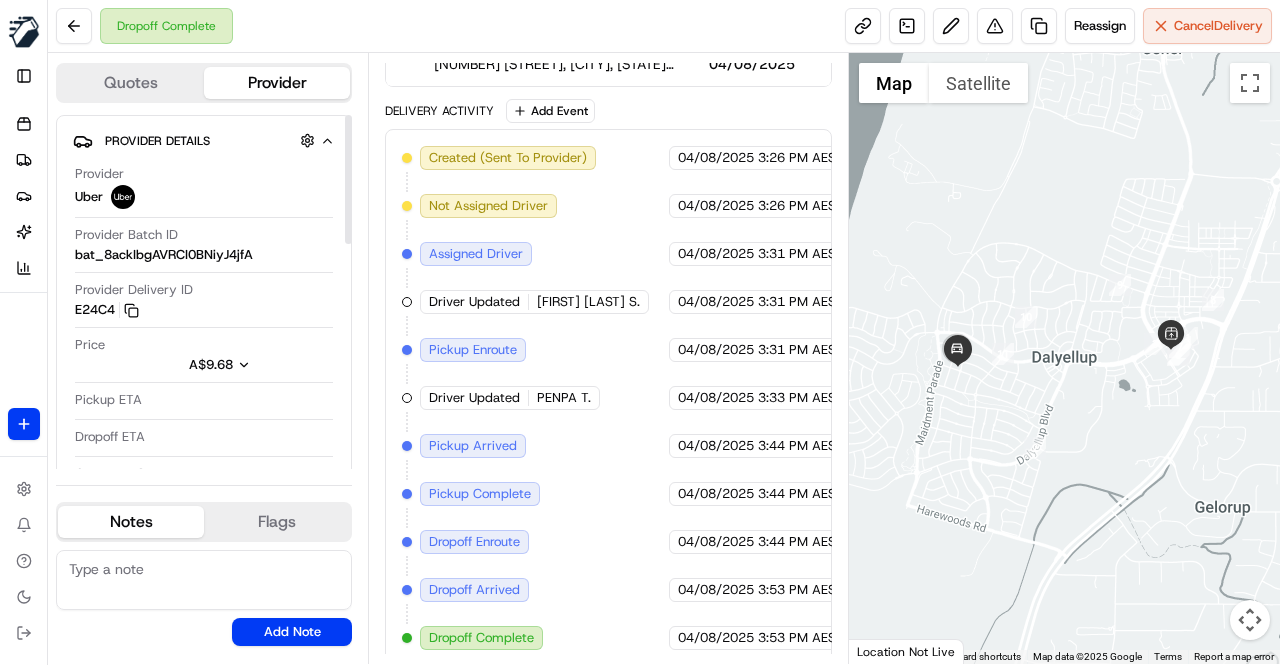 click 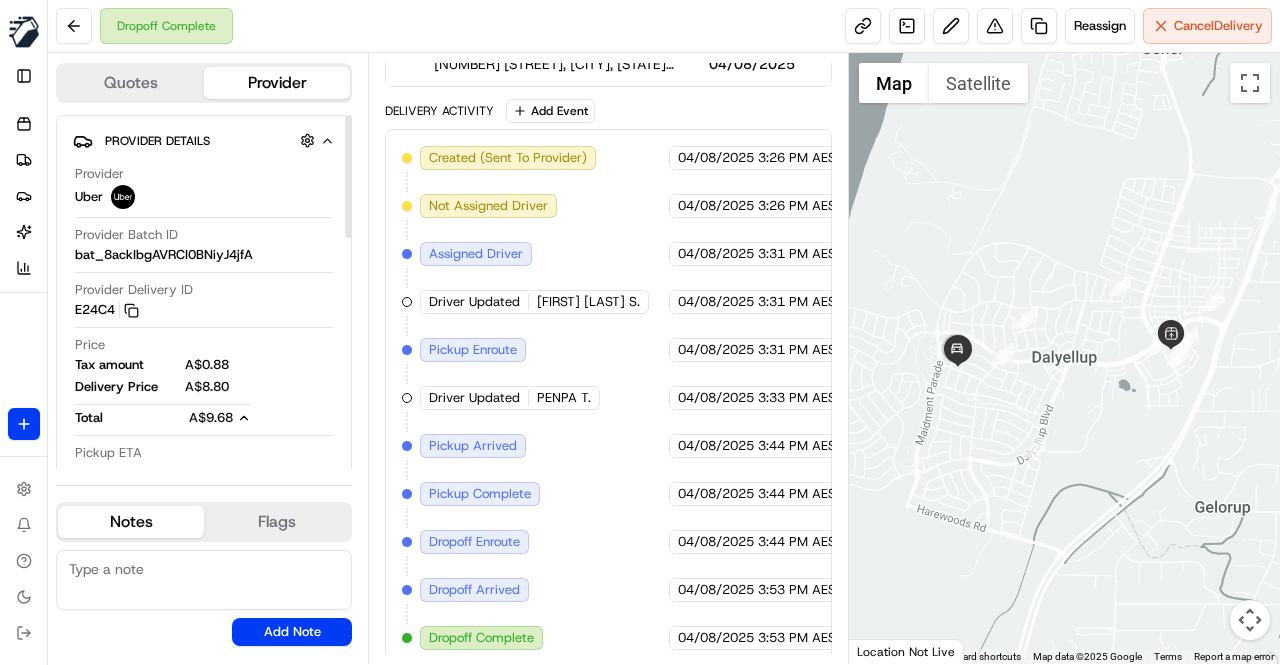 click 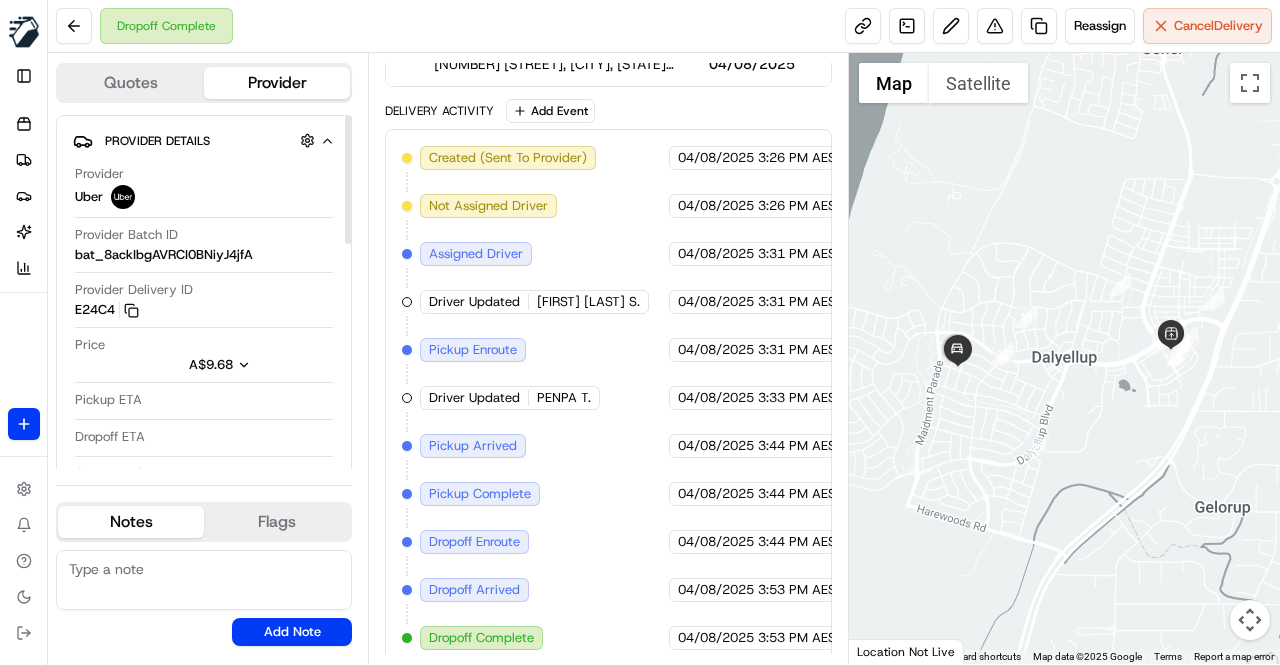 click on "Created (Sent To Provider) Uber 04/08/2025 3:26 PM AEST Not Assigned Driver Uber 04/08/2025 3:26 PM AEST Assigned Driver Uber 04/08/2025 3:31 PM AEST Driver Updated NUND SHARMA S. Uber 04/08/2025 3:31 PM AEST Pickup Enroute Uber 04/08/2025 3:31 PM AEST Driver Updated PENPA T. Uber 04/08/2025 3:33 PM AEST Pickup Arrived Uber 04/08/2025 3:44 PM AEST Pickup Complete Uber 04/08/2025 3:44 PM AEST Dropoff Enroute Uber 04/08/2025 3:44 PM AEST Dropoff Arrived Uber 04/08/2025 3:53 PM AEST Dropoff Complete Uber 04/08/2025 3:53 PM AEST" at bounding box center (608, 398) 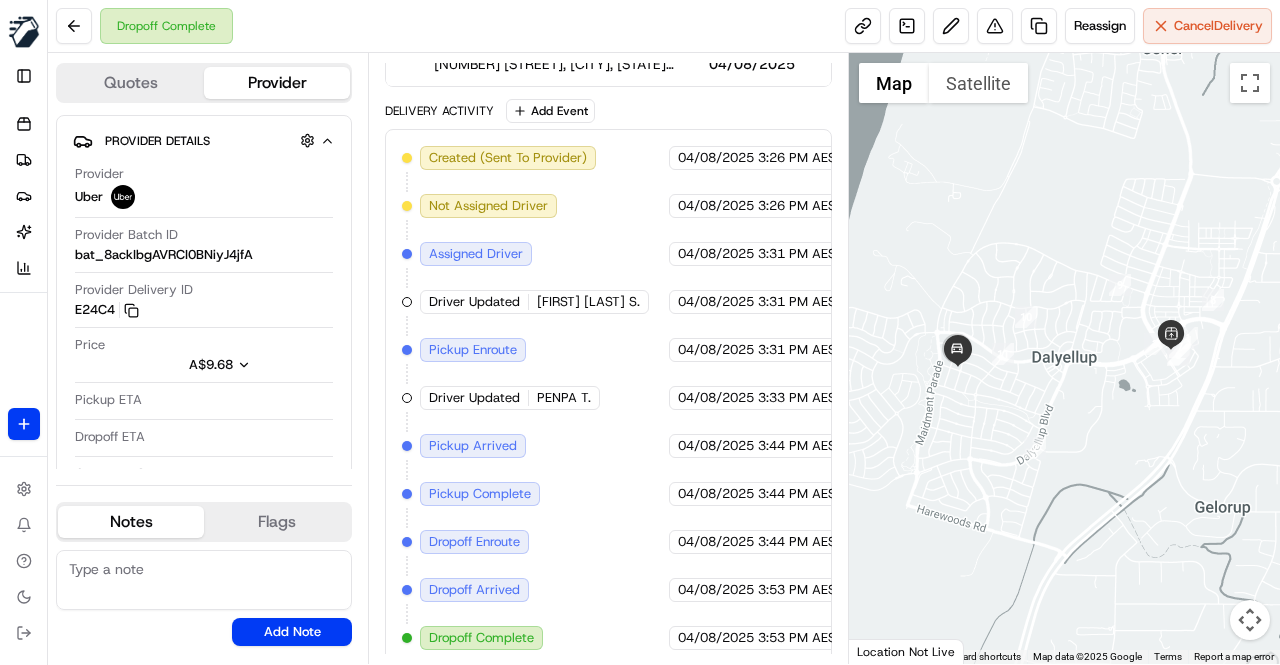 click on "Created (Sent To Provider) Uber 04/08/2025 3:26 PM AEST Not Assigned Driver Uber 04/08/2025 3:26 PM AEST Assigned Driver Uber 04/08/2025 3:31 PM AEST Driver Updated NUND SHARMA S. Uber 04/08/2025 3:31 PM AEST Pickup Enroute Uber 04/08/2025 3:31 PM AEST Driver Updated PENPA T. Uber 04/08/2025 3:33 PM AEST Pickup Arrived Uber 04/08/2025 3:44 PM AEST Pickup Complete Uber 04/08/2025 3:44 PM AEST Dropoff Enroute Uber 04/08/2025 3:44 PM AEST Dropoff Arrived Uber 04/08/2025 3:53 PM AEST Dropoff Complete Uber 04/08/2025 3:53 PM AEST" at bounding box center (608, 398) 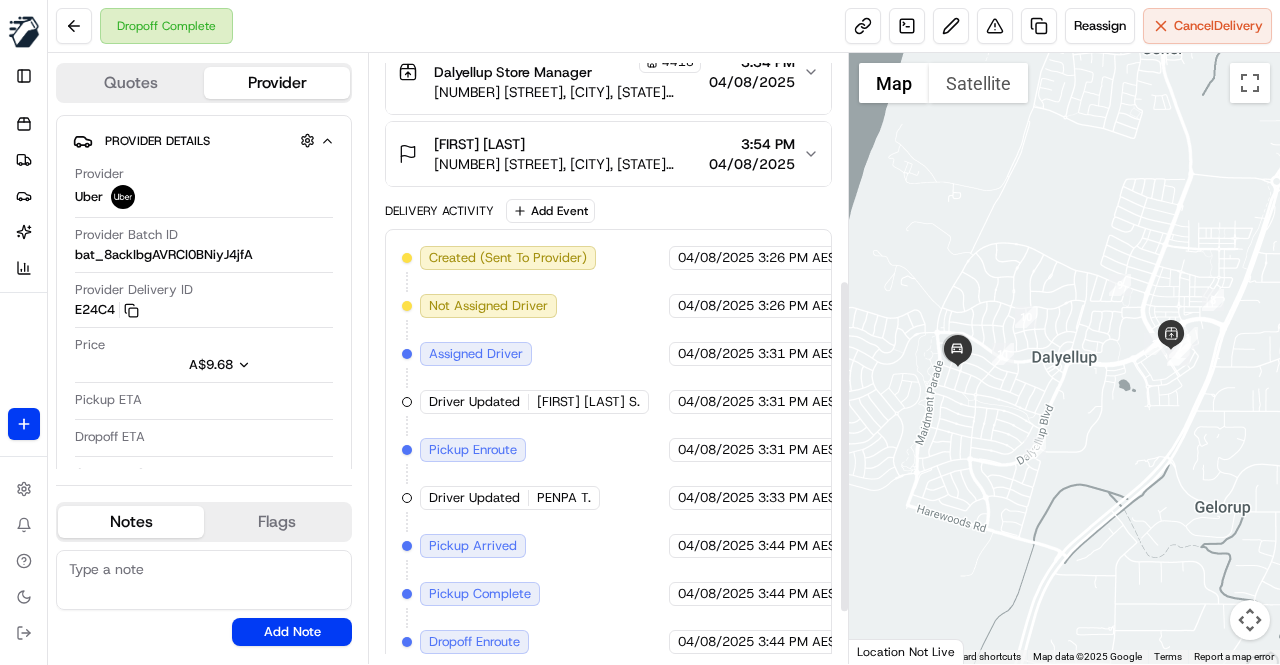 scroll, scrollTop: 504, scrollLeft: 0, axis: vertical 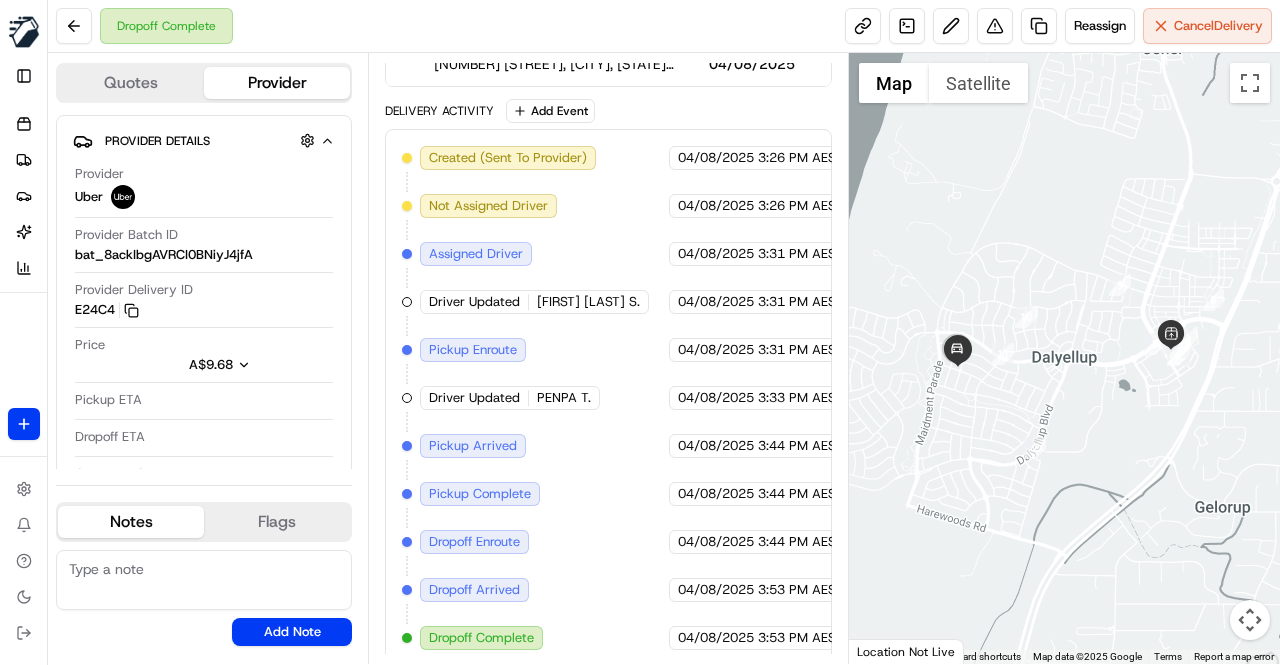 click on "Created (Sent To Provider) Uber 04/08/2025 3:26 PM AEST Not Assigned Driver Uber 04/08/2025 3:26 PM AEST Assigned Driver Uber 04/08/2025 3:31 PM AEST Driver Updated NUND SHARMA S. Uber 04/08/2025 3:31 PM AEST Pickup Enroute Uber 04/08/2025 3:31 PM AEST Driver Updated PENPA T. Uber 04/08/2025 3:33 PM AEST Pickup Arrived Uber 04/08/2025 3:44 PM AEST Pickup Complete Uber 04/08/2025 3:44 PM AEST Dropoff Enroute Uber 04/08/2025 3:44 PM AEST Dropoff Arrived Uber 04/08/2025 3:53 PM AEST Dropoff Complete Uber 04/08/2025 3:53 PM AEST" at bounding box center (608, 398) 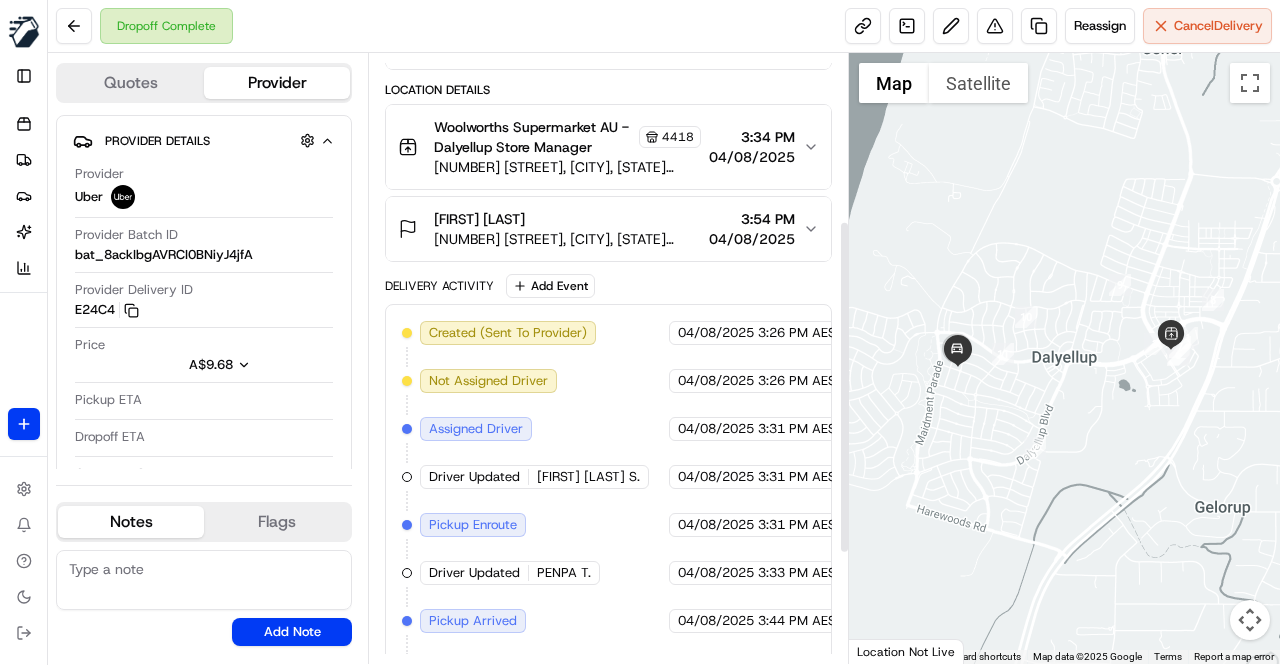 scroll, scrollTop: 304, scrollLeft: 0, axis: vertical 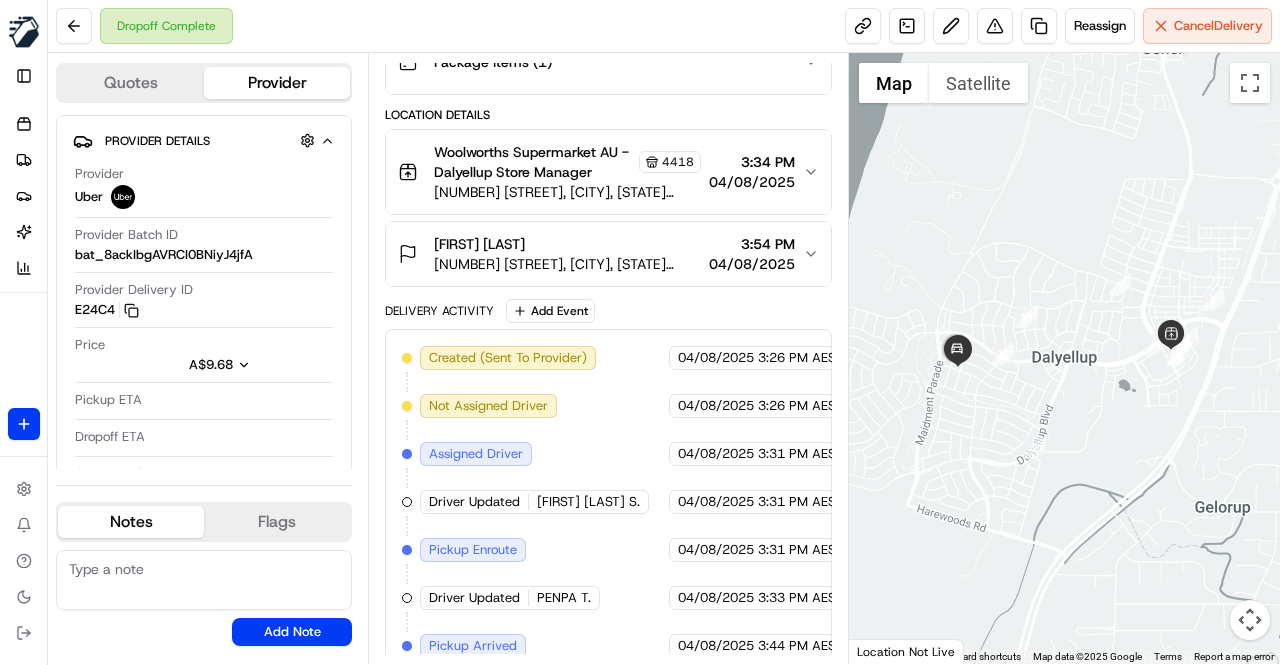 click on "Created (Sent To Provider) Uber 04/08/2025 3:26 PM AEST Not Assigned Driver Uber 04/08/2025 3:26 PM AEST Assigned Driver Uber 04/08/2025 3:31 PM AEST Driver Updated NUND SHARMA S. Uber 04/08/2025 3:31 PM AEST Pickup Enroute Uber 04/08/2025 3:31 PM AEST Driver Updated PENPA T. Uber 04/08/2025 3:33 PM AEST Pickup Arrived Uber 04/08/2025 3:44 PM AEST Pickup Complete Uber 04/08/2025 3:44 PM AEST Dropoff Enroute Uber 04/08/2025 3:44 PM AEST Dropoff Arrived Uber 04/08/2025 3:53 PM AEST Dropoff Complete Uber 04/08/2025 3:53 PM AEST" at bounding box center [608, 598] 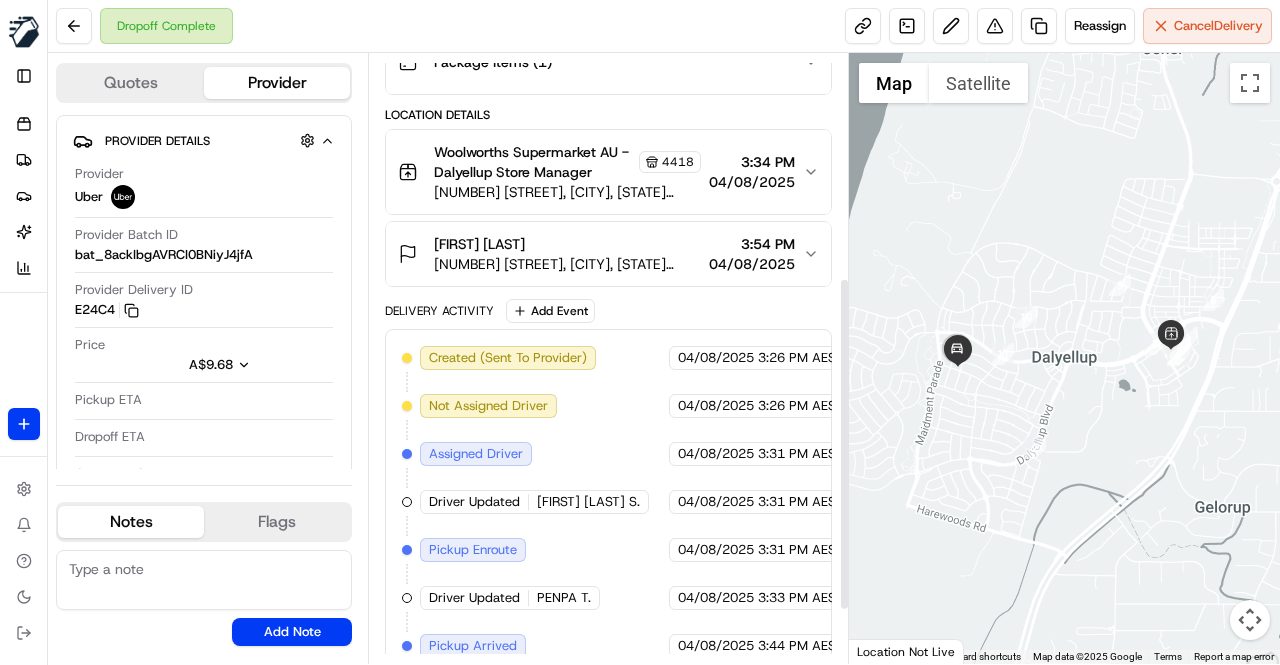scroll, scrollTop: 504, scrollLeft: 0, axis: vertical 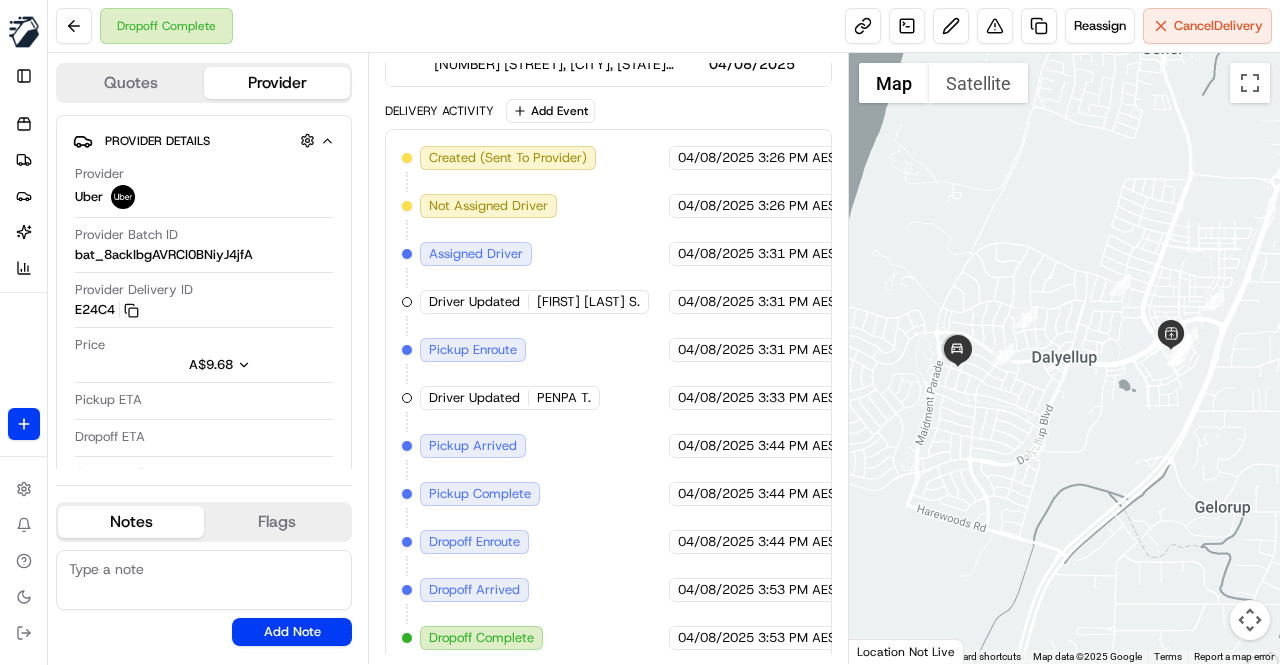 click on "Created (Sent To Provider) Uber 04/08/2025 3:26 PM AEST Not Assigned Driver Uber 04/08/2025 3:26 PM AEST Assigned Driver Uber 04/08/2025 3:31 PM AEST Driver Updated NUND SHARMA S. Uber 04/08/2025 3:31 PM AEST Pickup Enroute Uber 04/08/2025 3:31 PM AEST Driver Updated PENPA T. Uber 04/08/2025 3:33 PM AEST Pickup Arrived Uber 04/08/2025 3:44 PM AEST Pickup Complete Uber 04/08/2025 3:44 PM AEST Dropoff Enroute Uber 04/08/2025 3:44 PM AEST Dropoff Arrived Uber 04/08/2025 3:53 PM AEST Dropoff Complete Uber 04/08/2025 3:53 PM AEST" at bounding box center (608, 398) 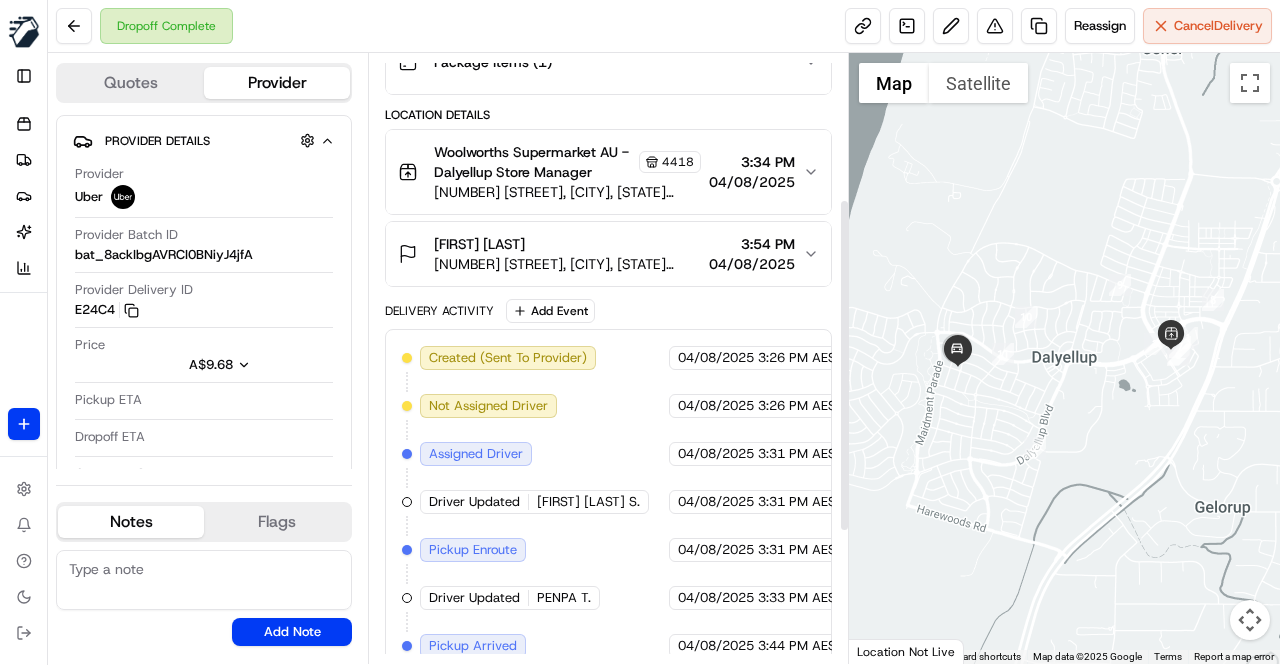 scroll, scrollTop: 204, scrollLeft: 0, axis: vertical 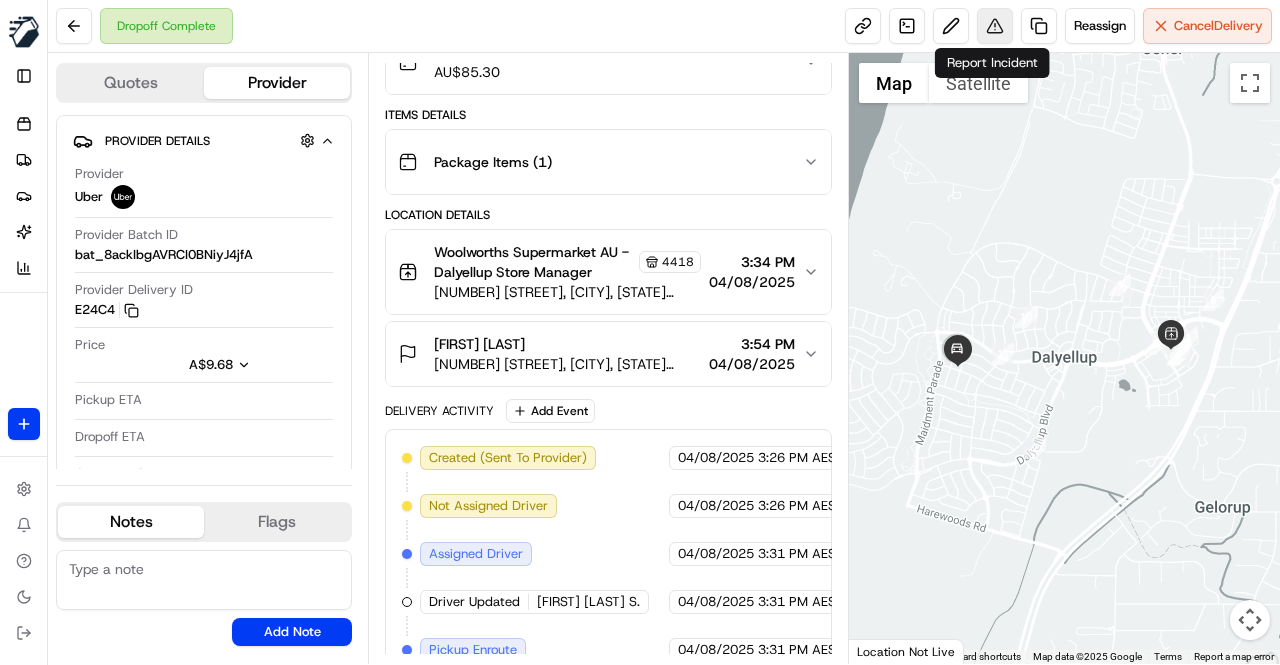 click at bounding box center (995, 26) 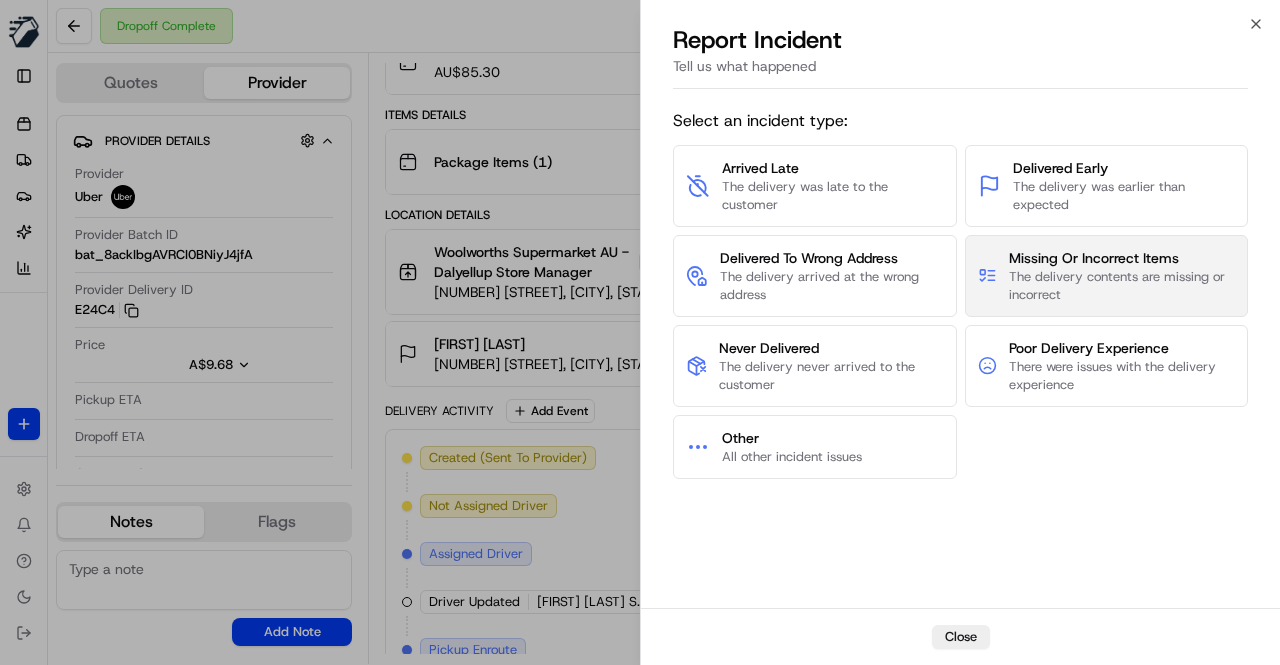 click on "The delivery contents are missing or incorrect" at bounding box center (1122, 286) 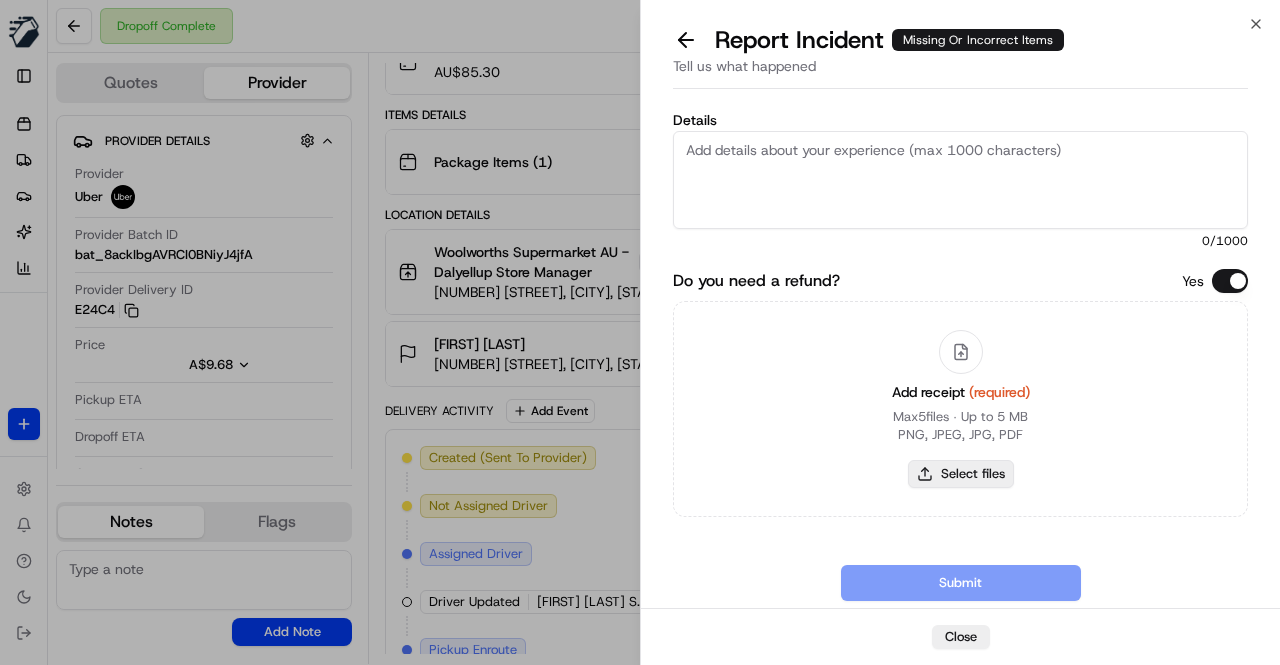click on "Select files" at bounding box center [961, 474] 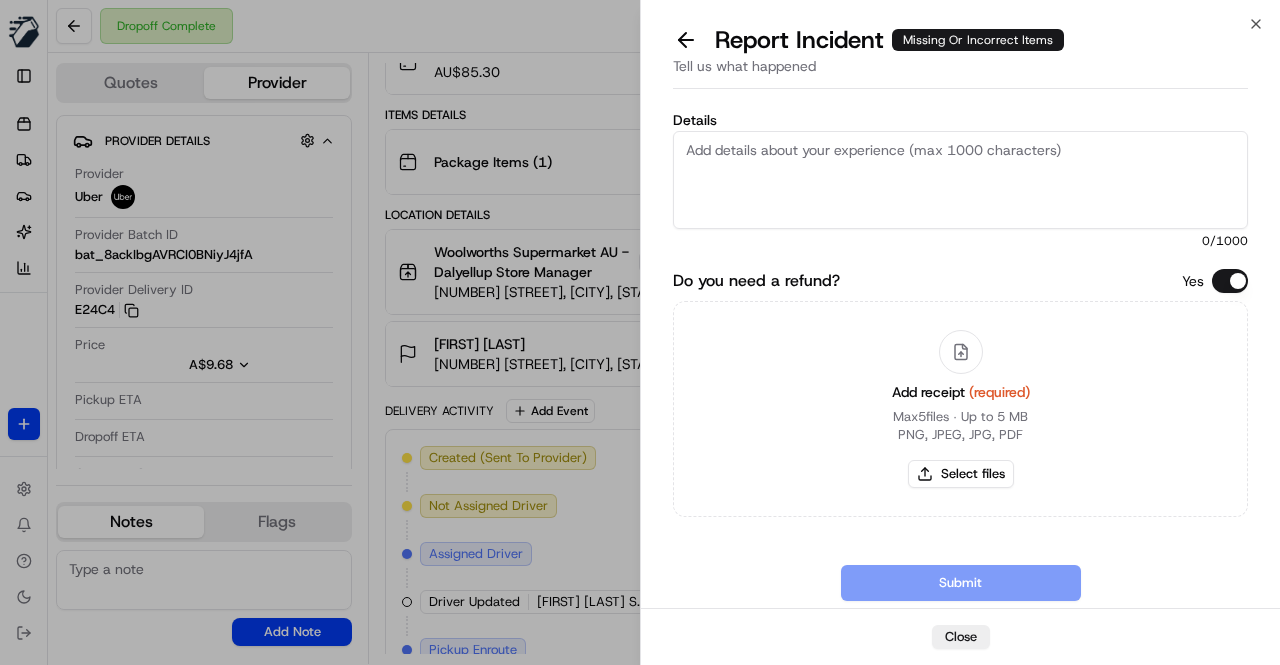 type 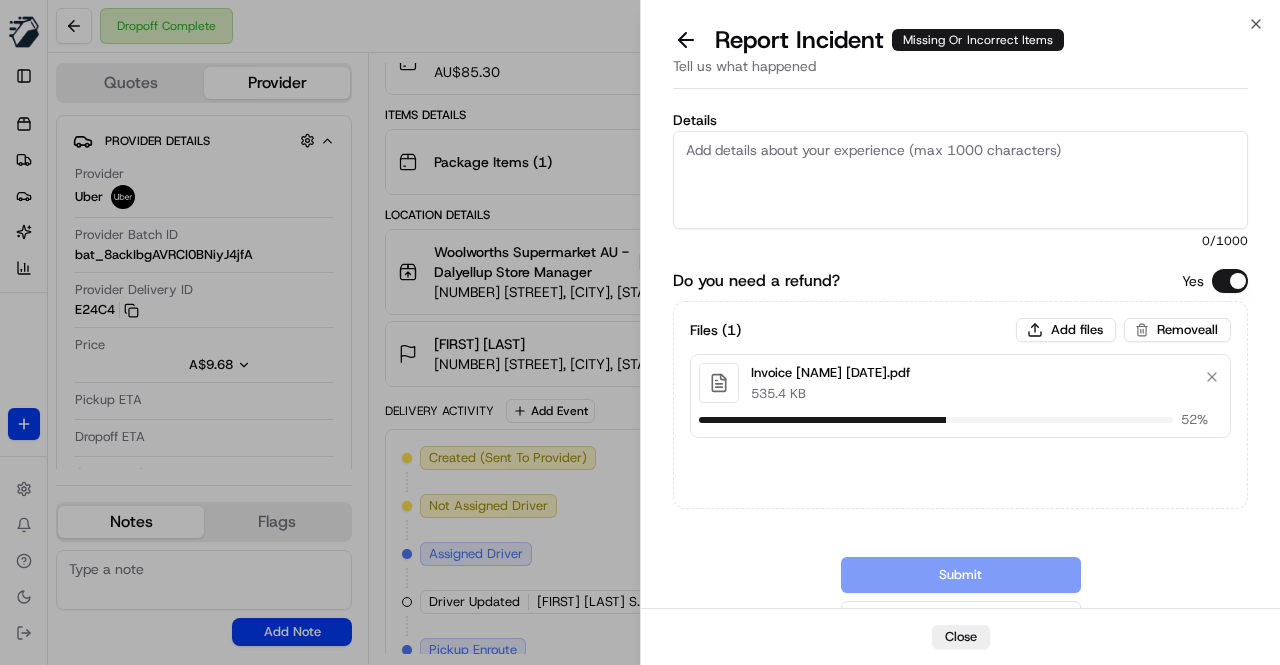 click on "Details" at bounding box center [960, 180] 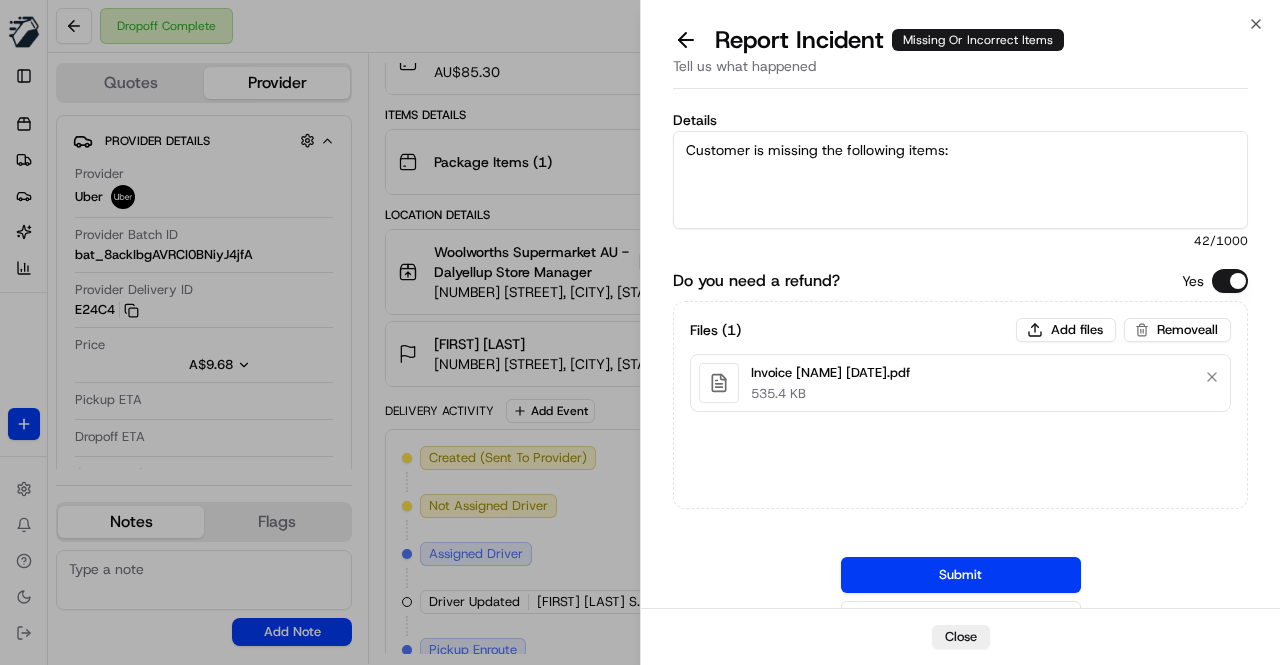 paste on "Heinz Steam Fresh Vegetables Frozen Broccoli Carrot Cauliflower 450g $4.95
Woolworths Peas & Corn 500g $3.75
Woolworths Brussels Sprouts 500g $2.75
Woolworths Australian Frozen Sweet Corn Cobs 1Kg $5.50
Essentials Table Spread Soft And Spreadable 1kg $3.10
Western Star Gold Salted Cultured Butter 340g $6.75
Western Star Original Spreadable Butter Blend Tub 500g $8.25
Woolworths Beef Scotch Fillet Steak 170g $9.90
Total = $44.95" 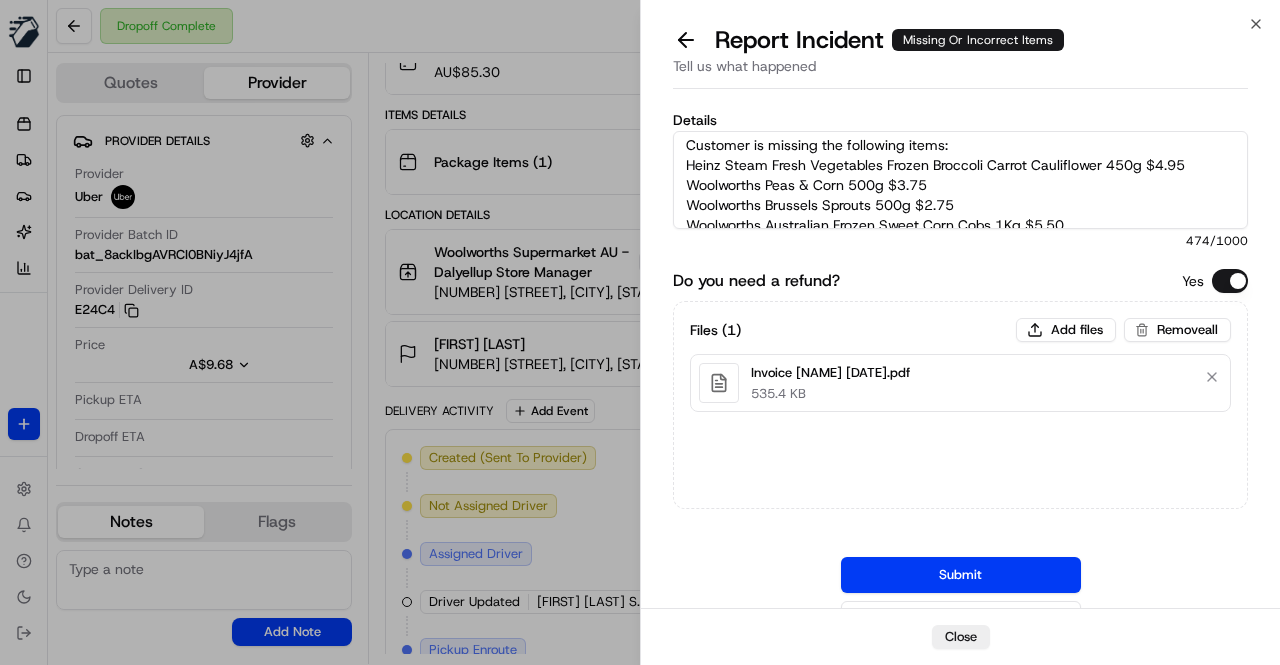 scroll, scrollTop: 0, scrollLeft: 0, axis: both 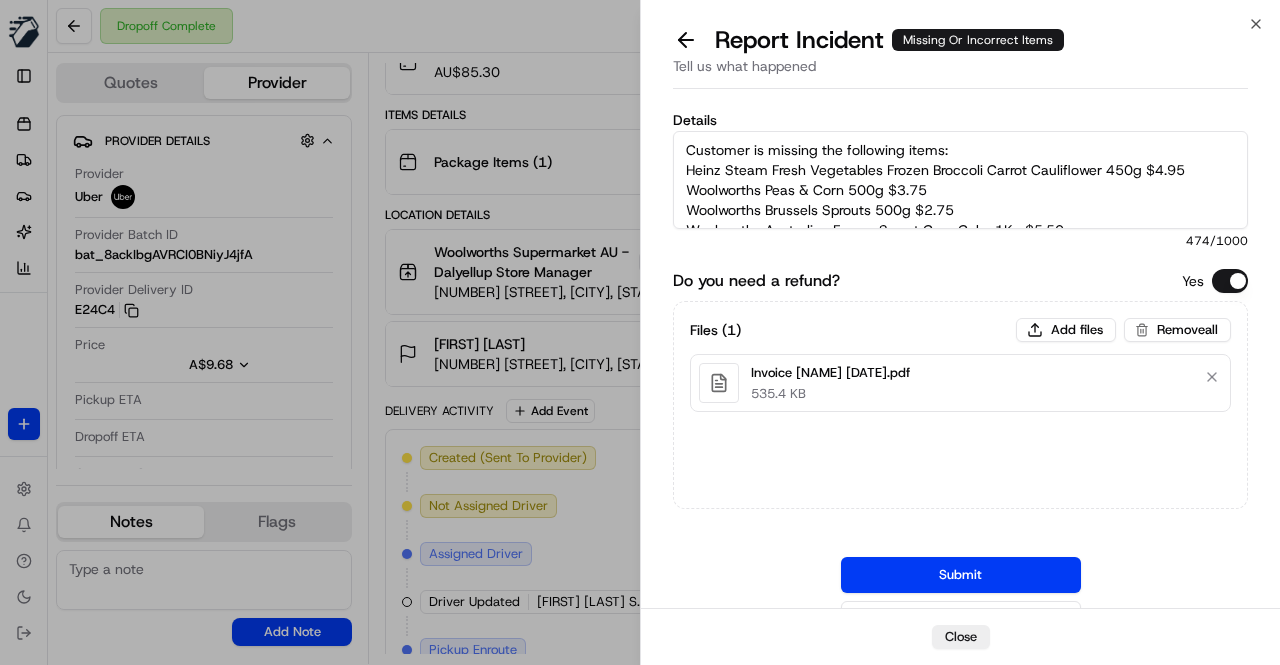 click on "Customer is missing the following items:
Heinz Steam Fresh Vegetables Frozen Broccoli Carrot Cauliflower 450g $4.95
Woolworths Peas & Corn 500g $3.75
Woolworths Brussels Sprouts 500g $2.75
Woolworths Australian Frozen Sweet Corn Cobs 1Kg $5.50
Essentials Table Spread Soft And Spreadable 1kg $3.10
Western Star Gold Salted Cultured Butter 340g $6.75
Western Star Original Spreadable Butter Blend Tub 500g $8.25
Woolworths Beef Scotch Fillet Steak 170g $9.90
Total = $44.95" at bounding box center [960, 180] 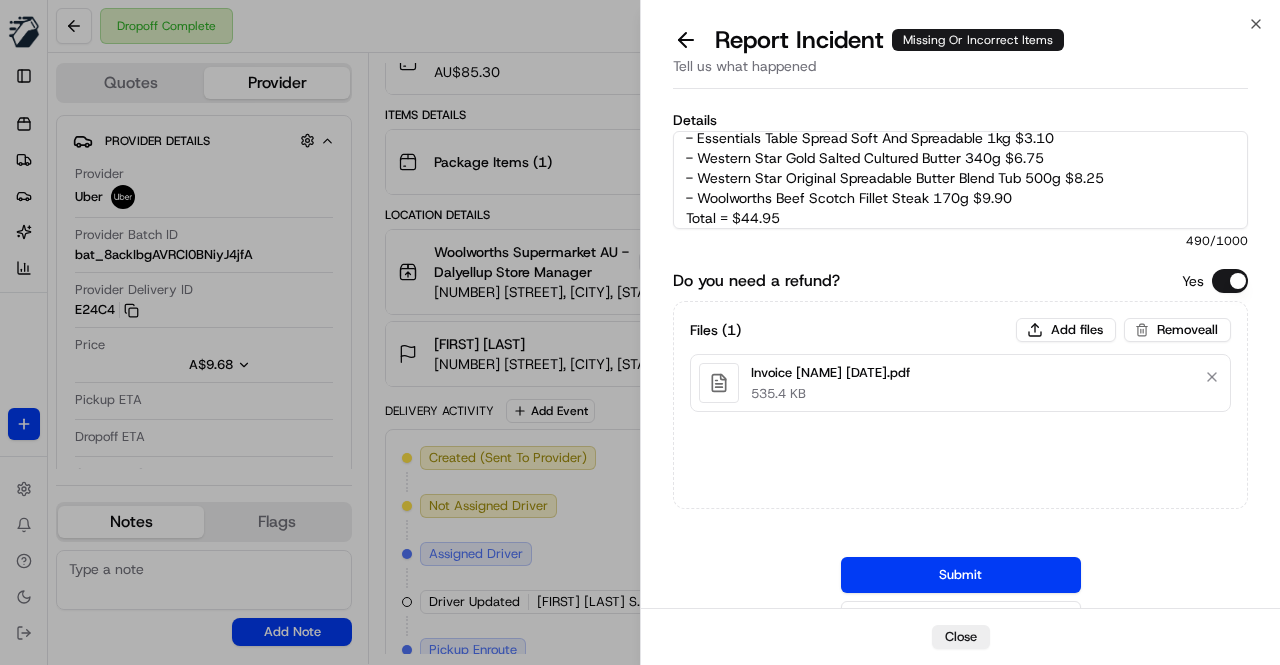 scroll, scrollTop: 140, scrollLeft: 0, axis: vertical 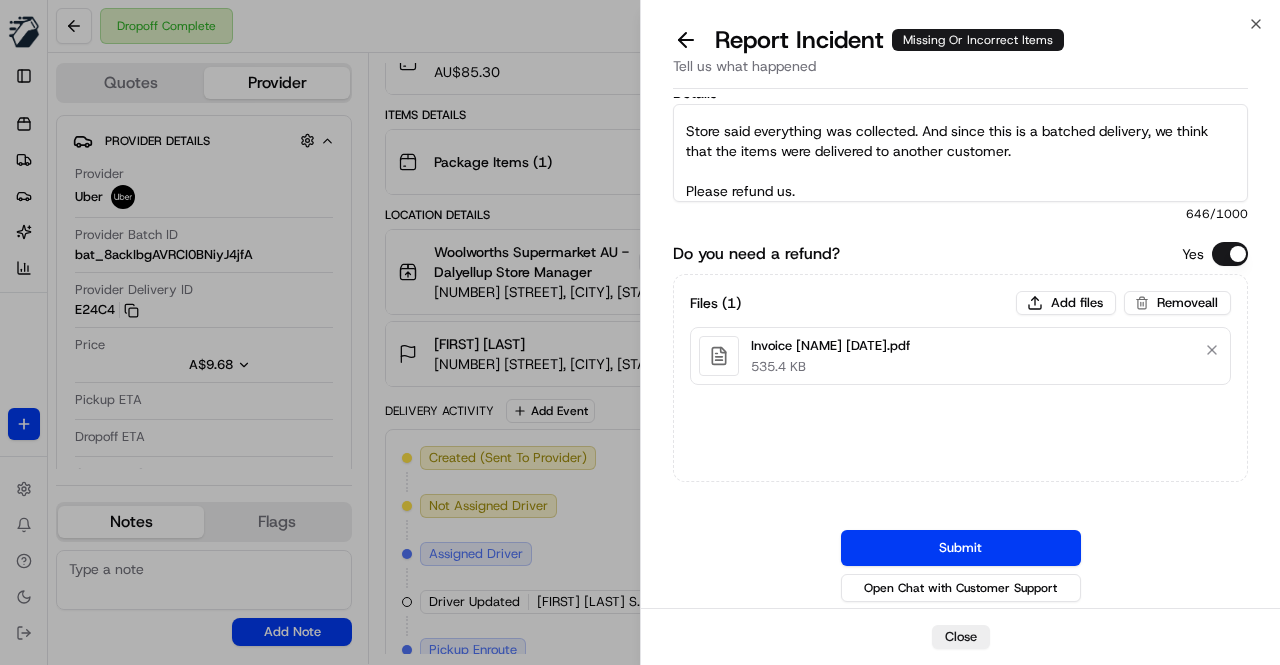 click on "Customer is missing the following items:
- Heinz Steam Fresh Vegetables Frozen Broccoli Carrot Cauliflower 450g $4.95
- Woolworths Peas & Corn 500g $3.75
- Woolworths Brussels Sprouts 500g $2.75
- Woolworths Australian Frozen Sweet Corn Cobs 1Kg $5.50
- Essentials Table Spread Soft And Spreadable 1kg $3.10
- Western Star Gold Salted Cultured Butter 340g $6.75
- Western Star Original Spreadable Butter Blend Tub 500g $8.25
- Woolworths Beef Scotch Fillet Steak 170g $9.90
Total = $44.95
Store said everything was collected. And since this is a batched delivery, we think that the items were delivered to another customer.
Please refund us." at bounding box center [960, 153] 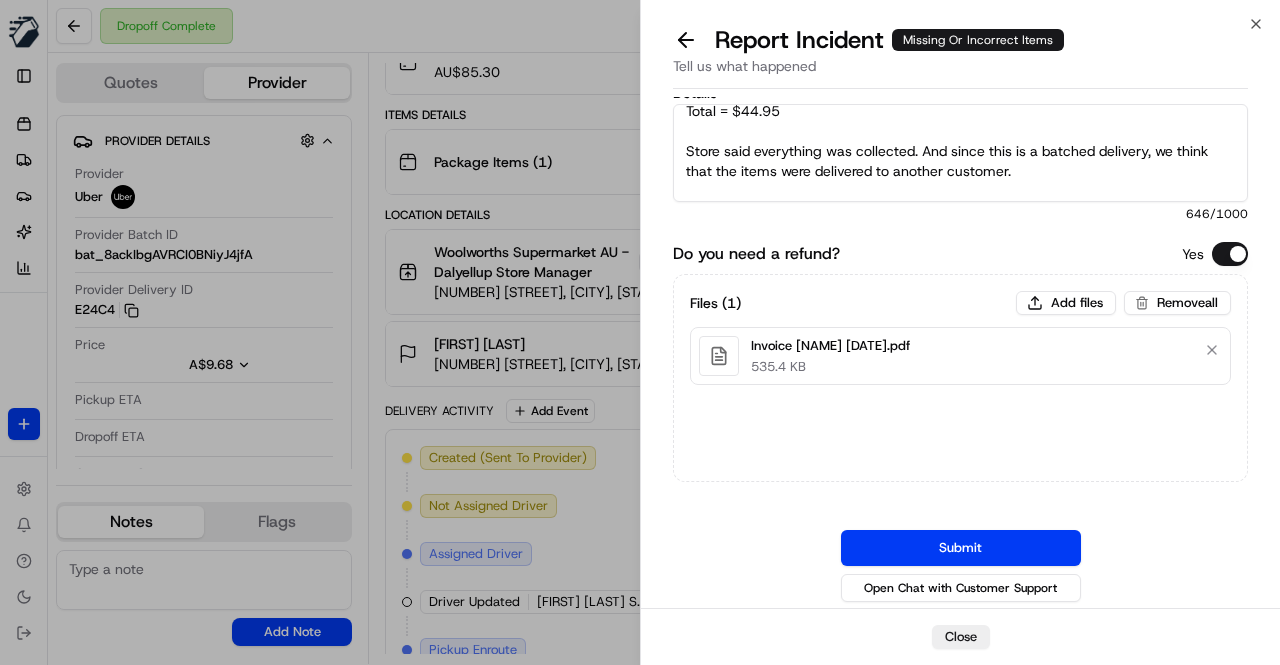 scroll, scrollTop: 220, scrollLeft: 0, axis: vertical 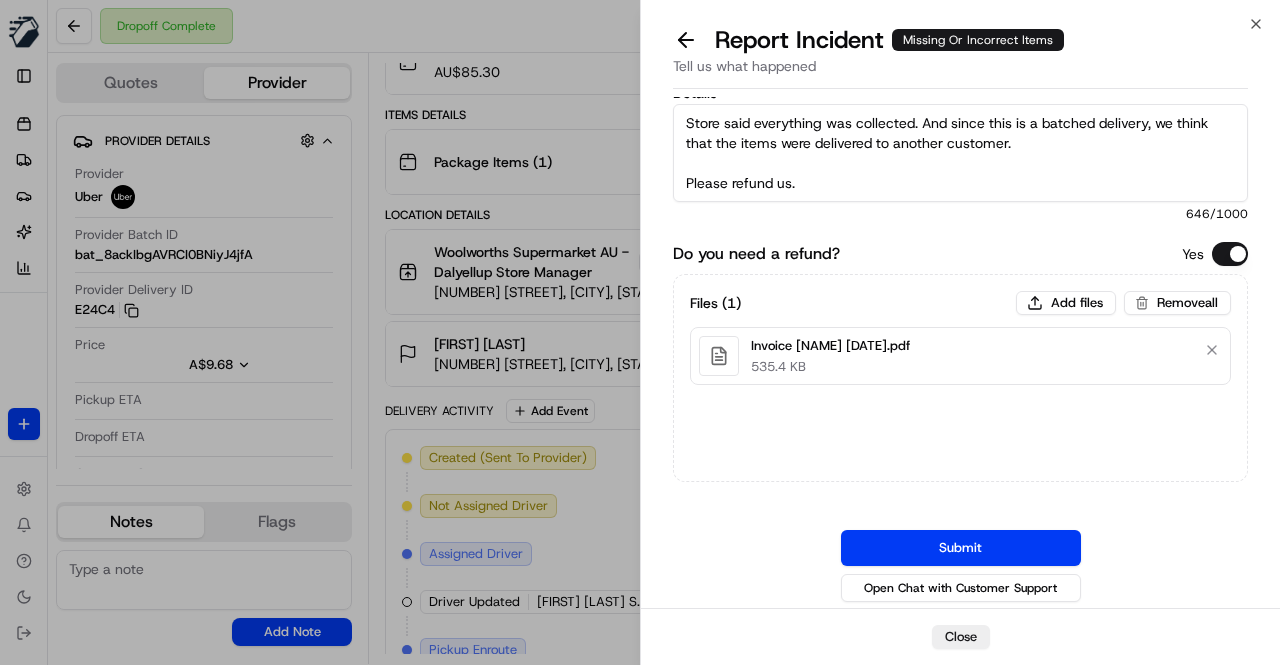 click on "Customer is missing the following items:
- Heinz Steam Fresh Vegetables Frozen Broccoli Carrot Cauliflower 450g $4.95
- Woolworths Peas & Corn 500g $3.75
- Woolworths Brussels Sprouts 500g $2.75
- Woolworths Australian Frozen Sweet Corn Cobs 1Kg $5.50
- Essentials Table Spread Soft And Spreadable 1kg $3.10
- Western Star Gold Salted Cultured Butter 340g $6.75
- Western Star Original Spreadable Butter Blend Tub 500g $8.25
- Woolworths Beef Scotch Fillet Steak 170g $9.90
Total = $44.95
Store said everything was collected. And since this is a batched delivery, we think that the items were delivered to another customer.
Please refund us." at bounding box center [960, 153] 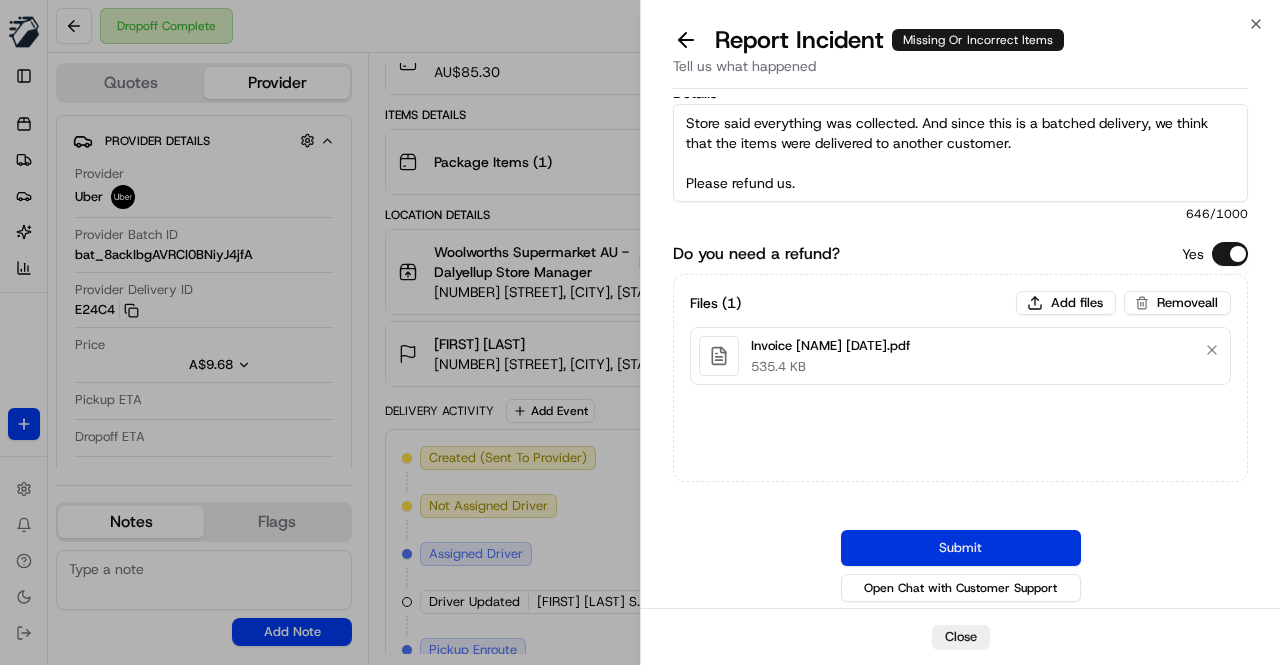 type on "Customer is missing the following items:
- Heinz Steam Fresh Vegetables Frozen Broccoli Carrot Cauliflower 450g $4.95
- Woolworths Peas & Corn 500g $3.75
- Woolworths Brussels Sprouts 500g $2.75
- Woolworths Australian Frozen Sweet Corn Cobs 1Kg $5.50
- Essentials Table Spread Soft And Spreadable 1kg $3.10
- Western Star Gold Salted Cultured Butter 340g $6.75
- Western Star Original Spreadable Butter Blend Tub 500g $8.25
- Woolworths Beef Scotch Fillet Steak 170g $9.90
Total = $44.95
Store said everything was collected. And since this is a batched delivery, we think that the items were delivered to another customer.
Please refund us." 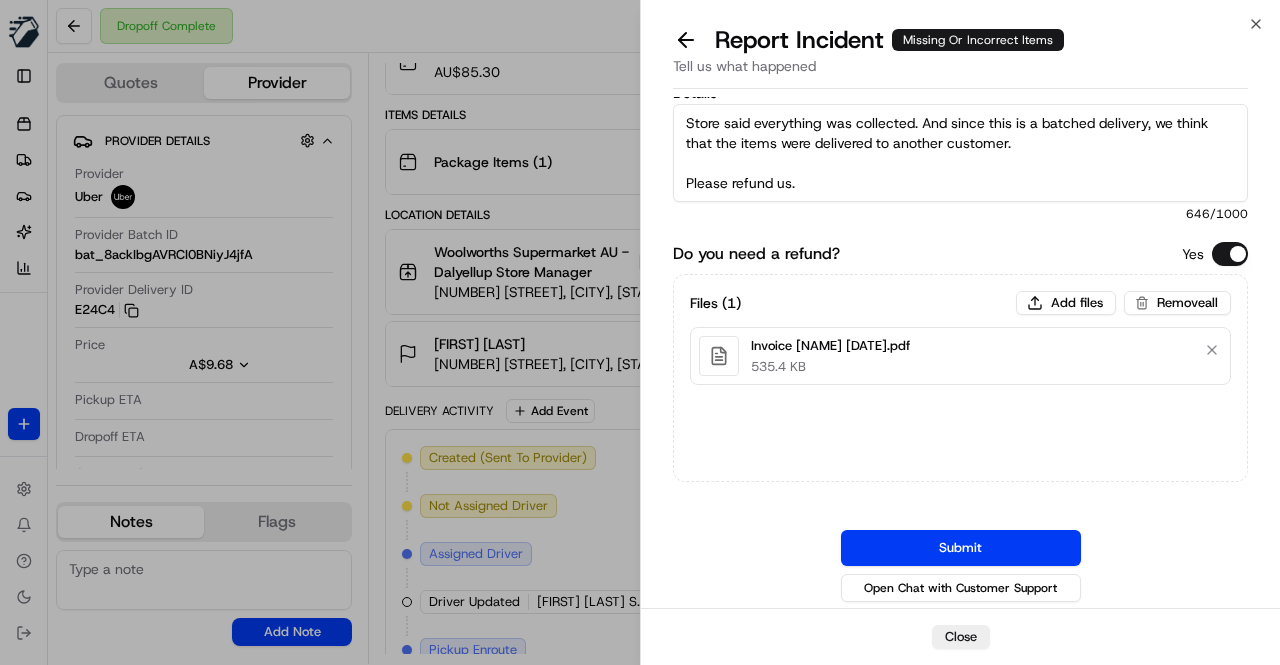 drag, startPoint x: 954, startPoint y: 547, endPoint x: 832, endPoint y: 541, distance: 122.14745 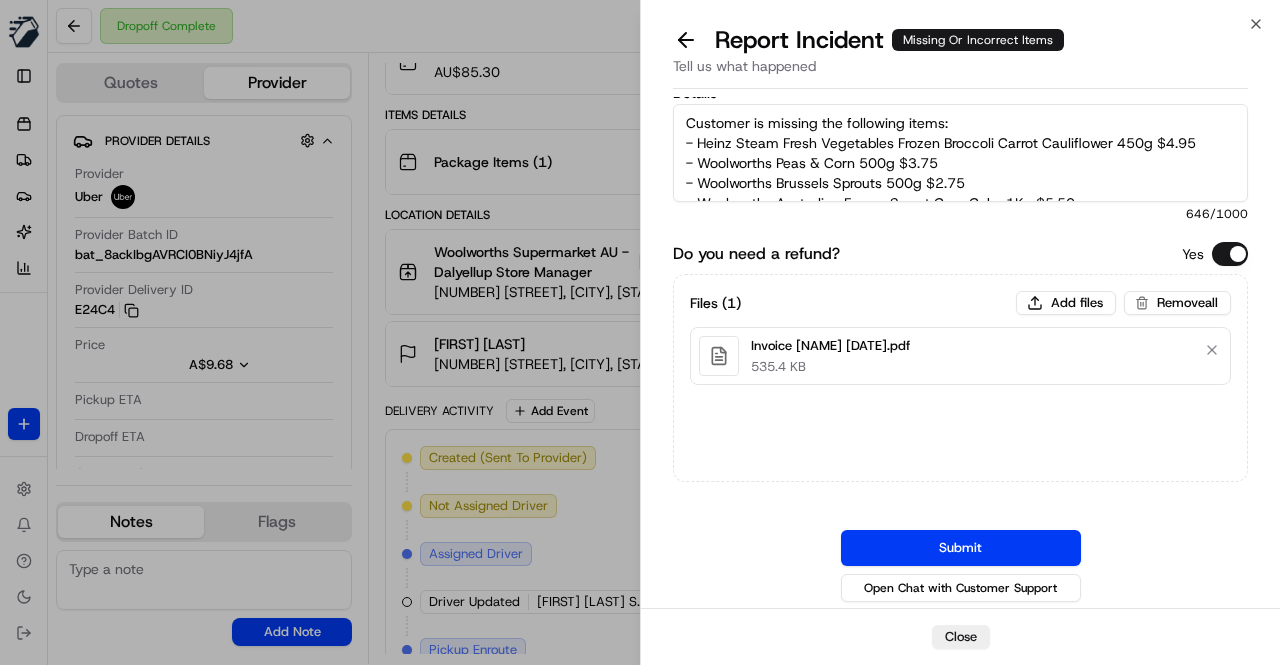 drag, startPoint x: 812, startPoint y: 185, endPoint x: 670, endPoint y: 90, distance: 170.84789 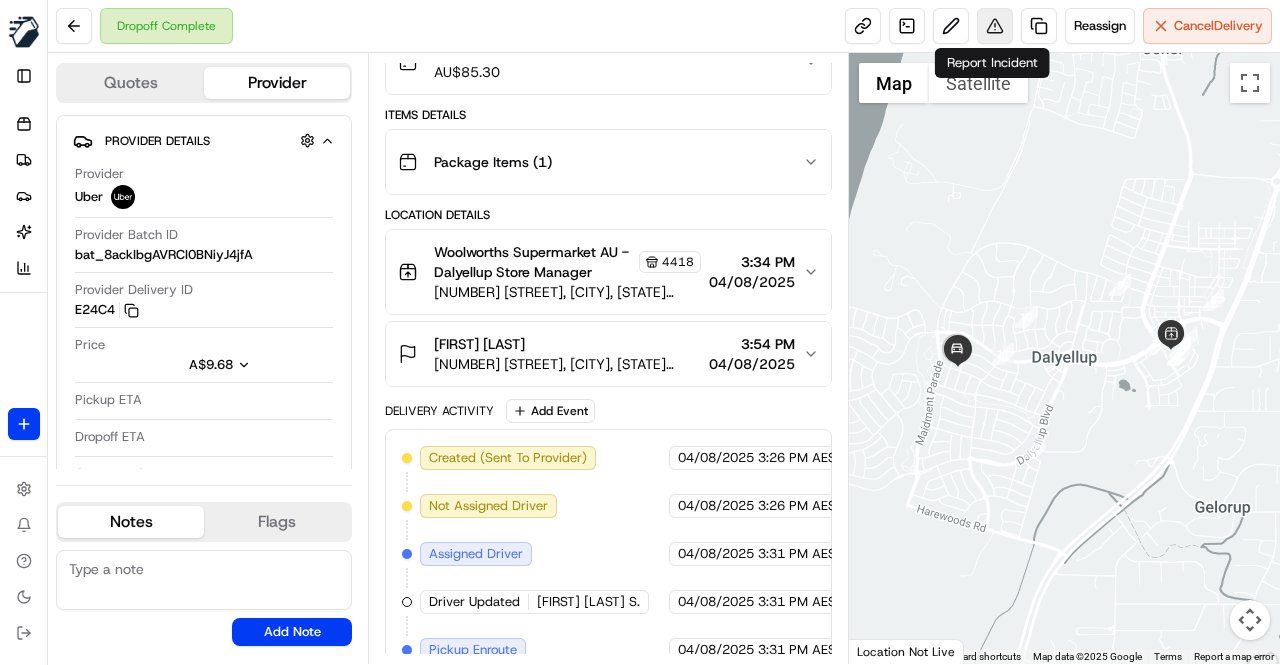 click at bounding box center [995, 26] 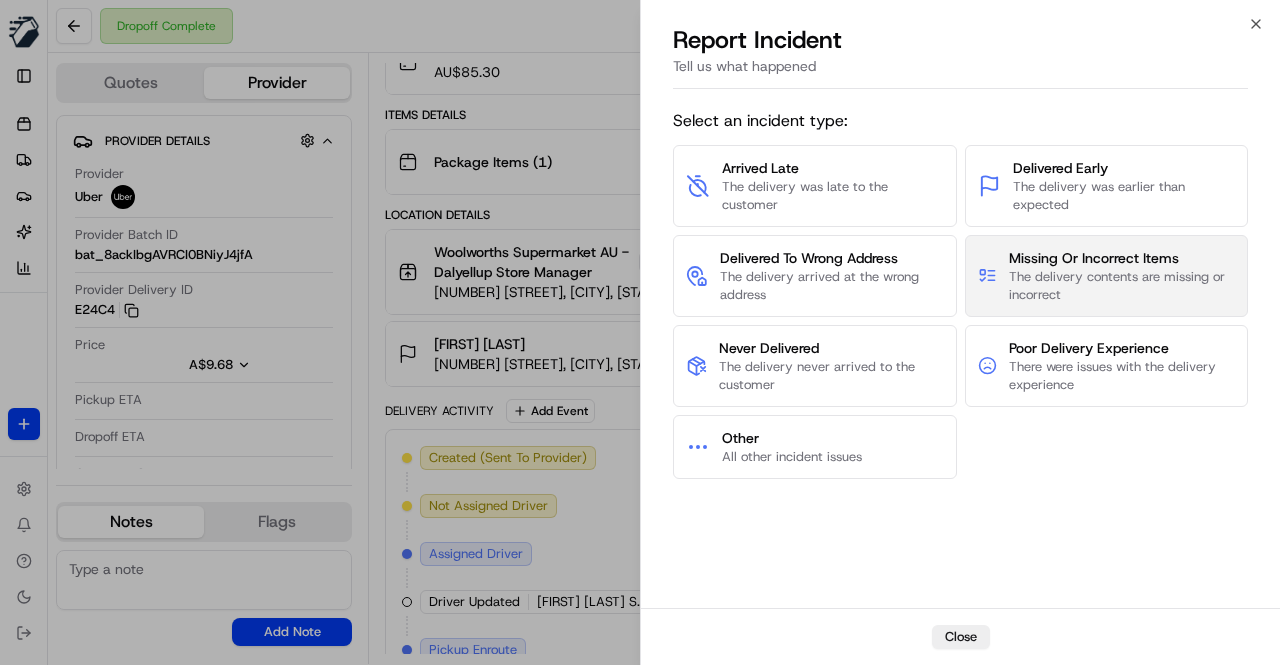 click on "The delivery contents are missing or incorrect" at bounding box center (1122, 286) 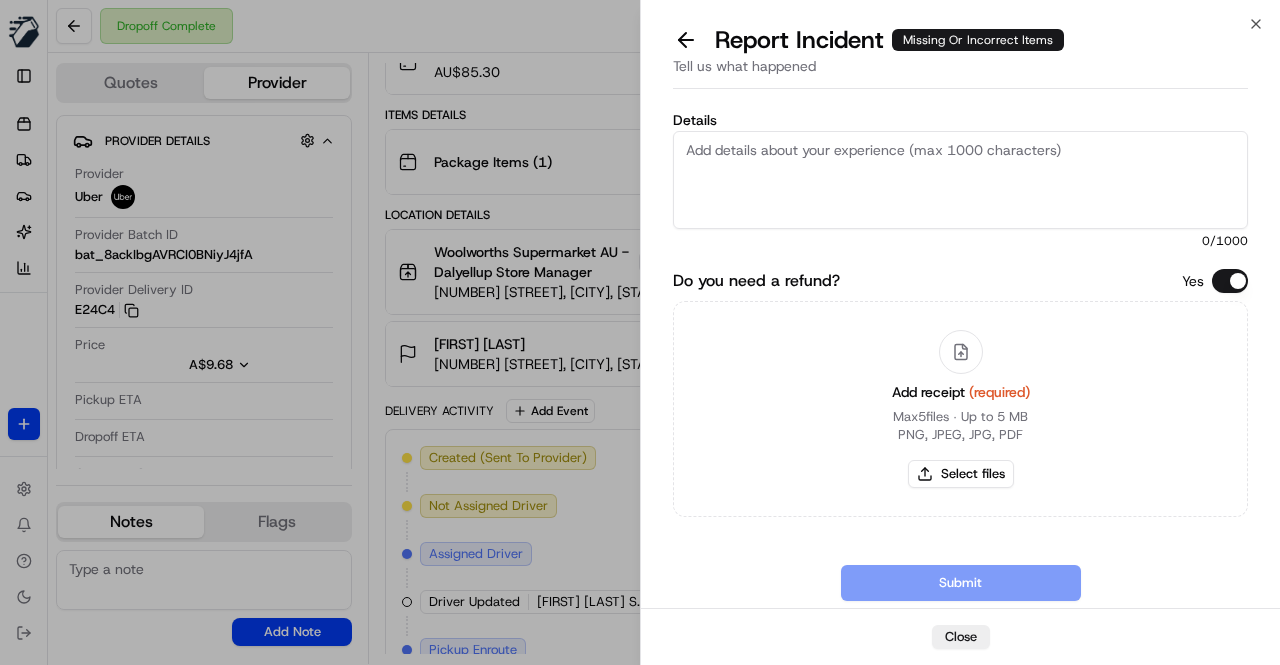 click on "Details" at bounding box center (960, 180) 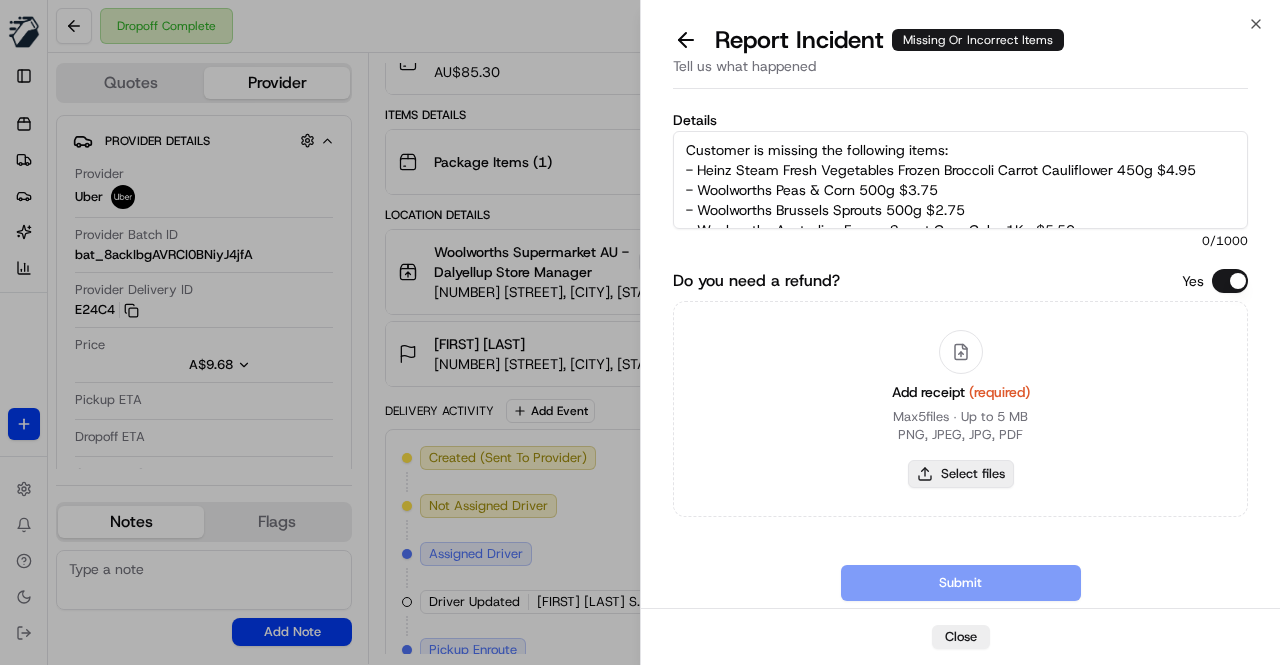 scroll, scrollTop: 212, scrollLeft: 0, axis: vertical 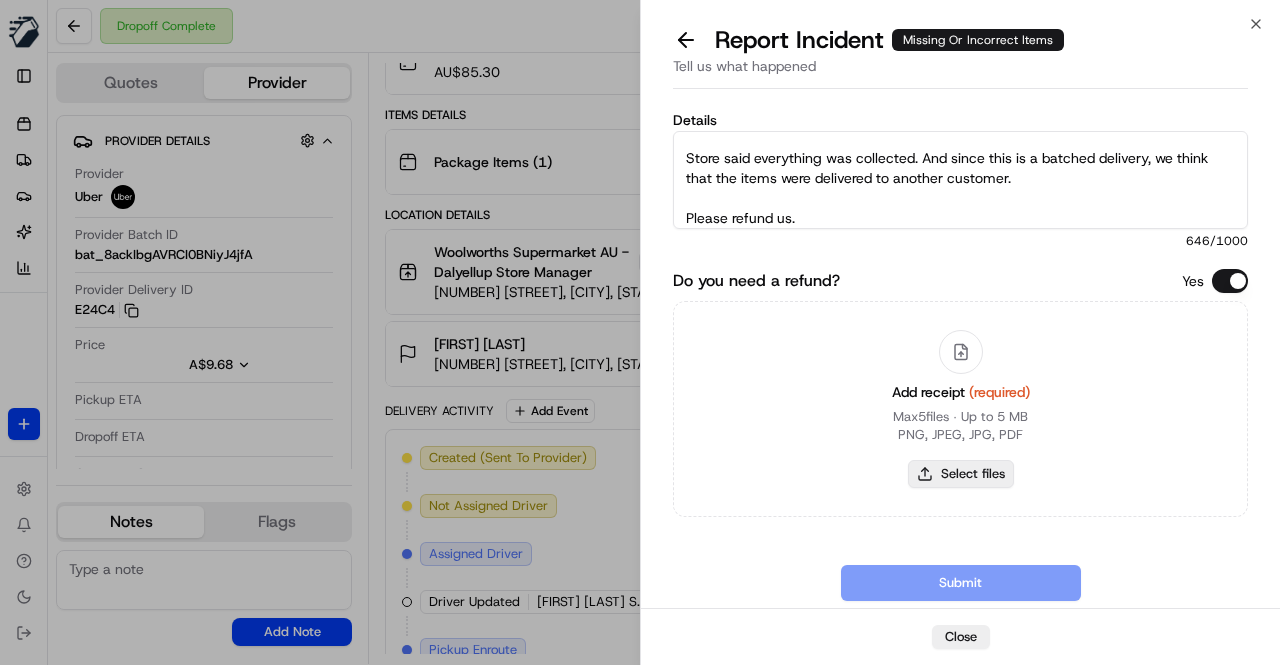 type on "Customer is missing the following items:
- Heinz Steam Fresh Vegetables Frozen Broccoli Carrot Cauliflower 450g $4.95
- Woolworths Peas & Corn 500g $3.75
- Woolworths Brussels Sprouts 500g $2.75
- Woolworths Australian Frozen Sweet Corn Cobs 1Kg $5.50
- Essentials Table Spread Soft And Spreadable 1kg $3.10
- Western Star Gold Salted Cultured Butter 340g $6.75
- Western Star Original Spreadable Butter Blend Tub 500g $8.25
- Woolworths Beef Scotch Fillet Steak 170g $9.90
Total = $44.95
Store said everything was collected. And since this is a batched delivery, we think that the items were delivered to another customer.
Please refund us." 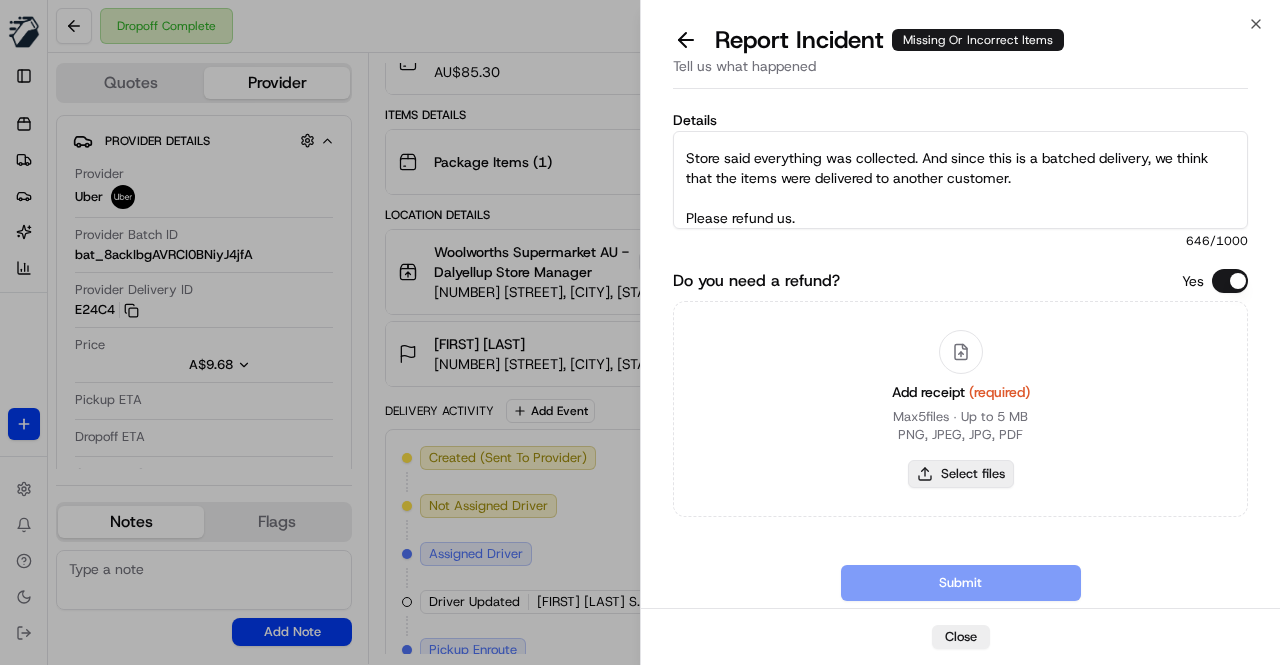 type on "C:\fakepath\Invoice Linda 2025-08-04.pdf" 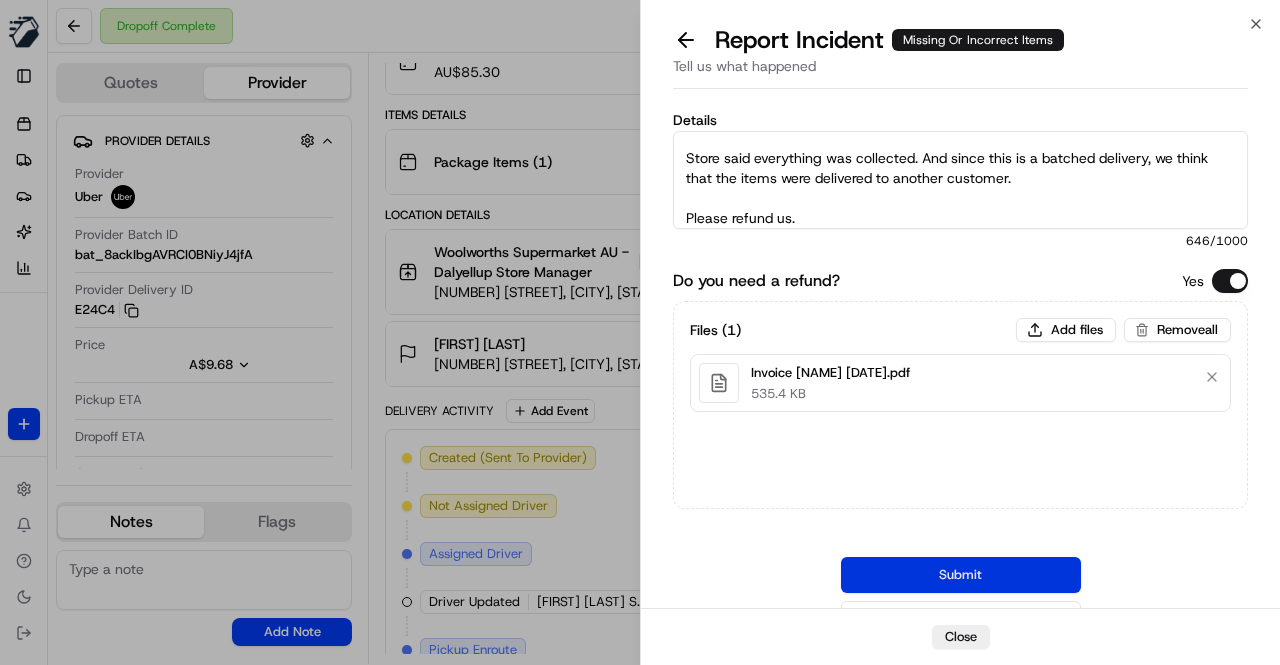click on "Submit" at bounding box center (961, 575) 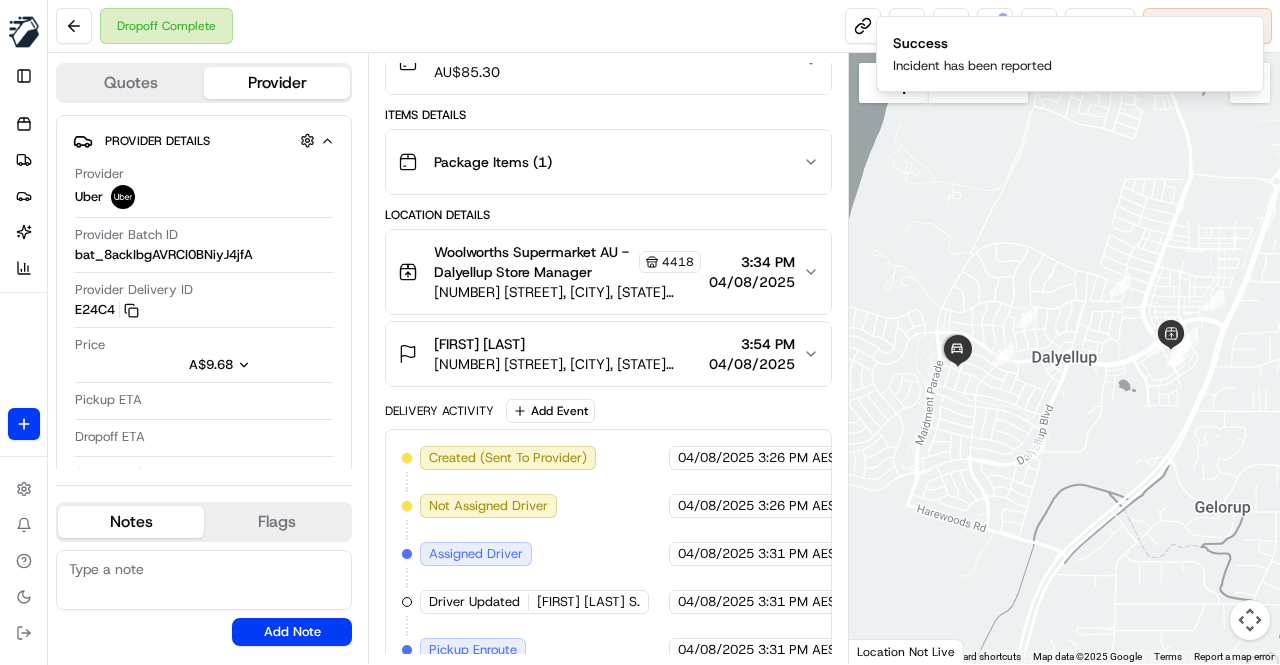 click on "Items Details" at bounding box center [608, 115] 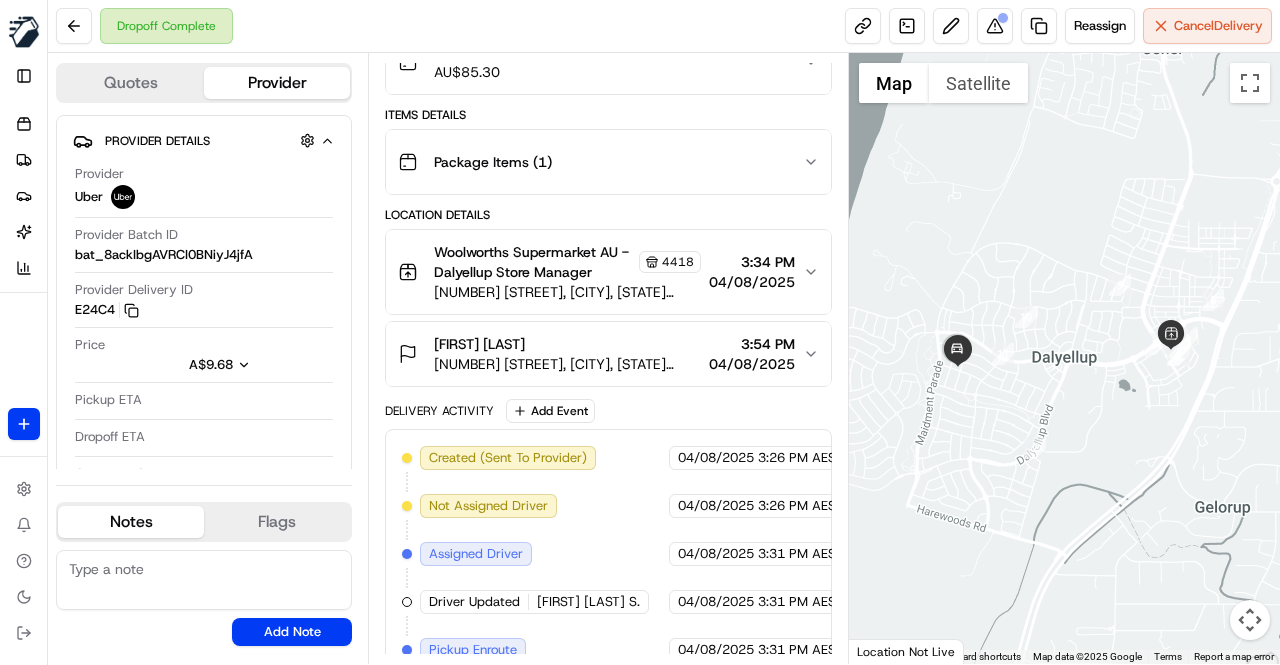 click on "Dropoff Complete Reassign Cancel  Delivery" at bounding box center (664, 26) 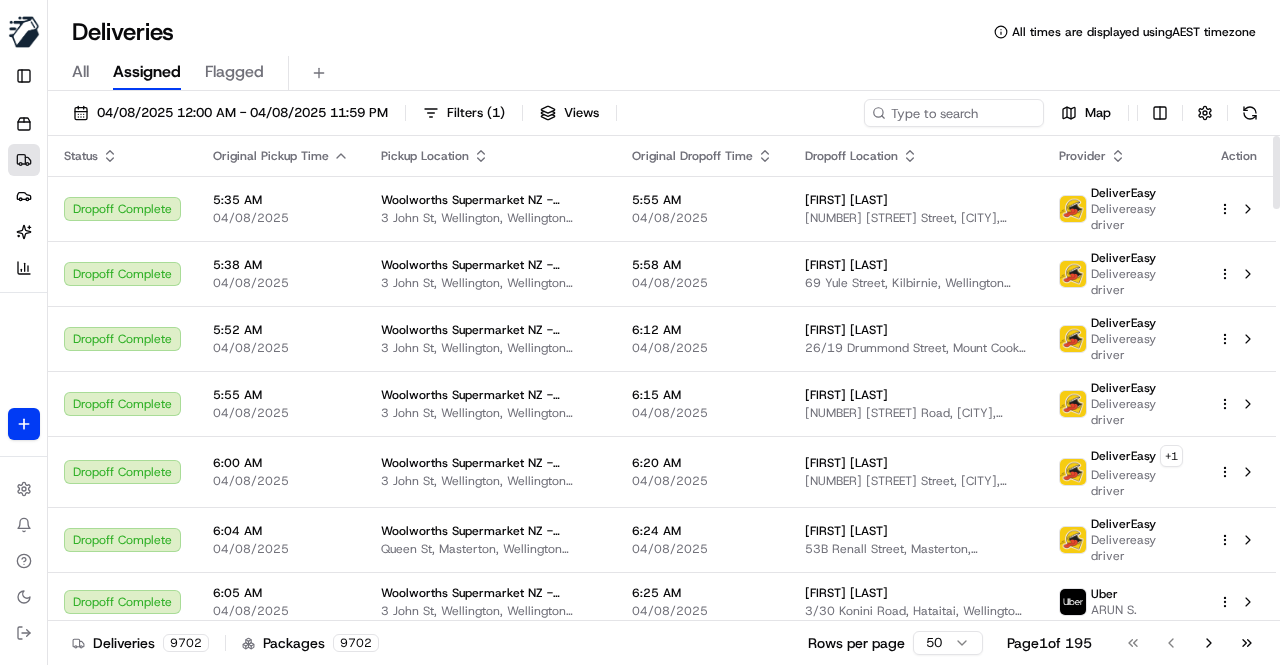 scroll, scrollTop: 0, scrollLeft: 0, axis: both 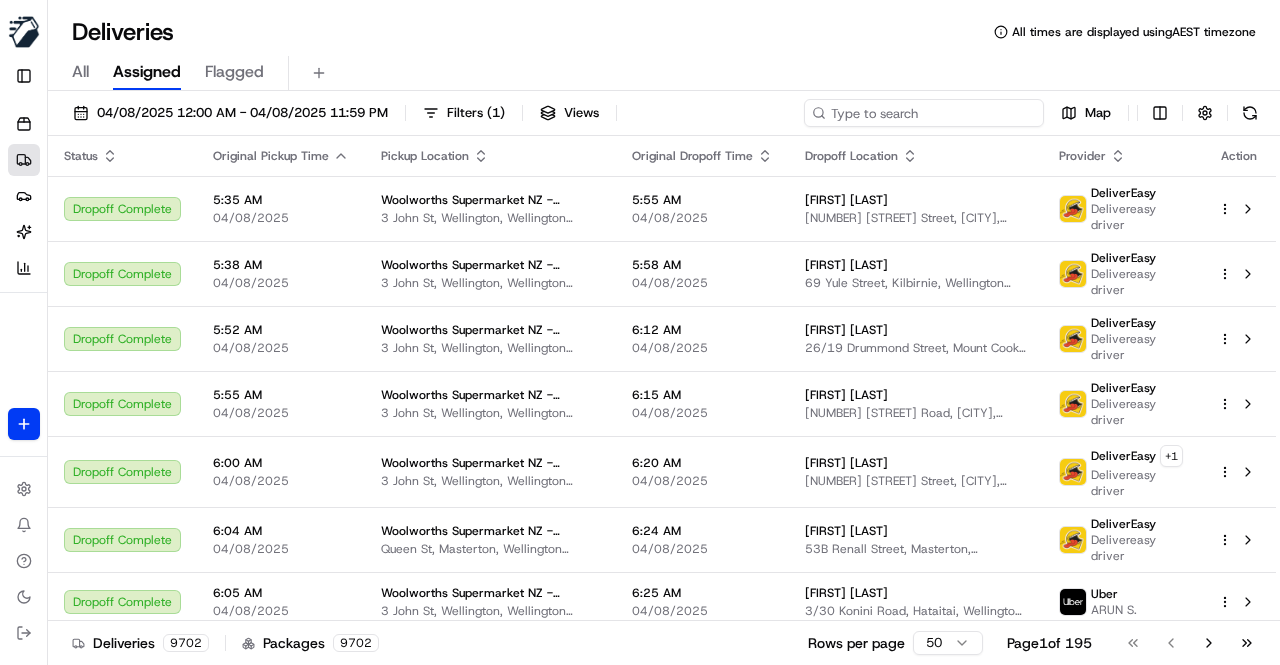 click at bounding box center [924, 113] 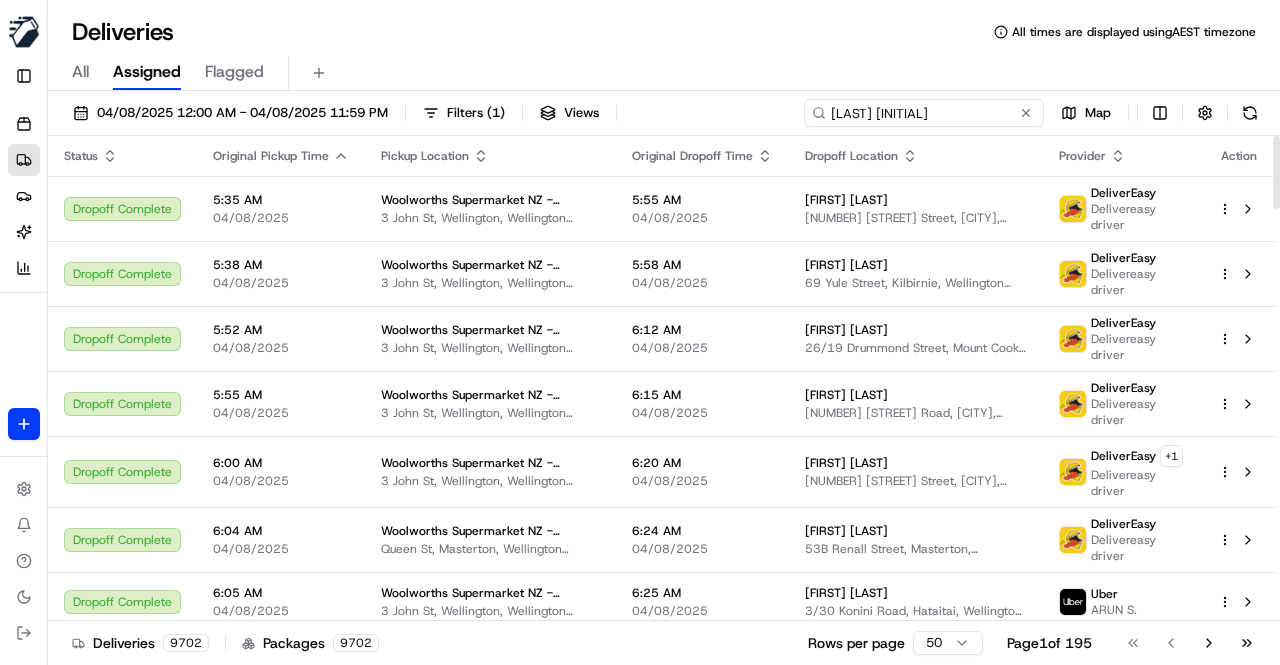 type on "[LAST] [INITIAL]" 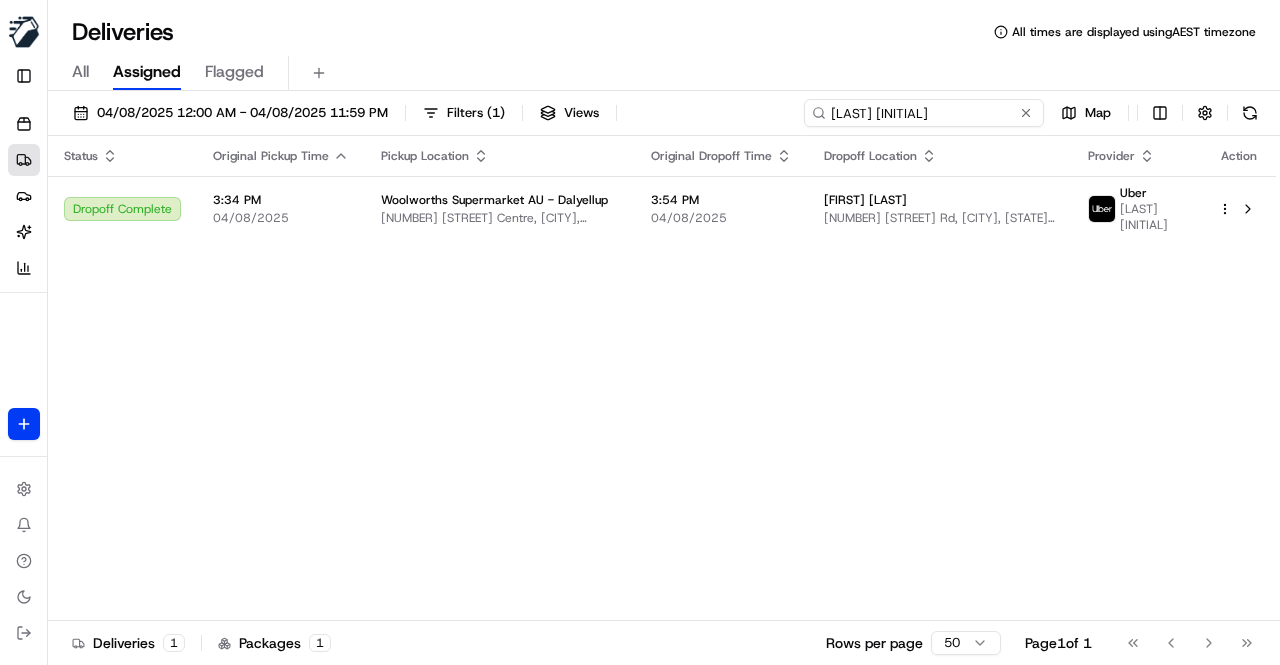 drag, startPoint x: 910, startPoint y: 112, endPoint x: 810, endPoint y: 119, distance: 100.2447 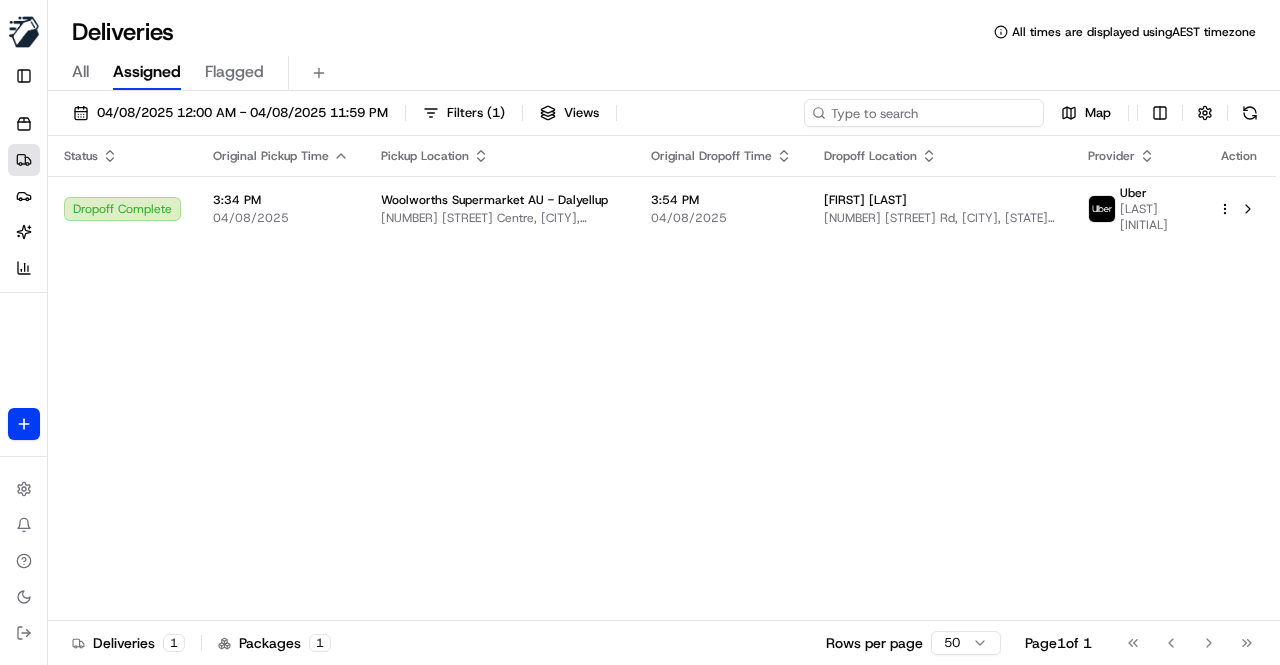 type 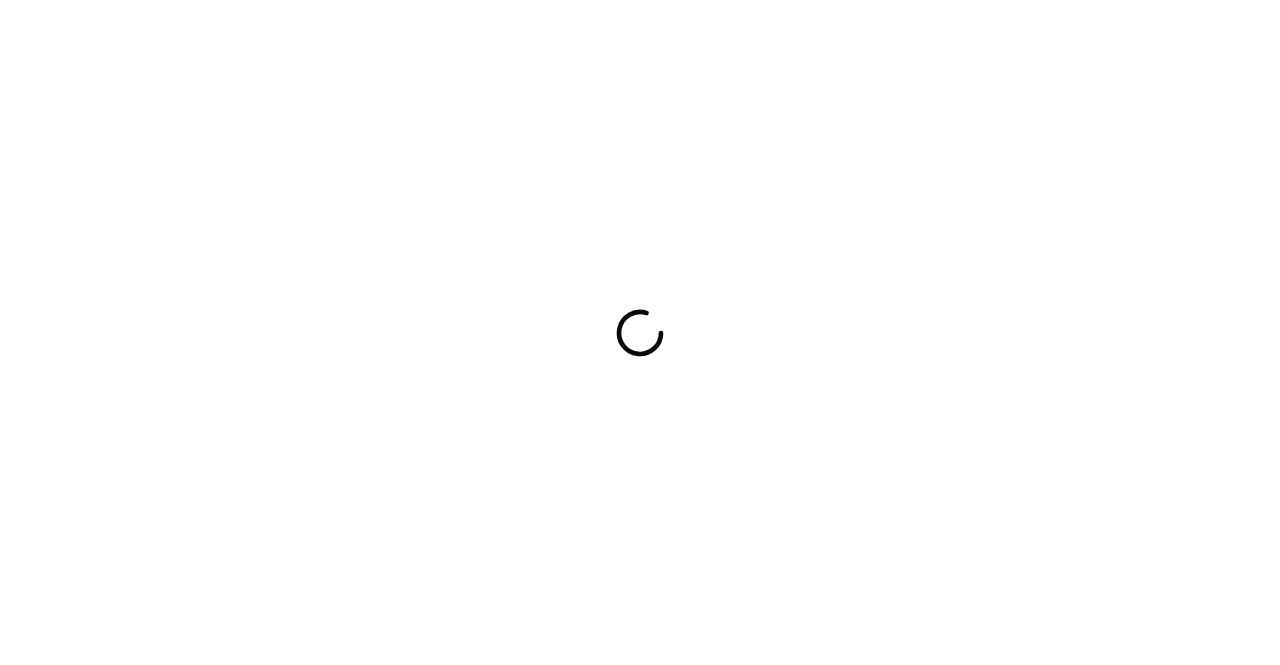 scroll, scrollTop: 0, scrollLeft: 0, axis: both 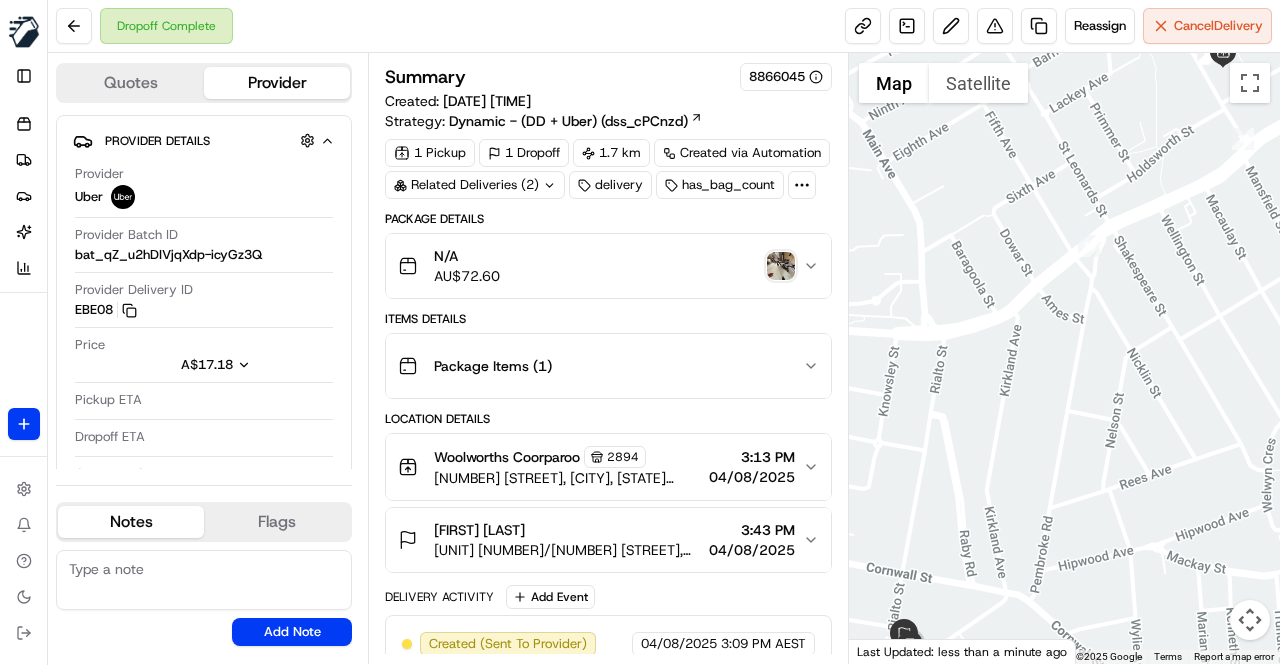 click on "Location Details" at bounding box center (608, 419) 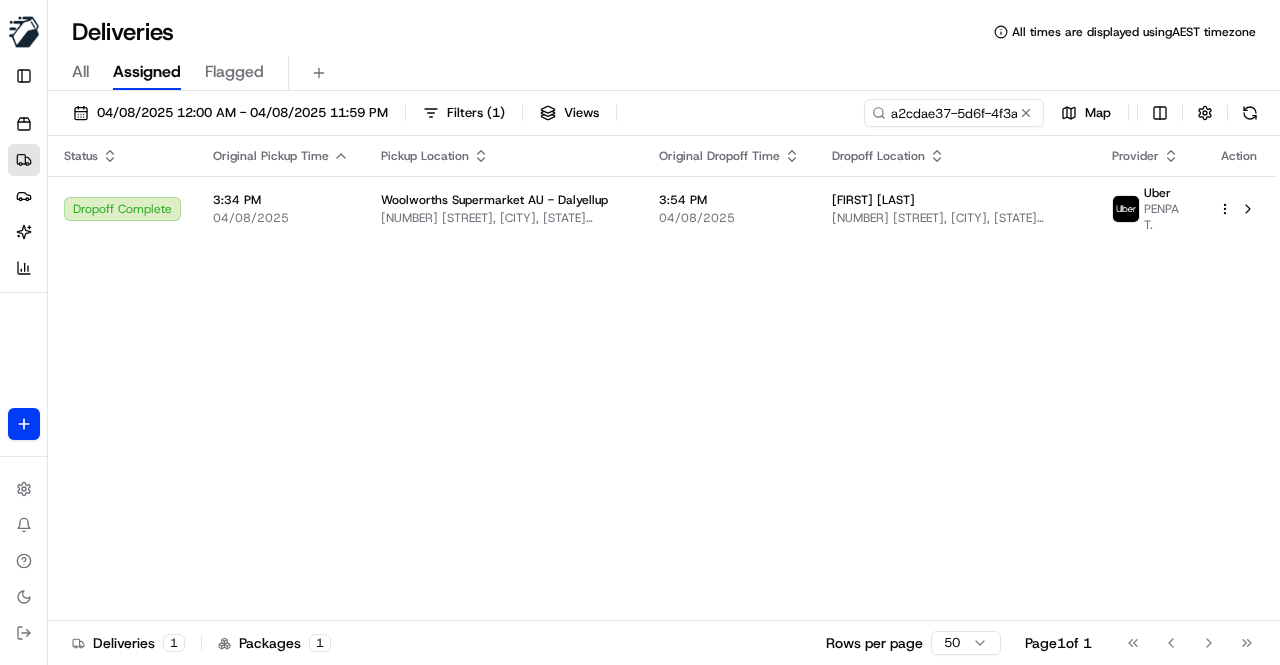 scroll, scrollTop: 0, scrollLeft: 0, axis: both 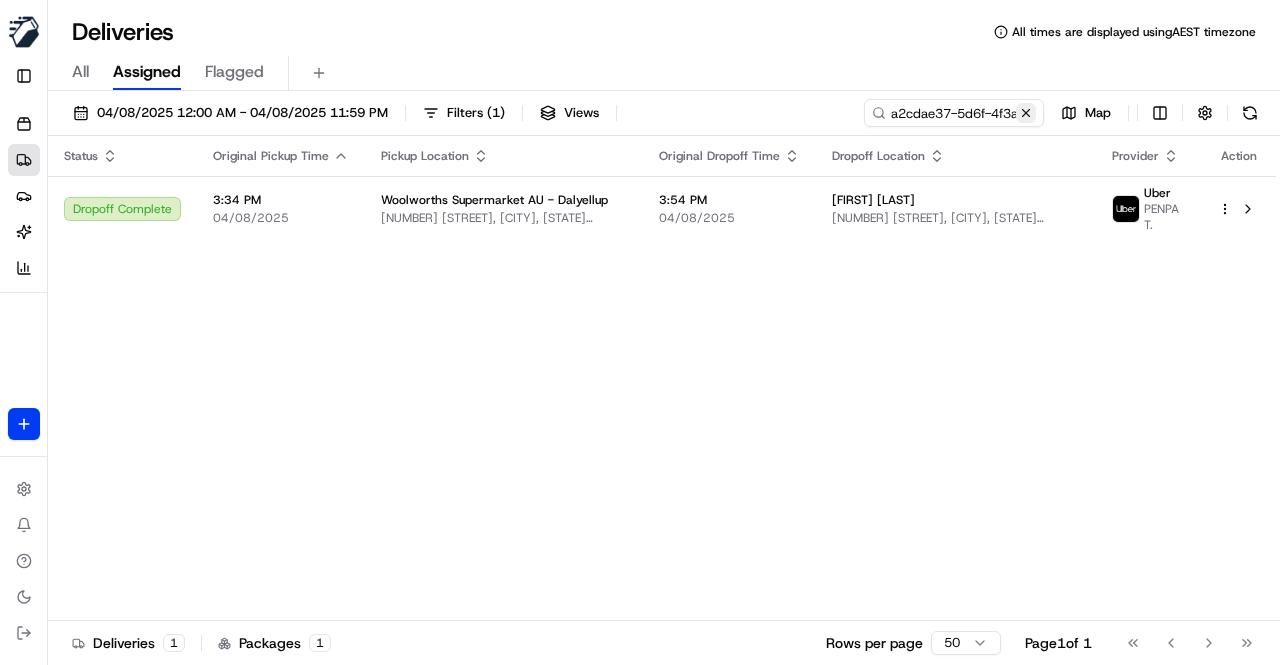 click at bounding box center [1026, 113] 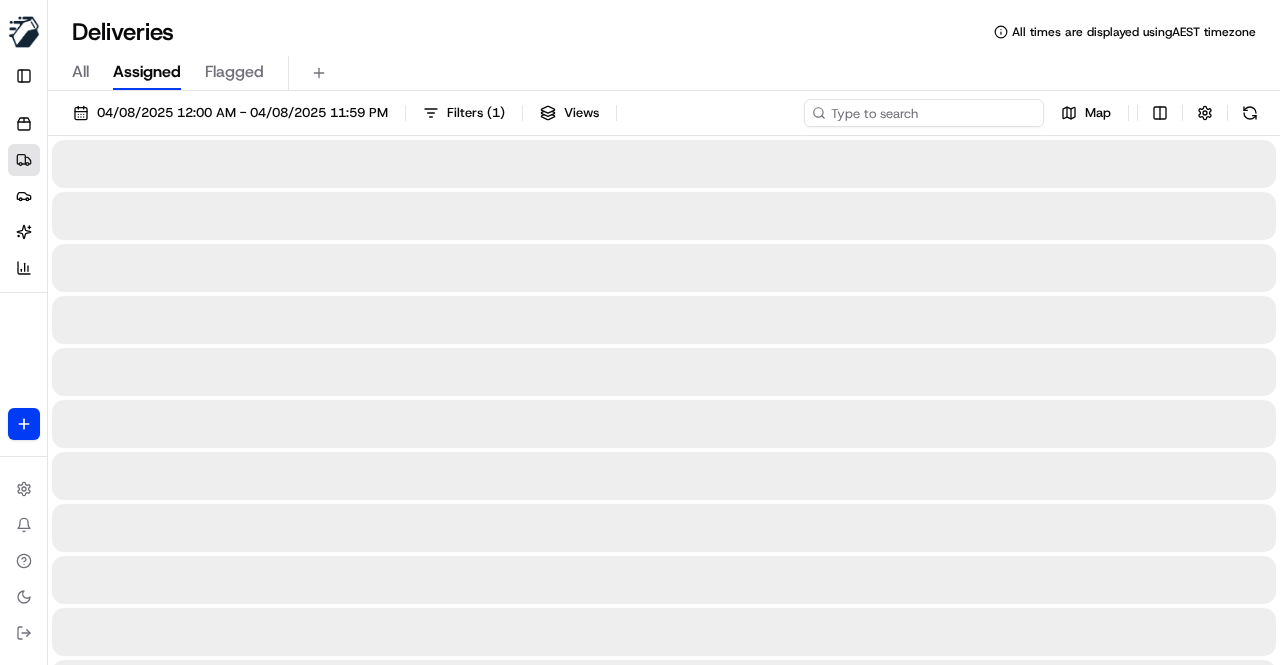 click at bounding box center [924, 113] 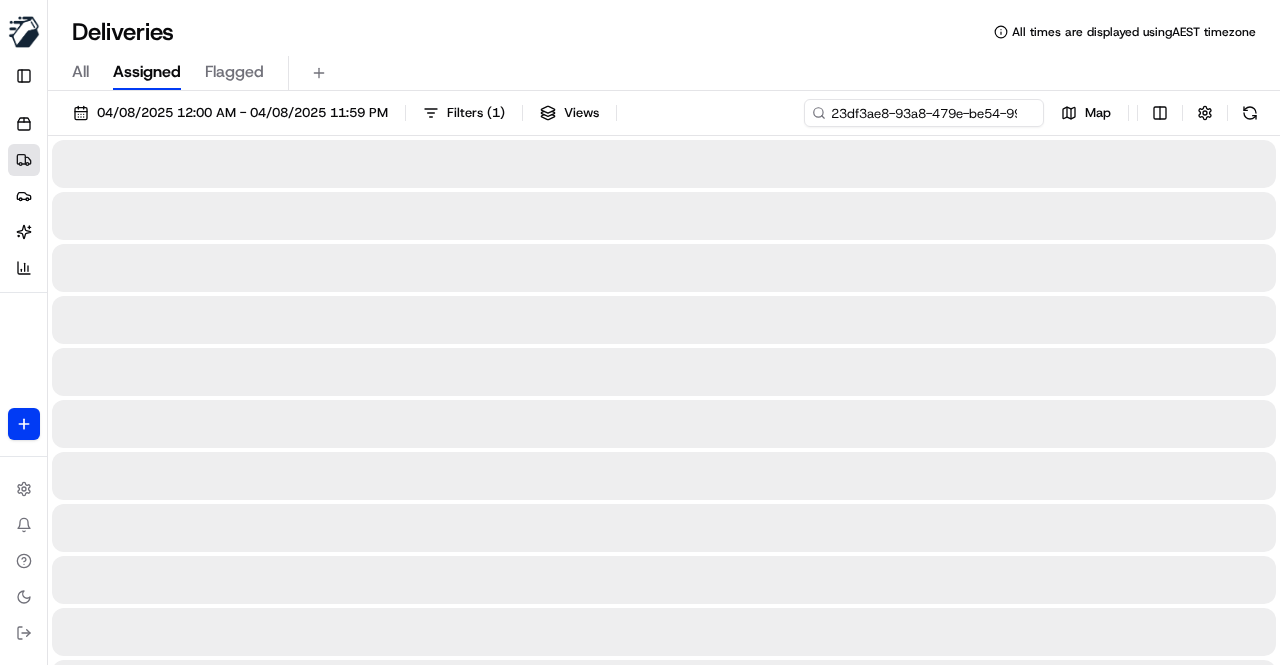 scroll, scrollTop: 0, scrollLeft: 92, axis: horizontal 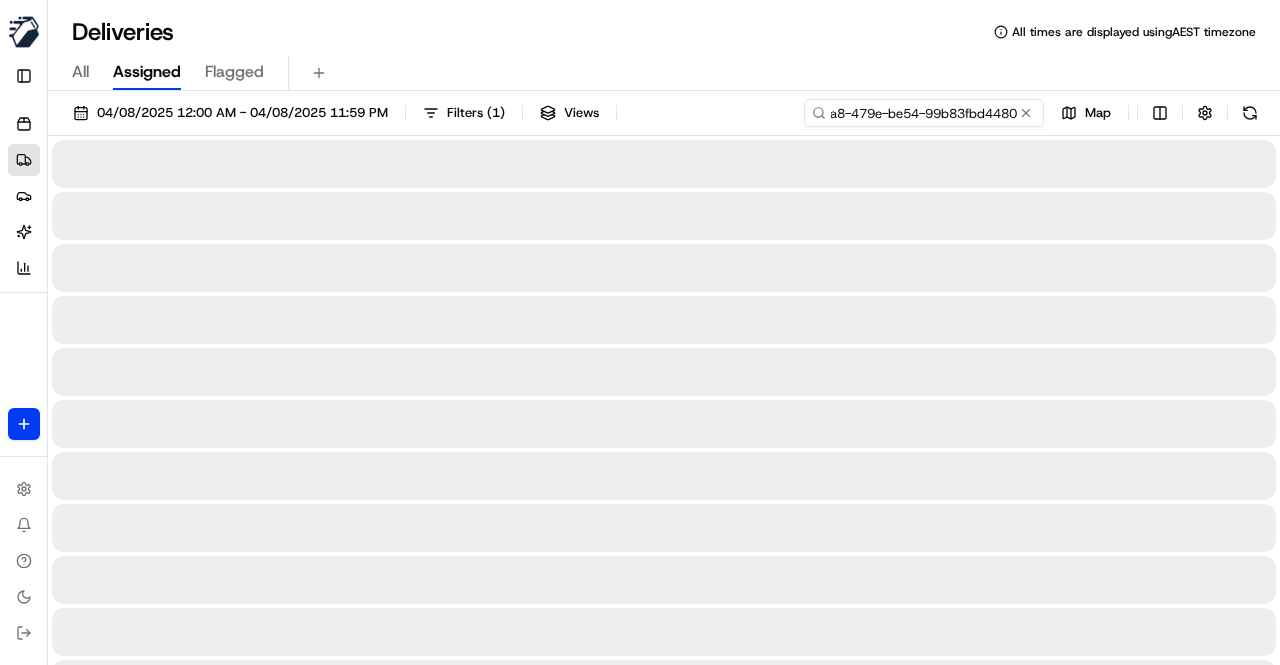 type on "23df3ae8-93a8-479e-be54-99b83fbd4480" 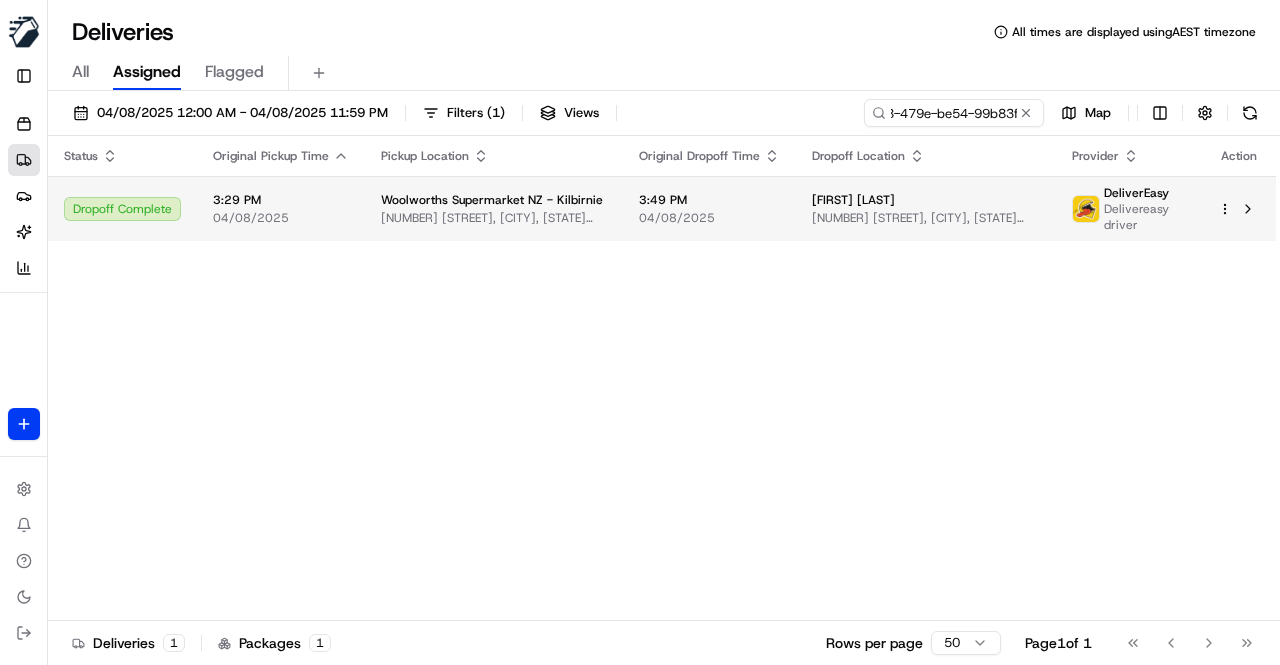 click on "Woolworths Supermarket NZ - Kilbirnie" at bounding box center (492, 200) 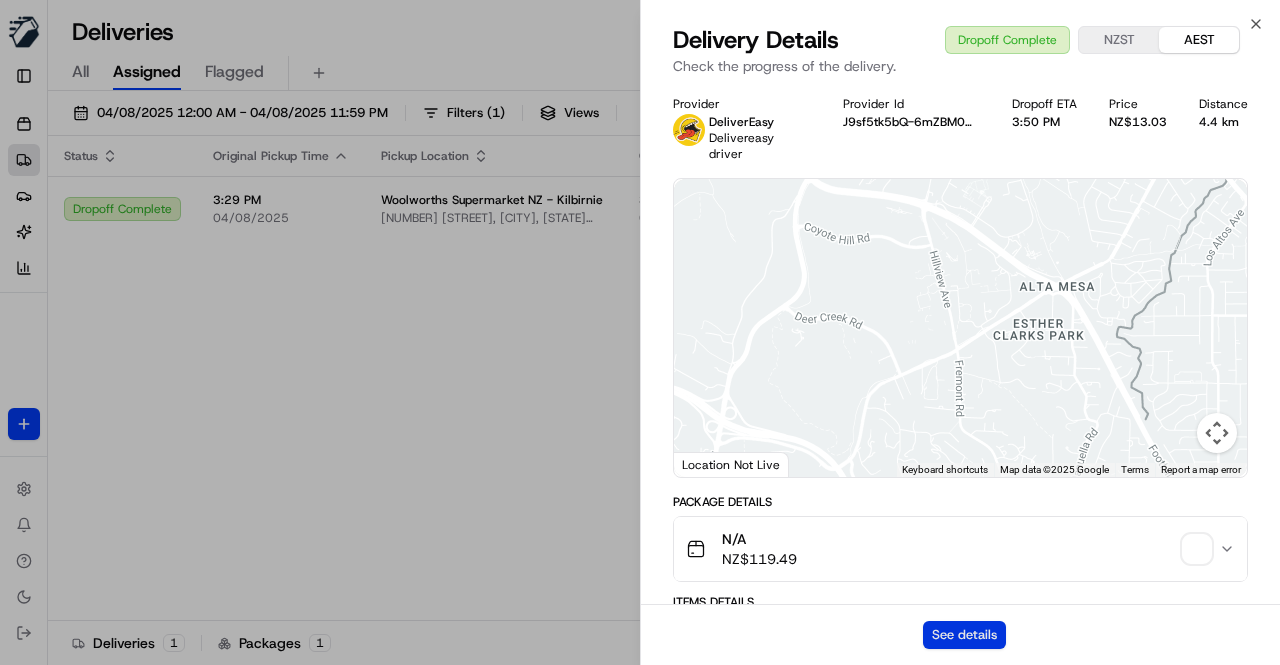 click on "See details" at bounding box center (964, 635) 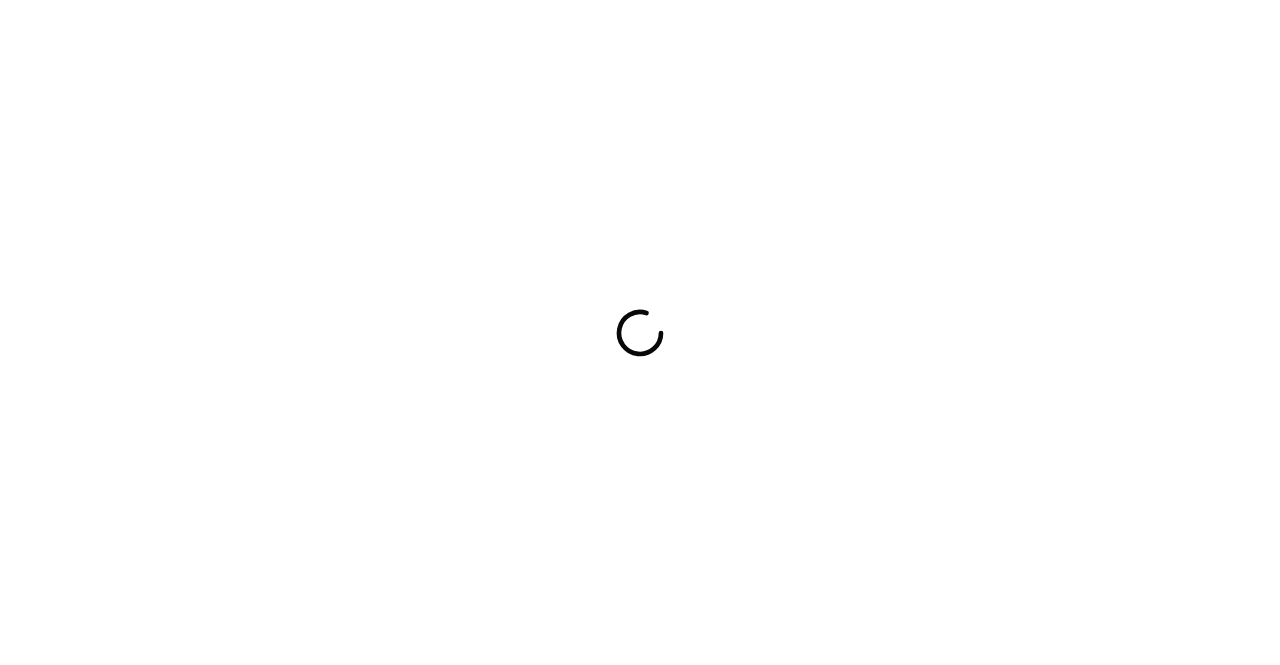 scroll, scrollTop: 0, scrollLeft: 0, axis: both 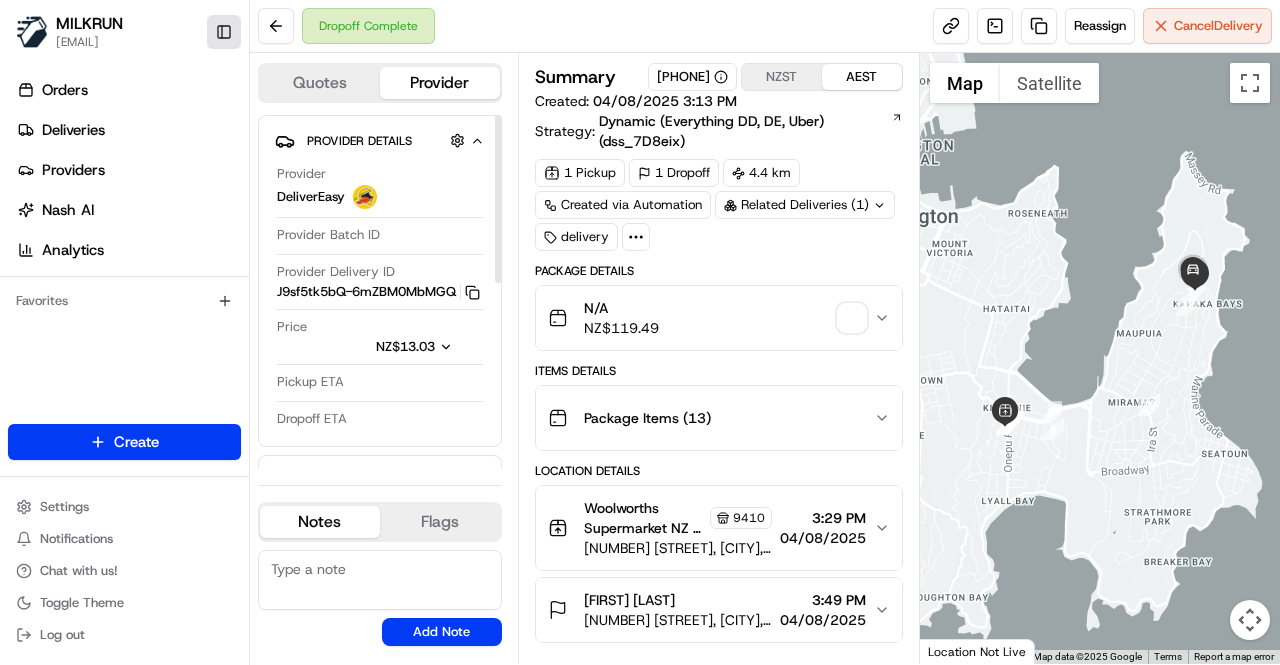 click on "Toggle Sidebar" at bounding box center (224, 32) 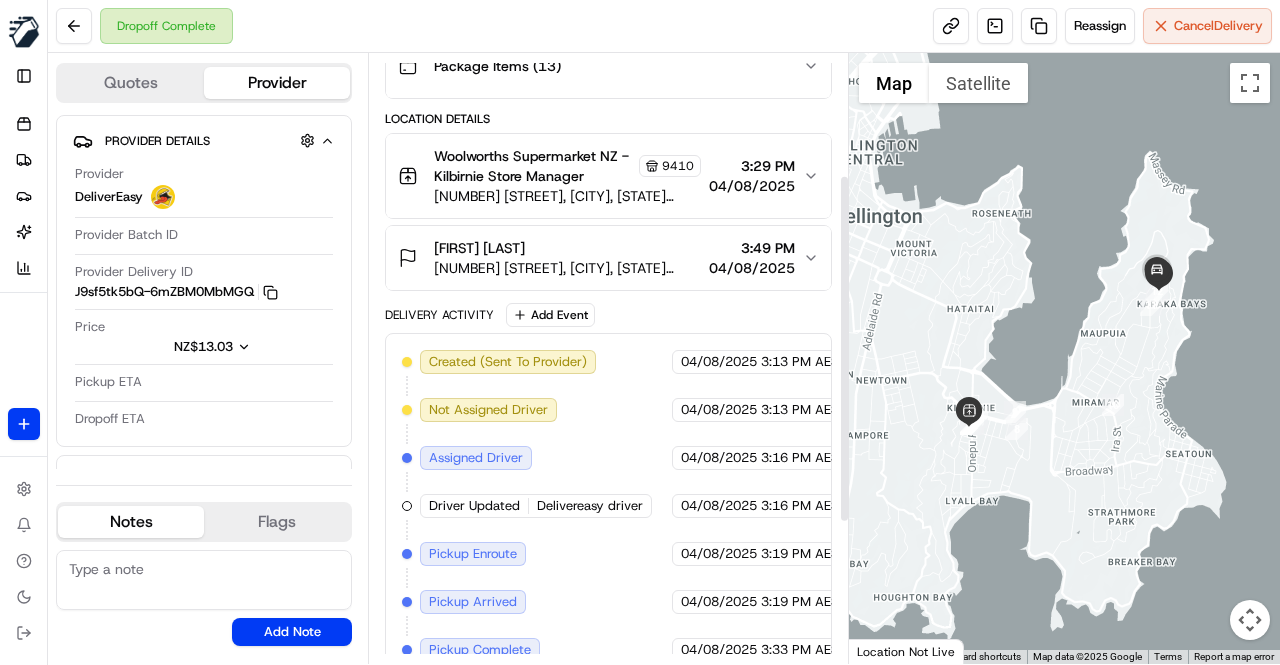 scroll, scrollTop: 0, scrollLeft: 0, axis: both 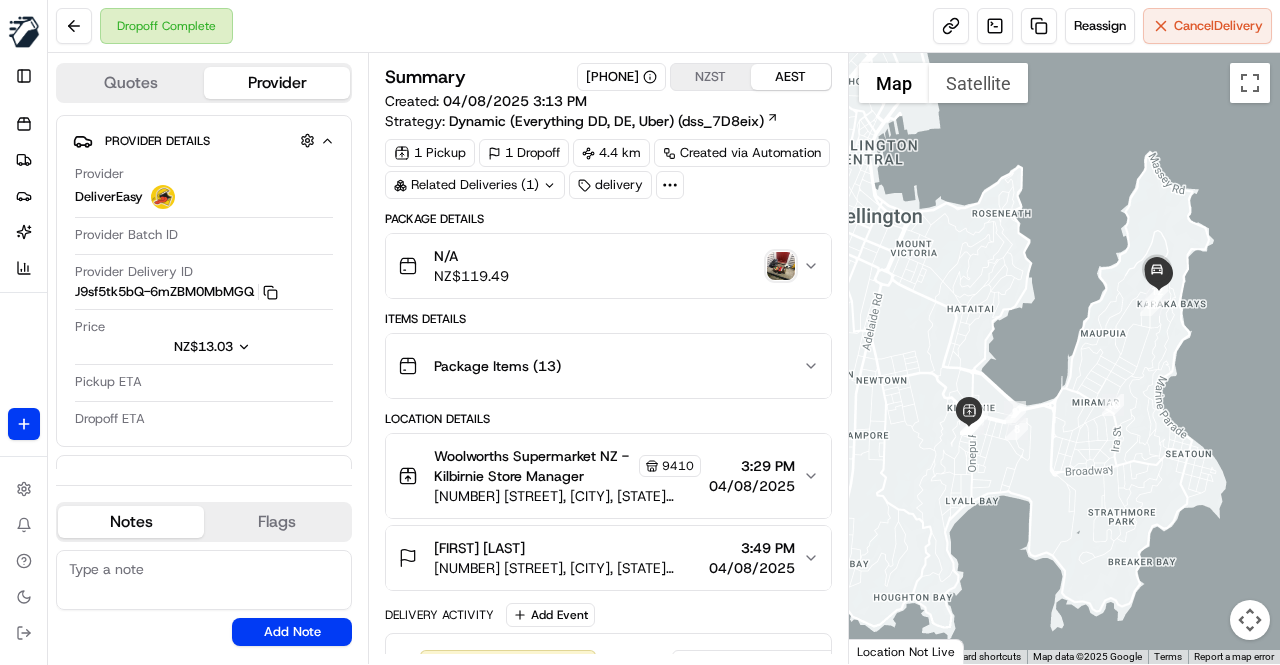click at bounding box center [781, 266] 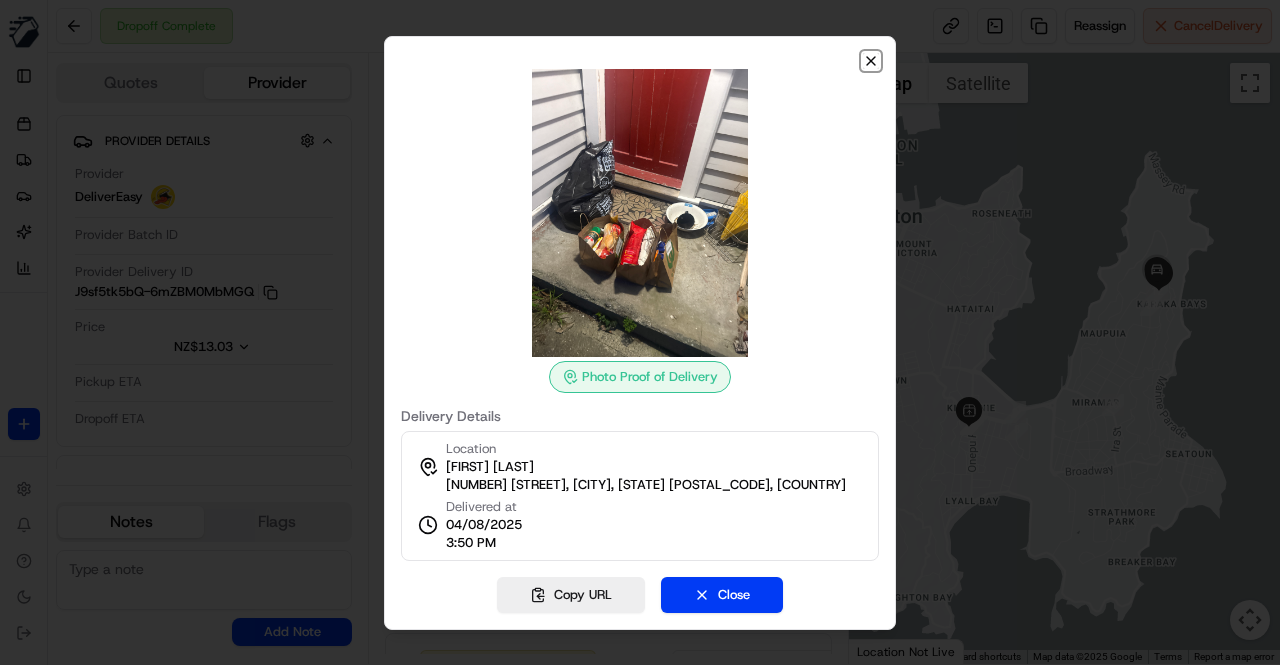 click 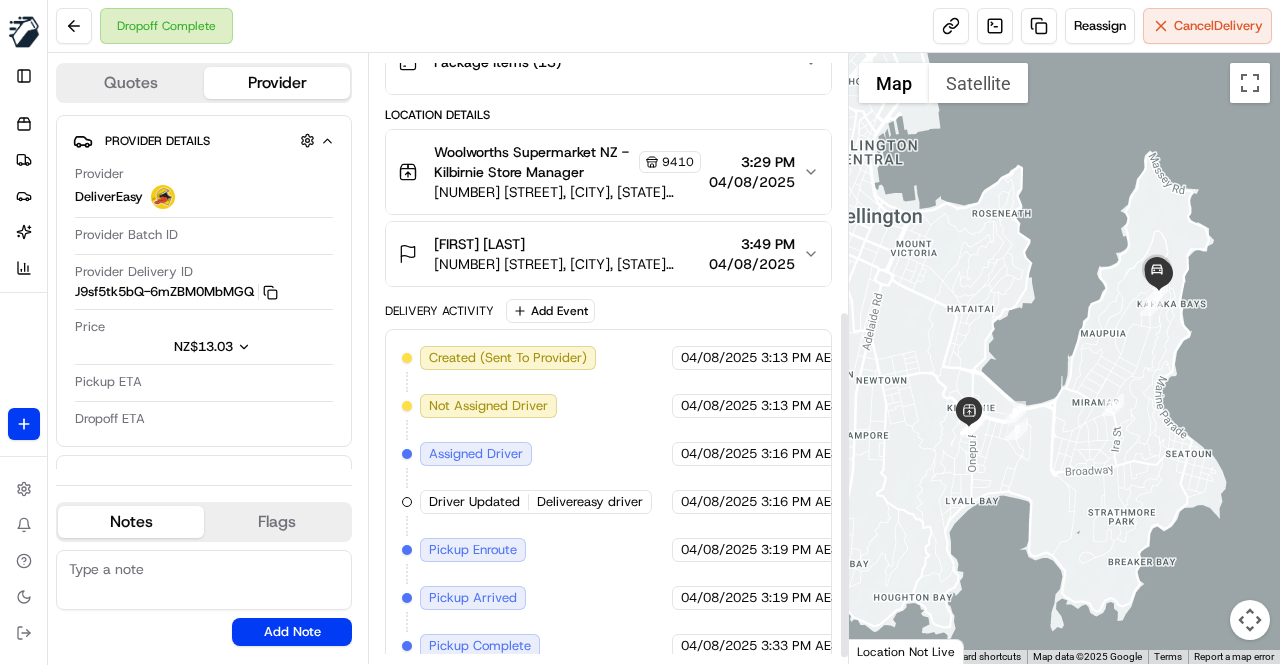 scroll, scrollTop: 457, scrollLeft: 0, axis: vertical 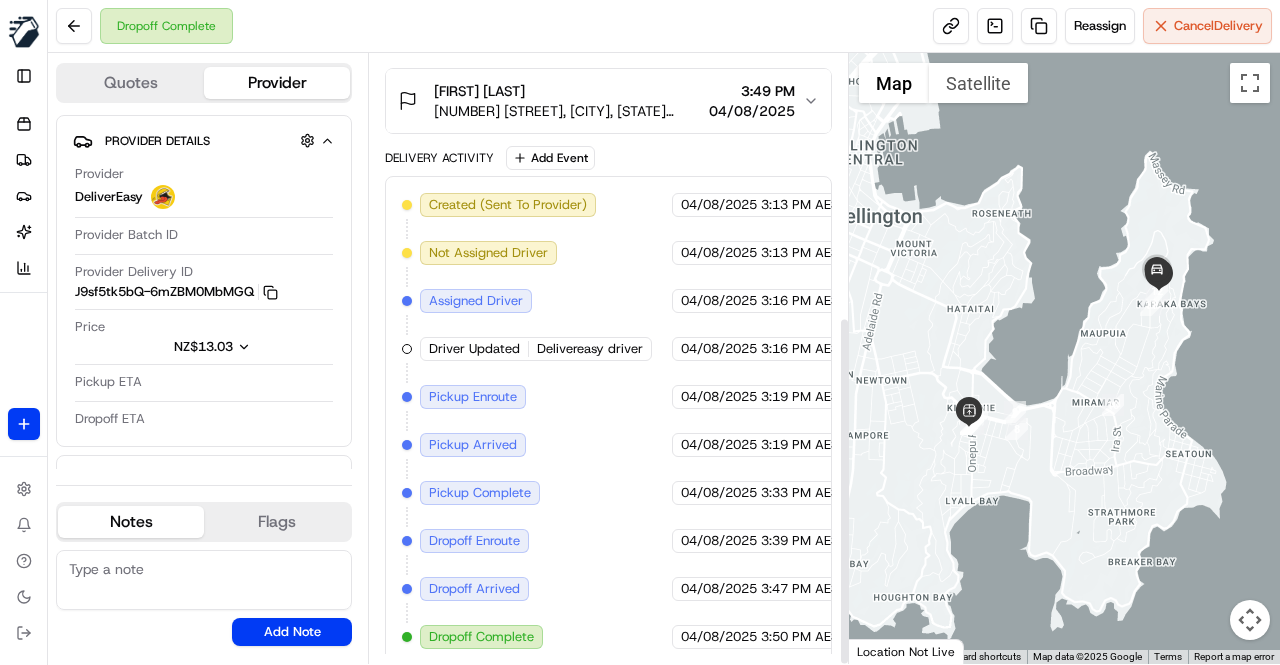 type 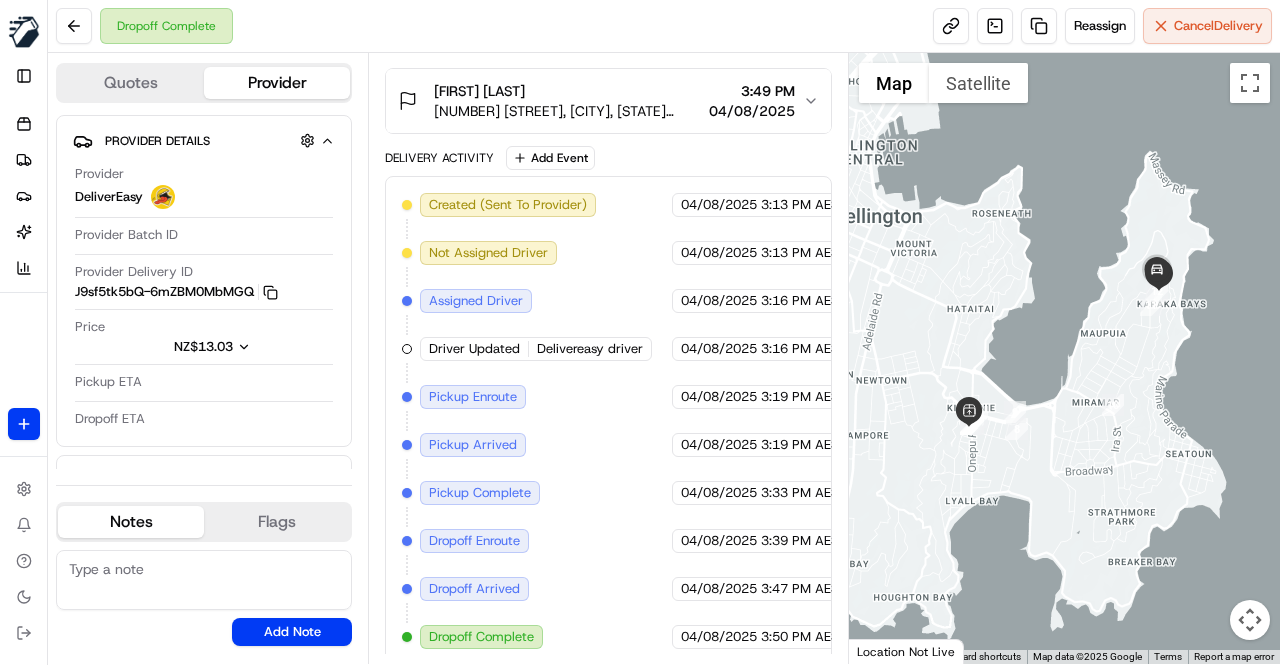 click on "Dropoff Complete Reassign Cancel  Delivery" at bounding box center [664, 26] 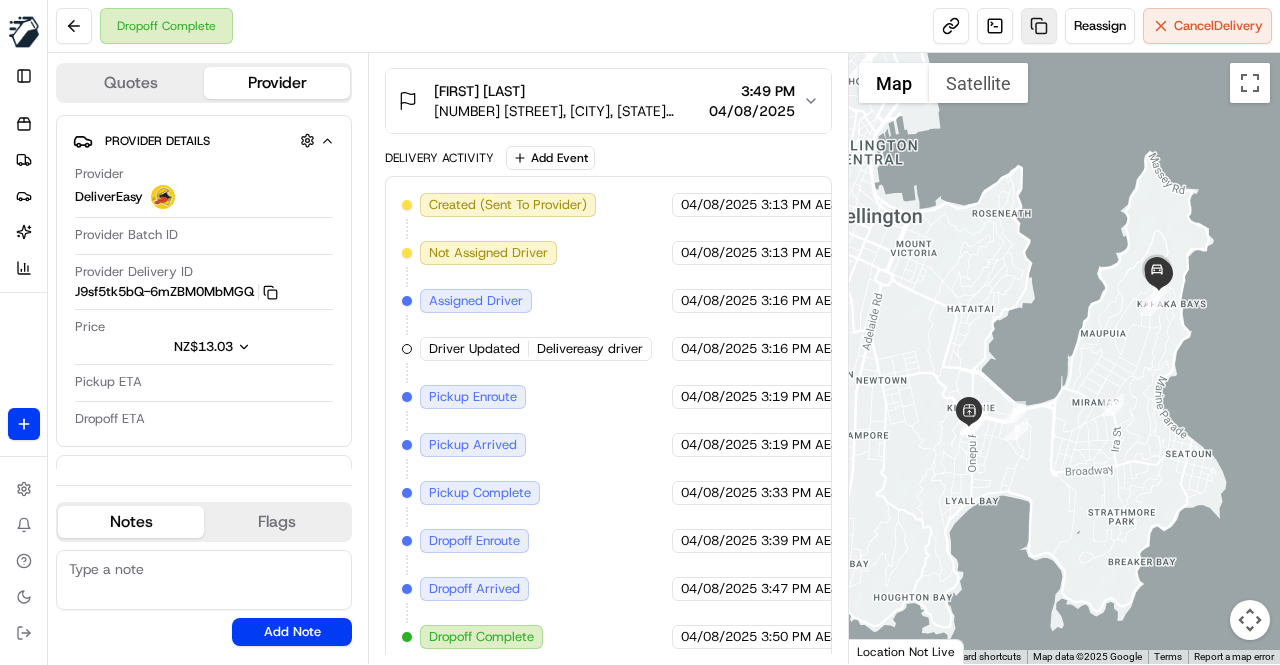 click at bounding box center [1039, 26] 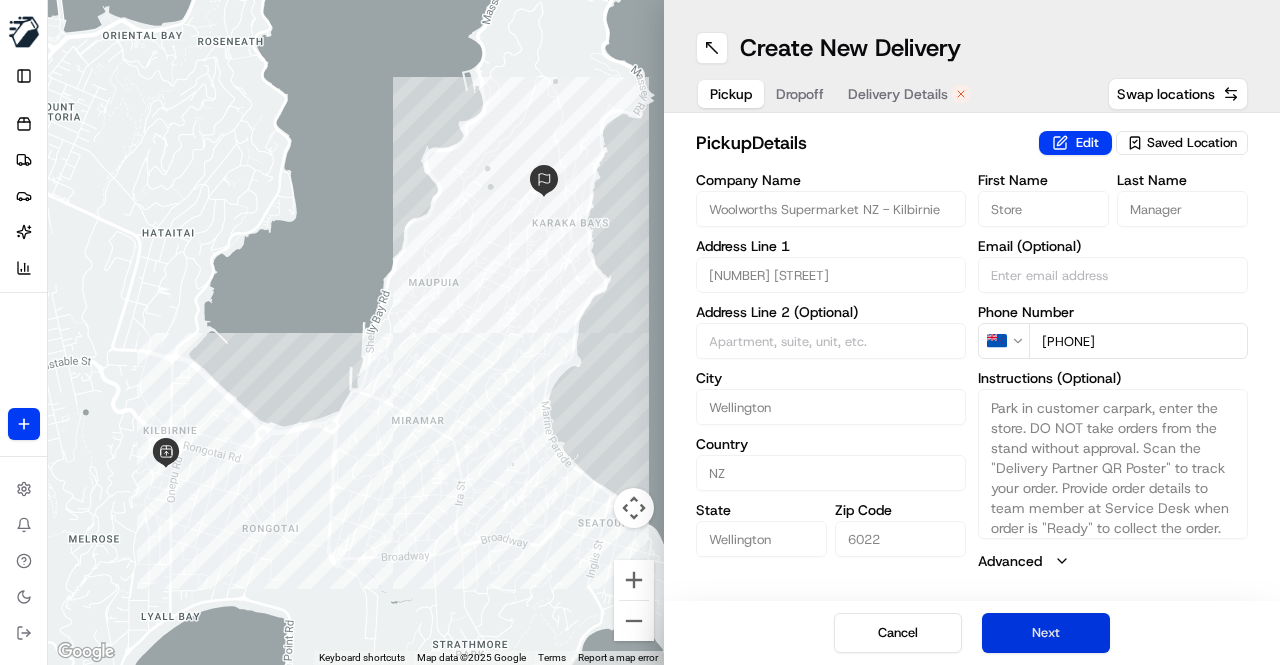click on "Next" at bounding box center [1046, 633] 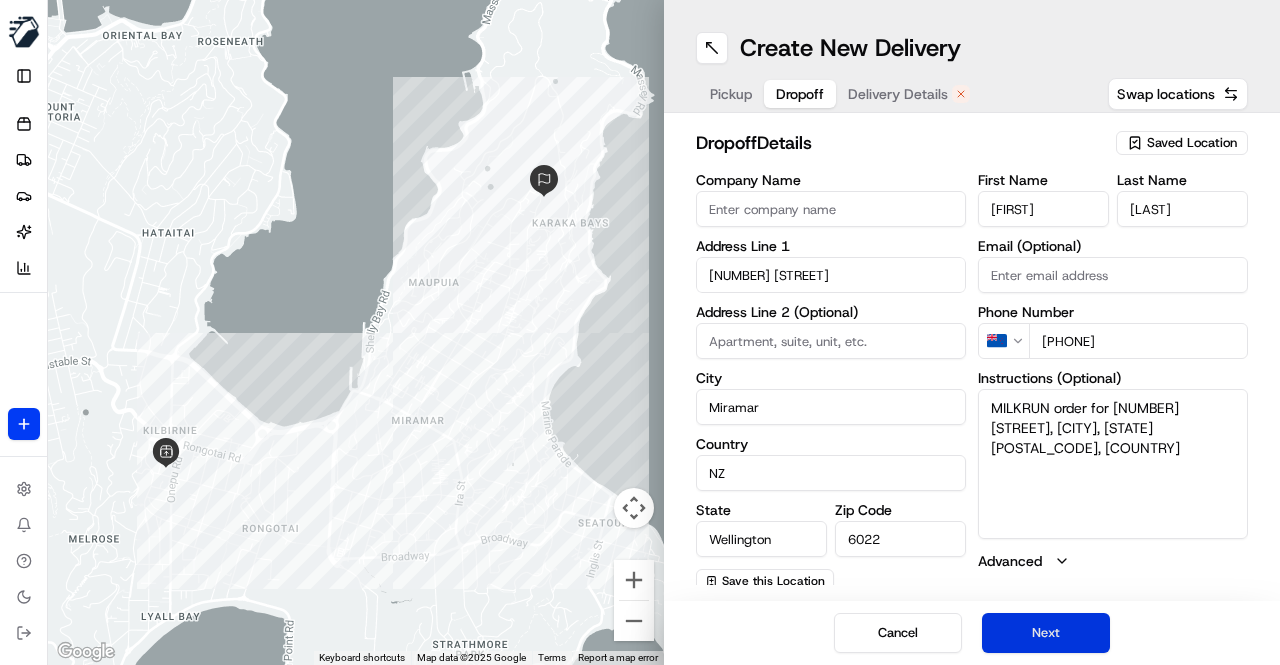 click on "Next" at bounding box center (1046, 633) 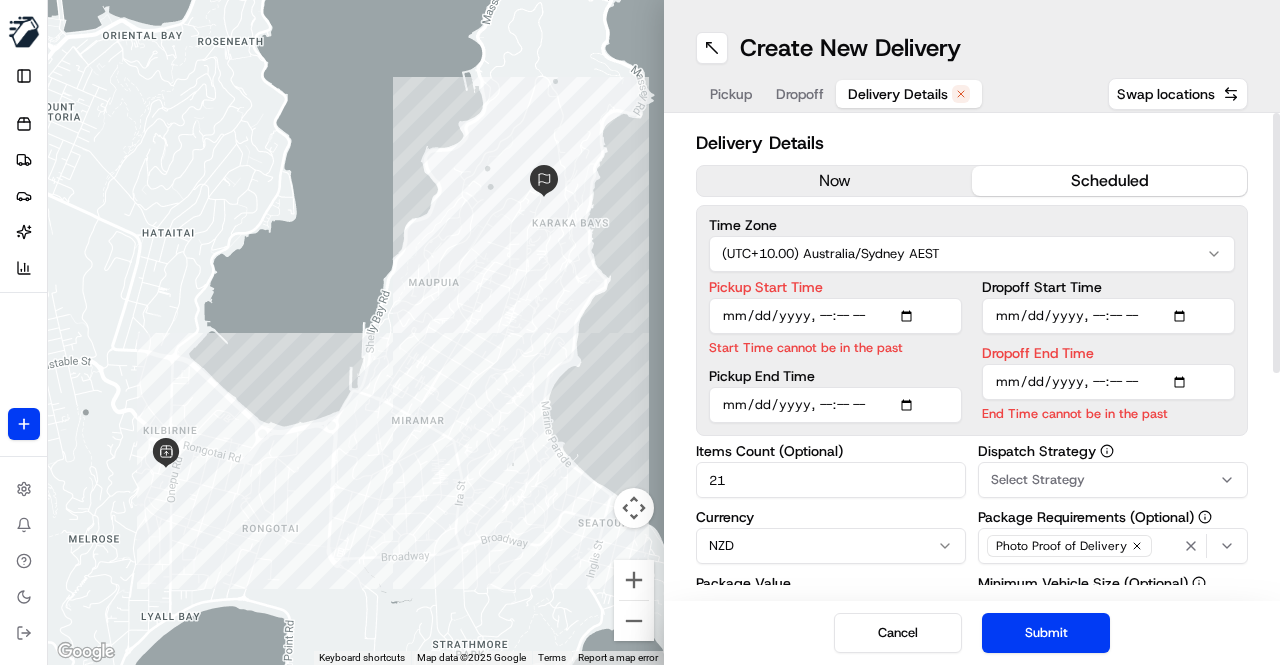 click on "now" at bounding box center [834, 181] 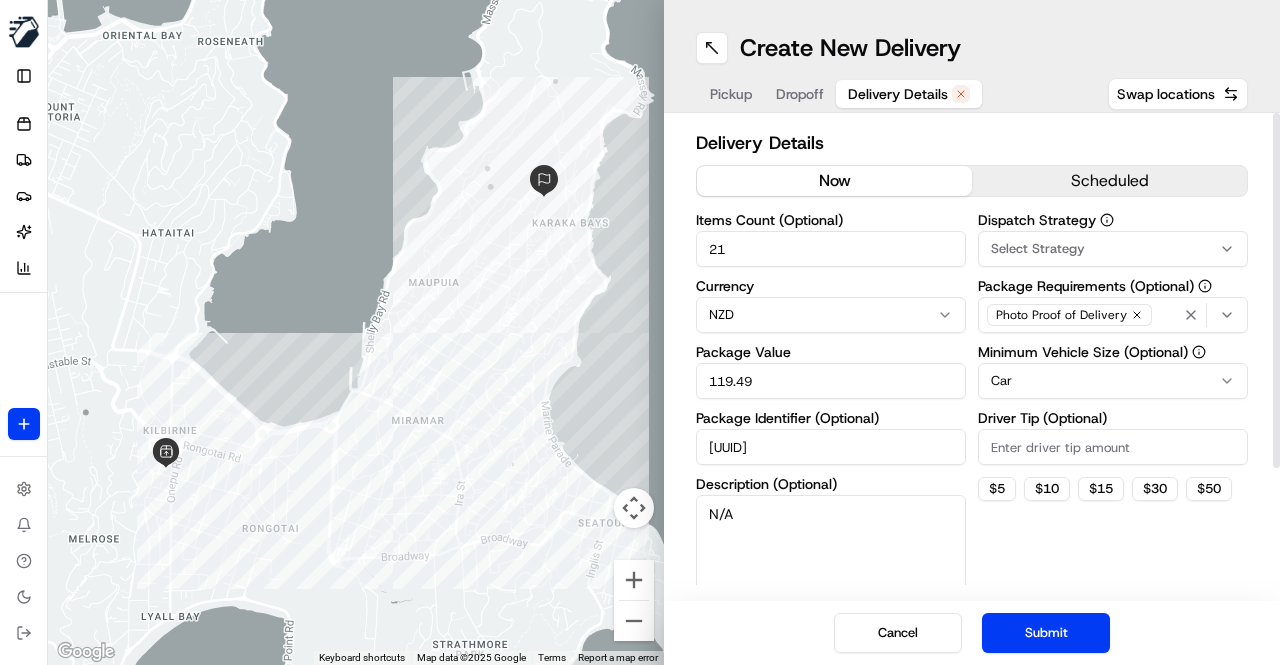 click on "21" at bounding box center (831, 249) 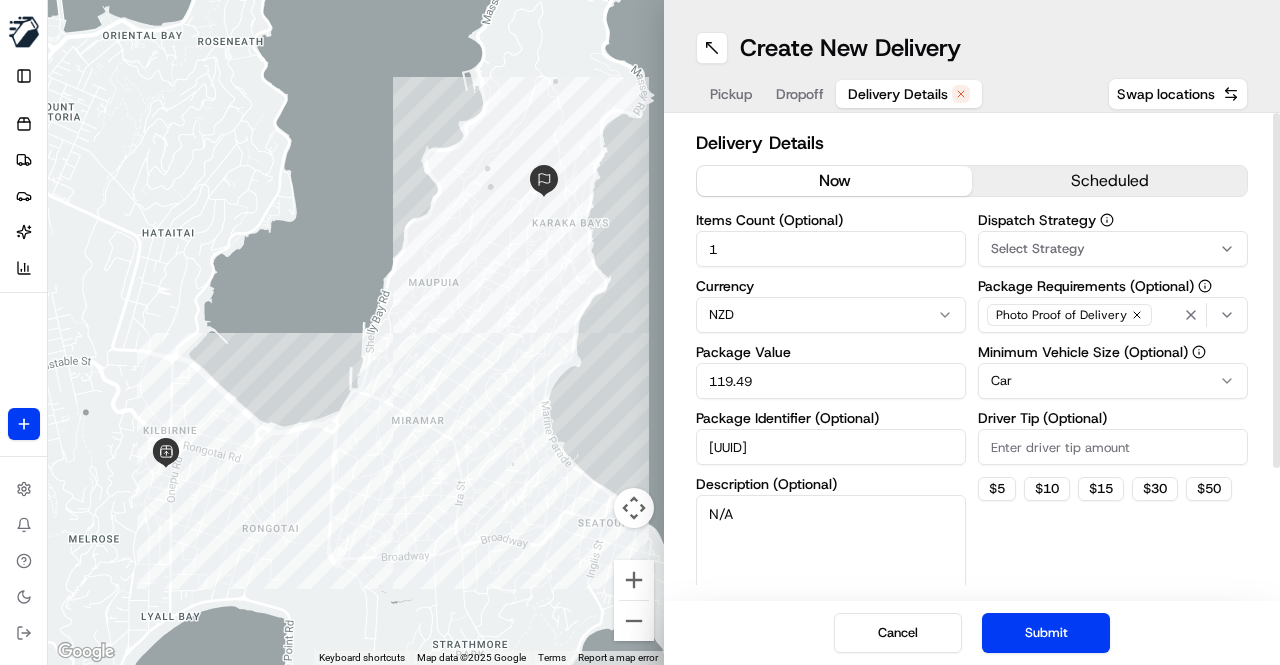 type on "1" 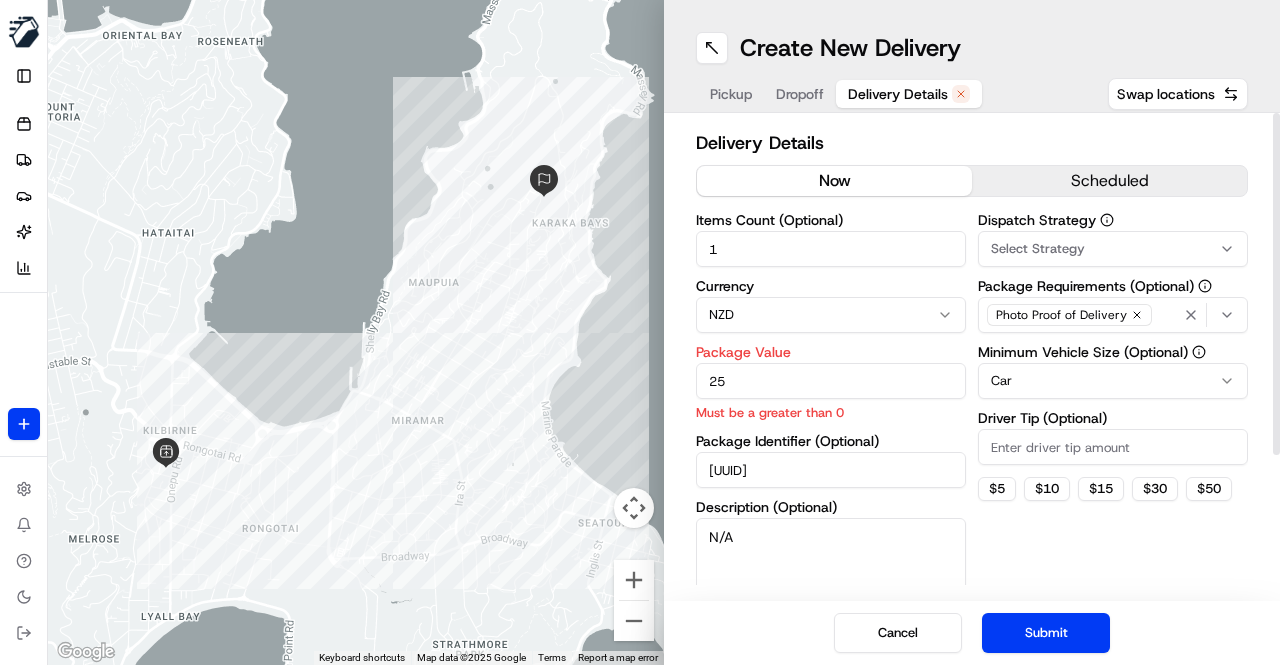 type on "25" 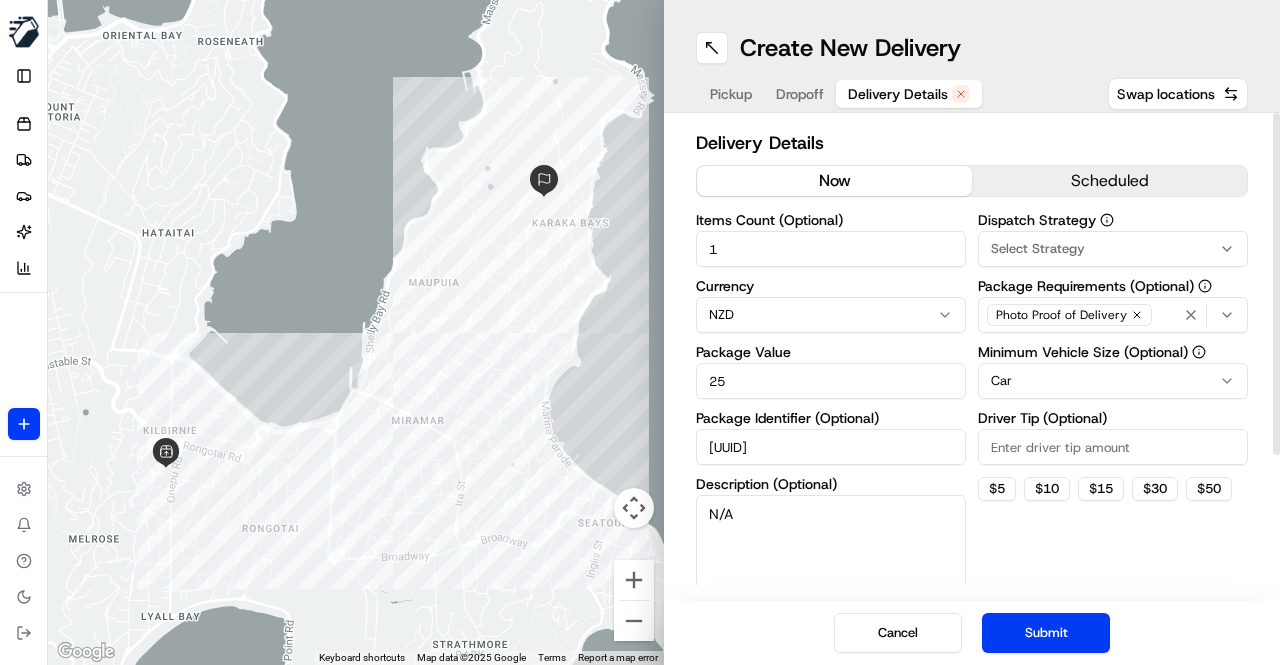 click on "N/A" at bounding box center [831, 551] 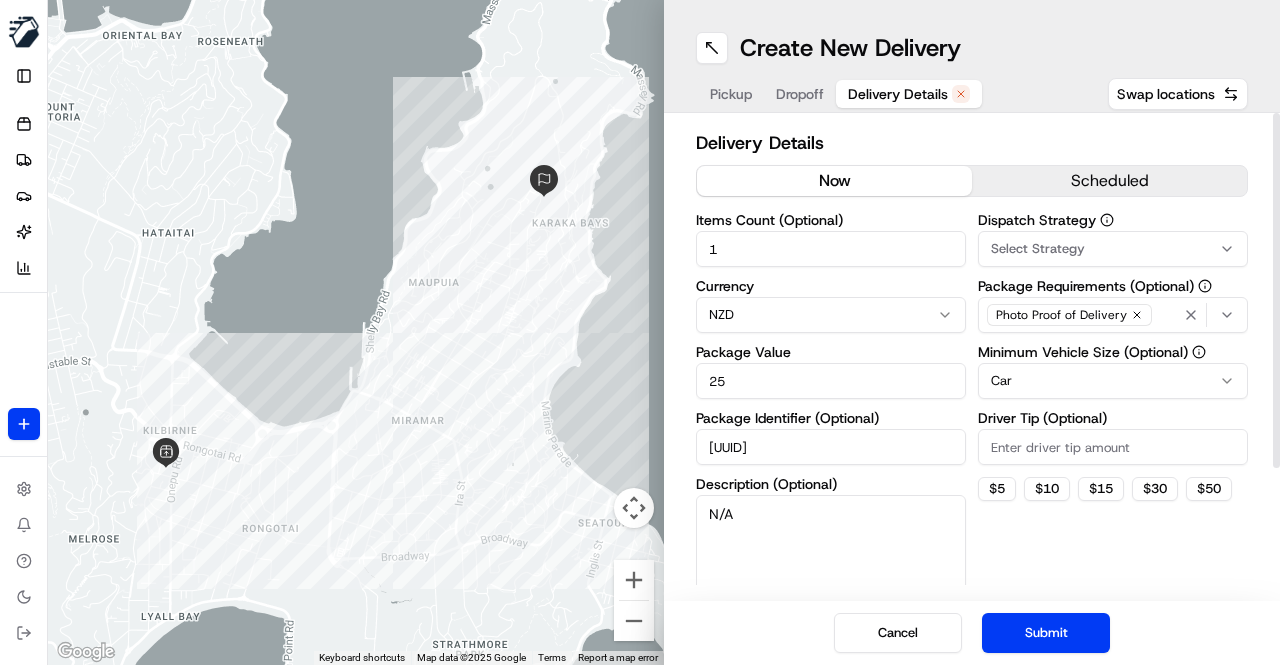 drag, startPoint x: 774, startPoint y: 529, endPoint x: 616, endPoint y: 514, distance: 158.71043 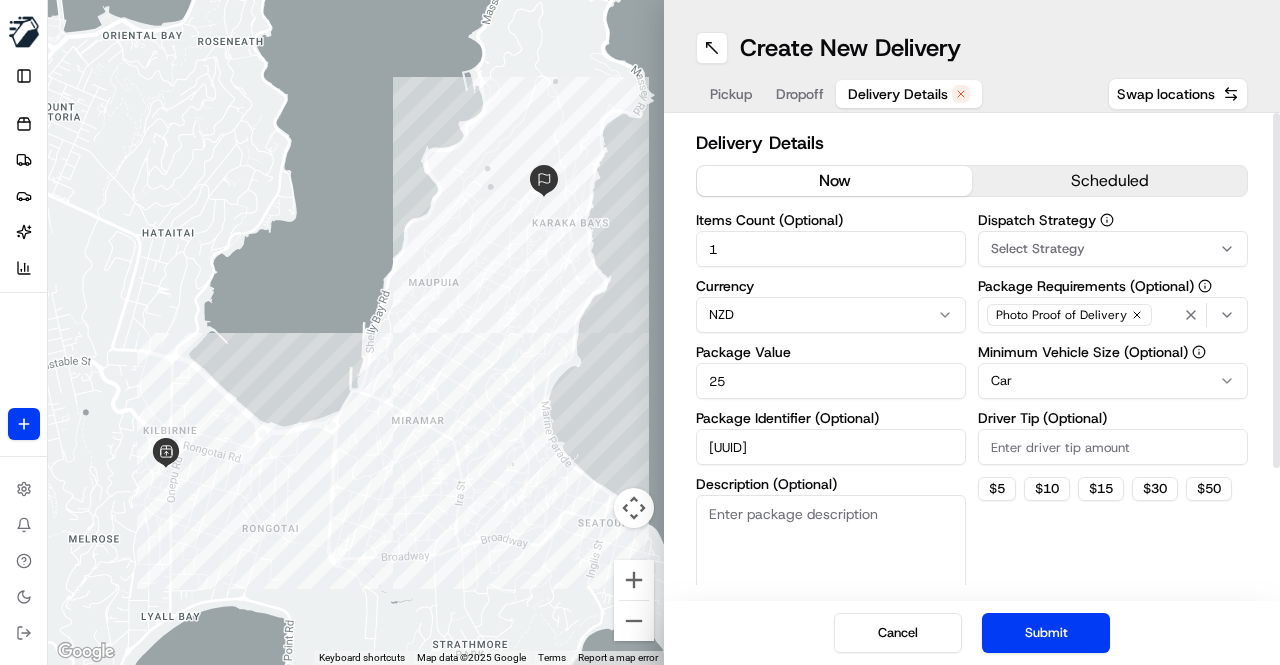paste on "Coca Cola Soft Drink Zero Sugar 18pk" 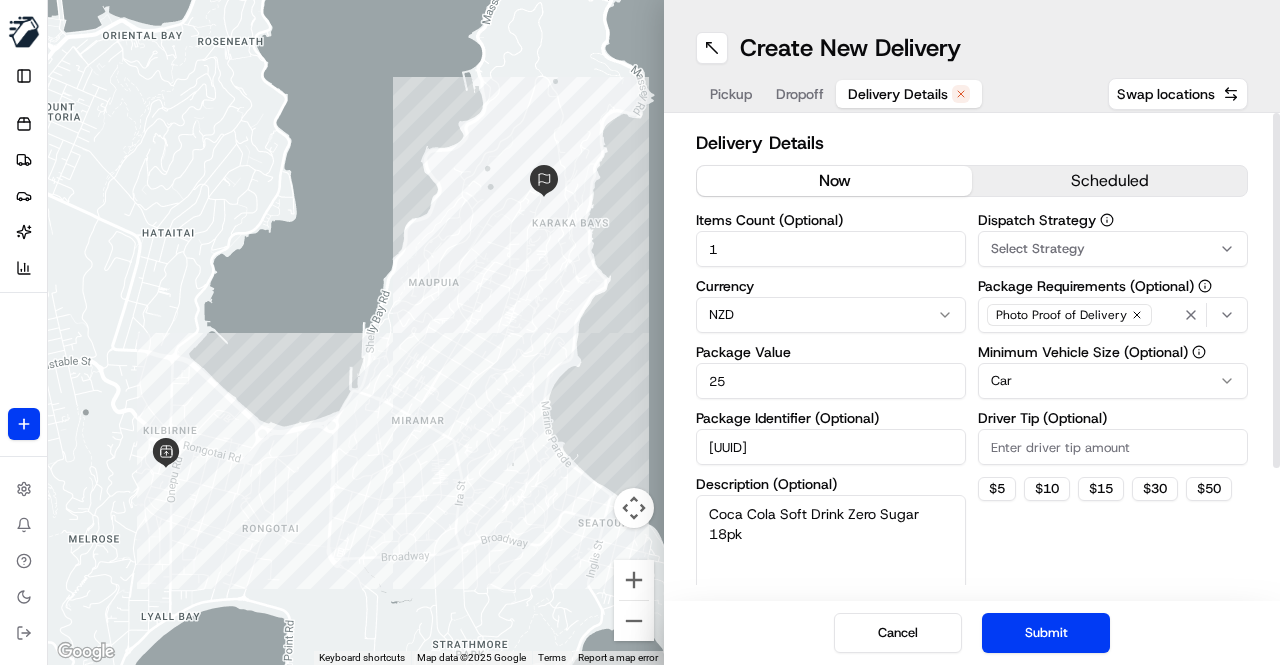 click on "Coca Cola Soft Drink Zero Sugar 18pk" at bounding box center [831, 551] 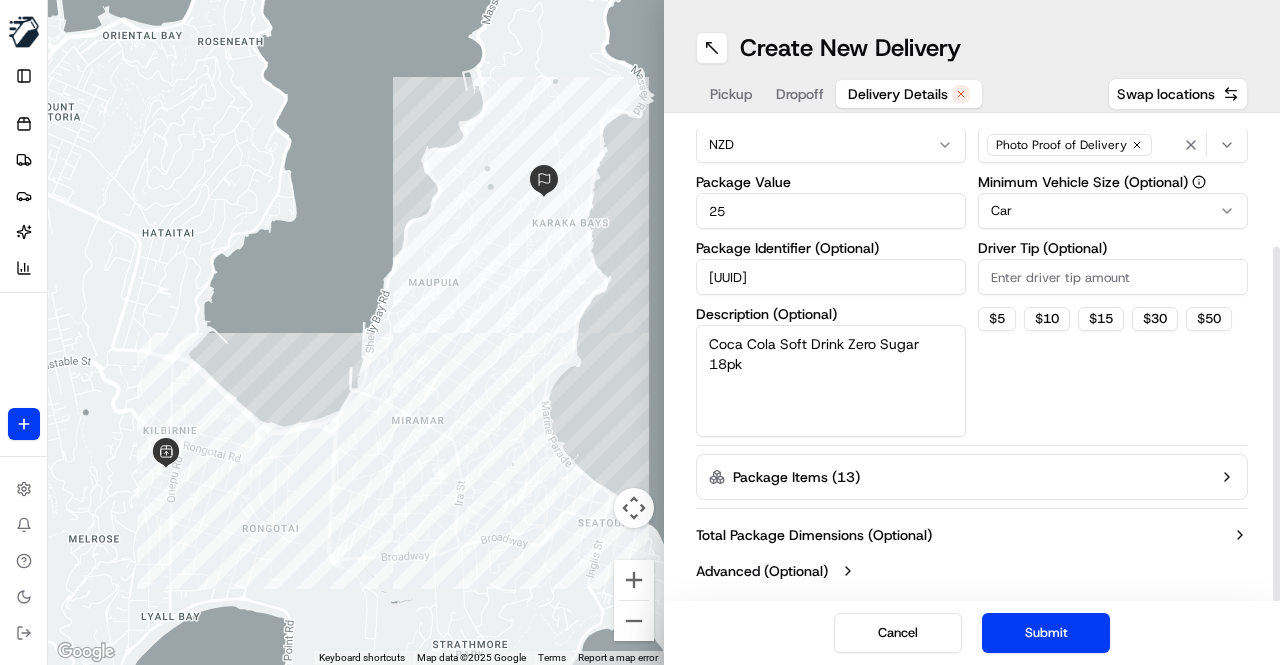 scroll, scrollTop: 172, scrollLeft: 0, axis: vertical 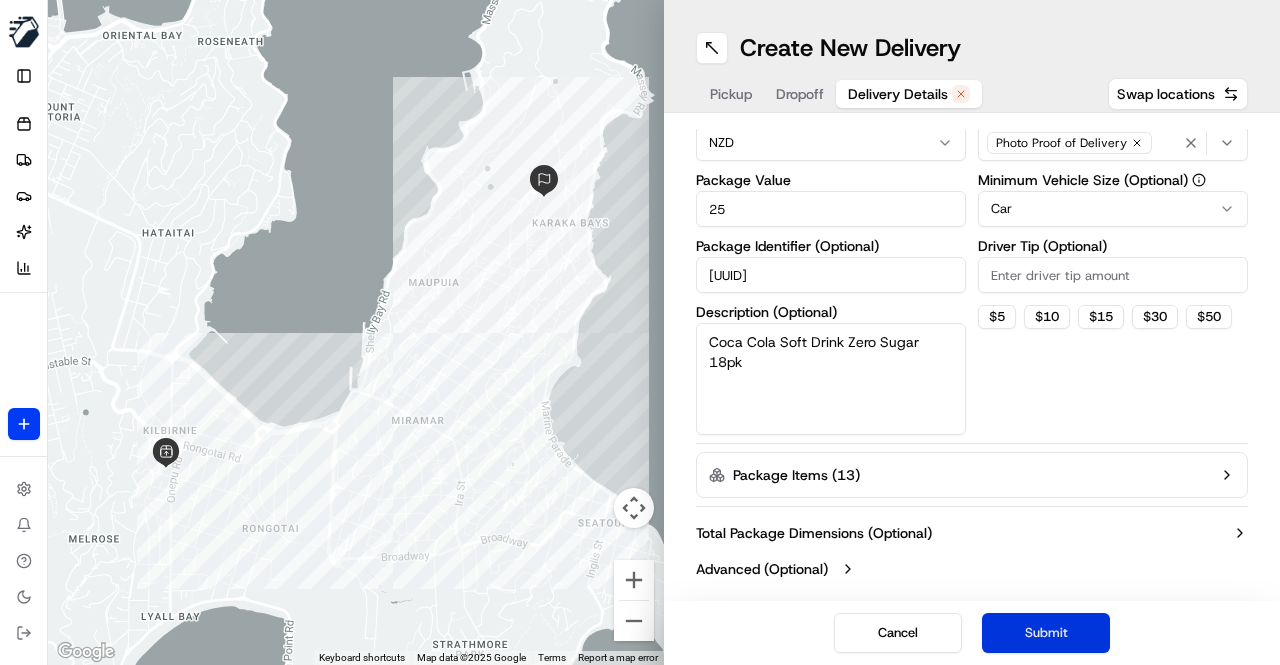 click on "Submit" at bounding box center [1046, 633] 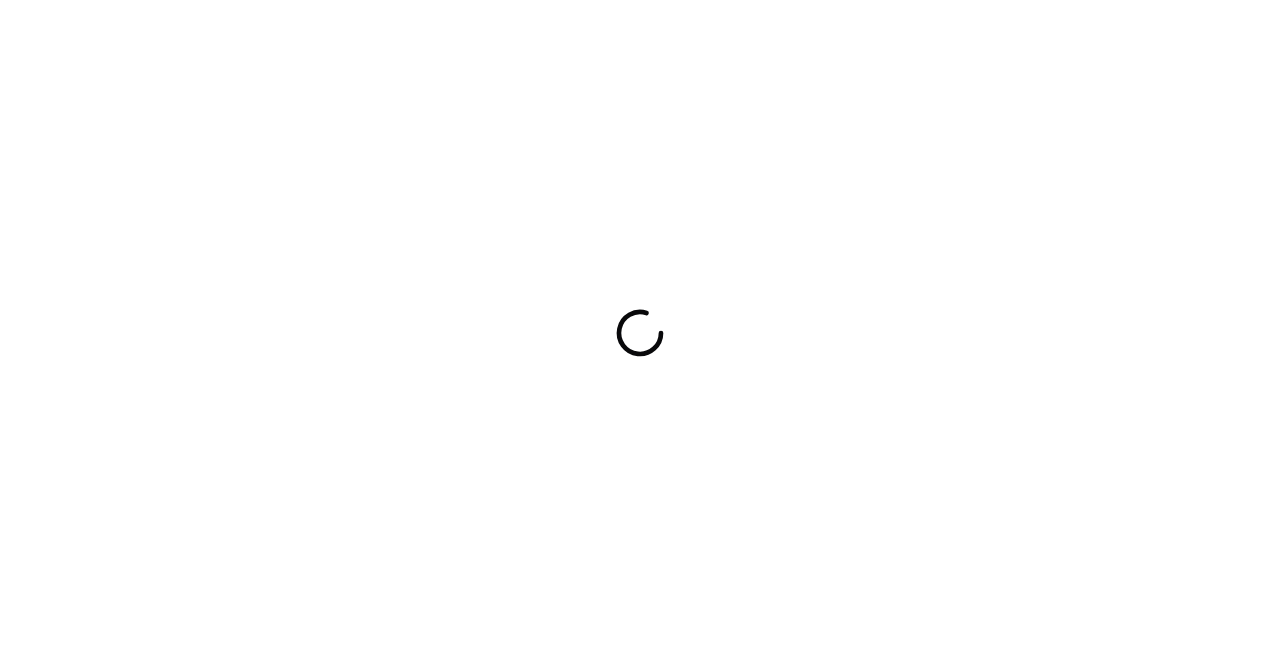 scroll, scrollTop: 0, scrollLeft: 0, axis: both 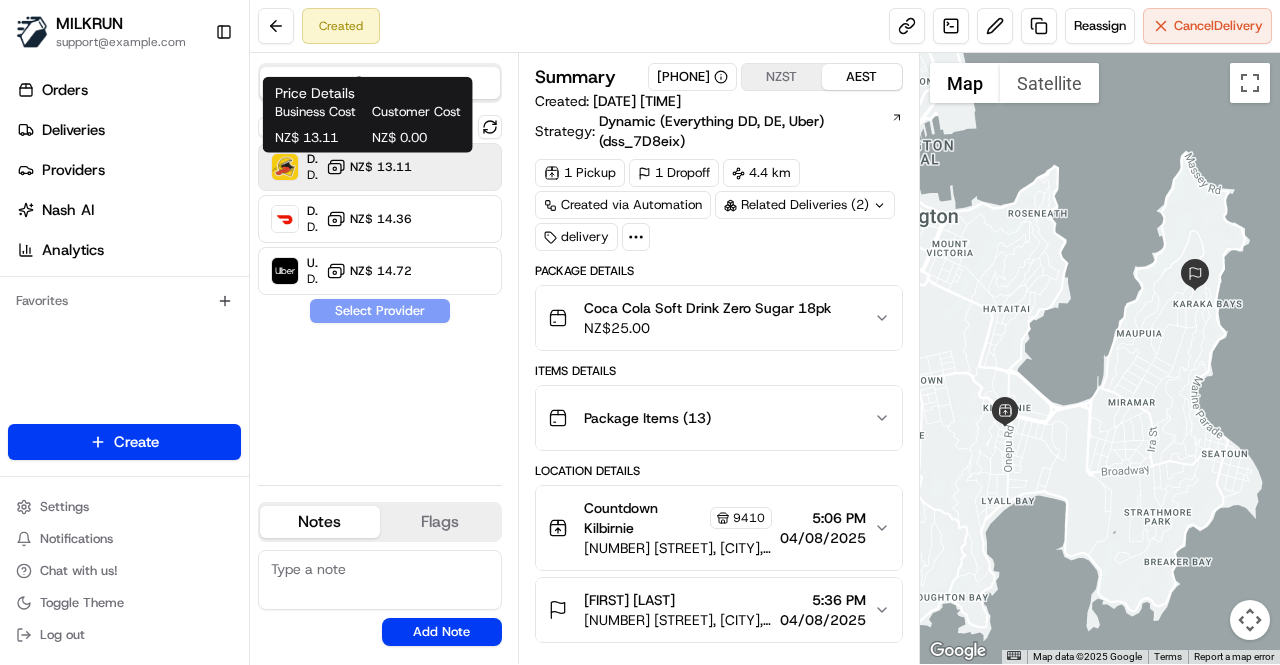 click on "NZ$   13.11" at bounding box center (381, 167) 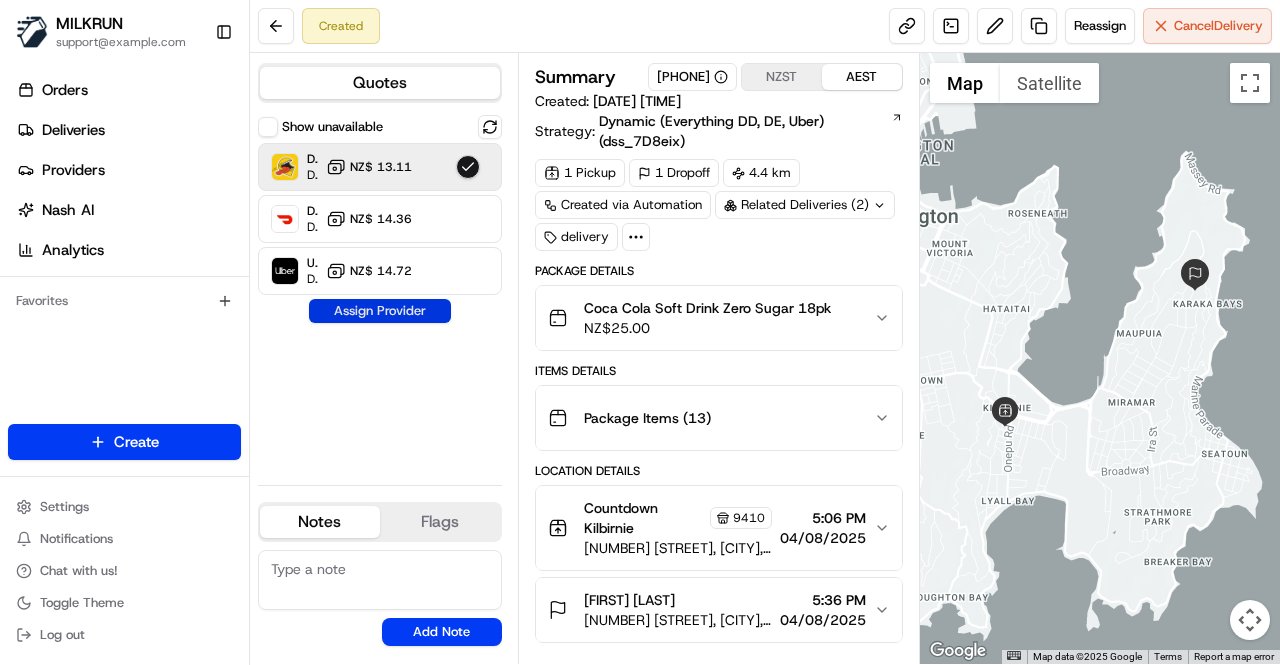 click on "Assign Provider" at bounding box center [380, 311] 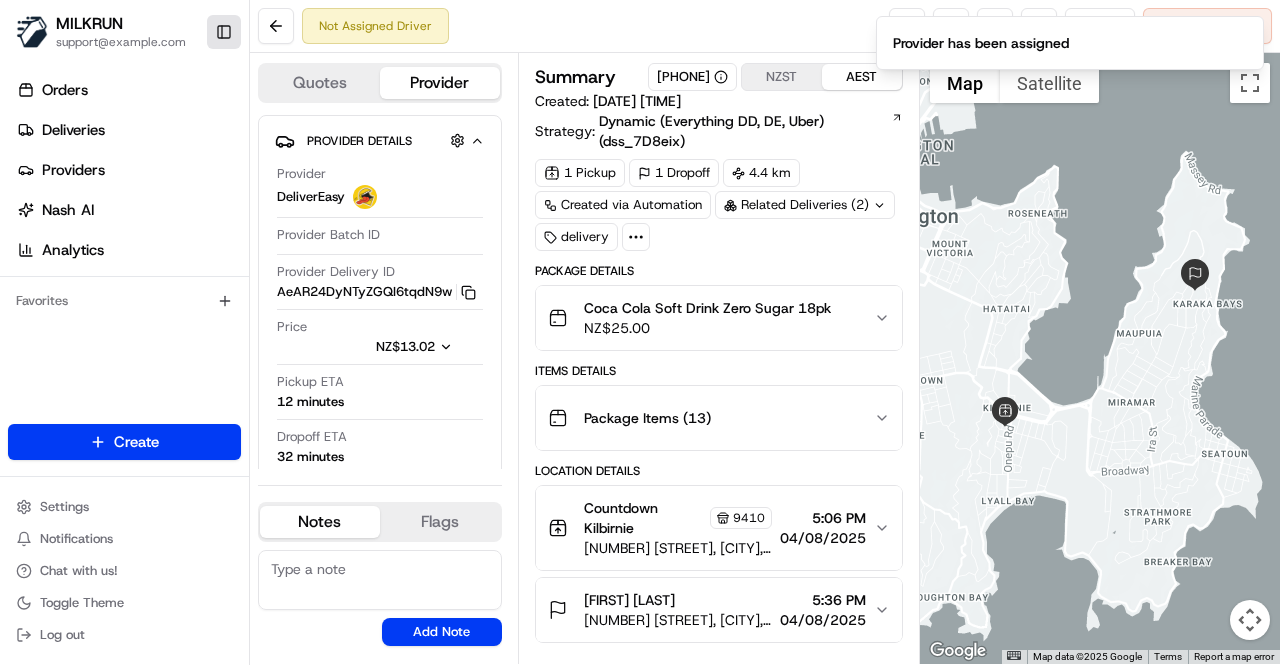 click on "Toggle Sidebar" at bounding box center (224, 32) 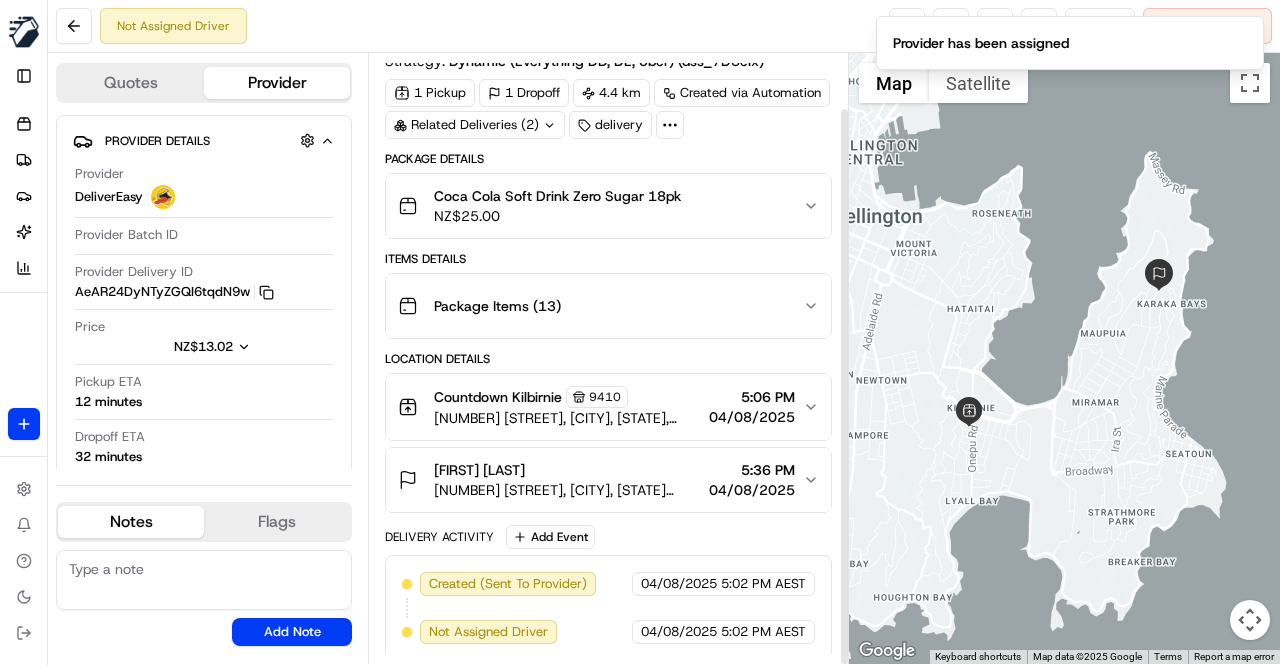 scroll, scrollTop: 30, scrollLeft: 0, axis: vertical 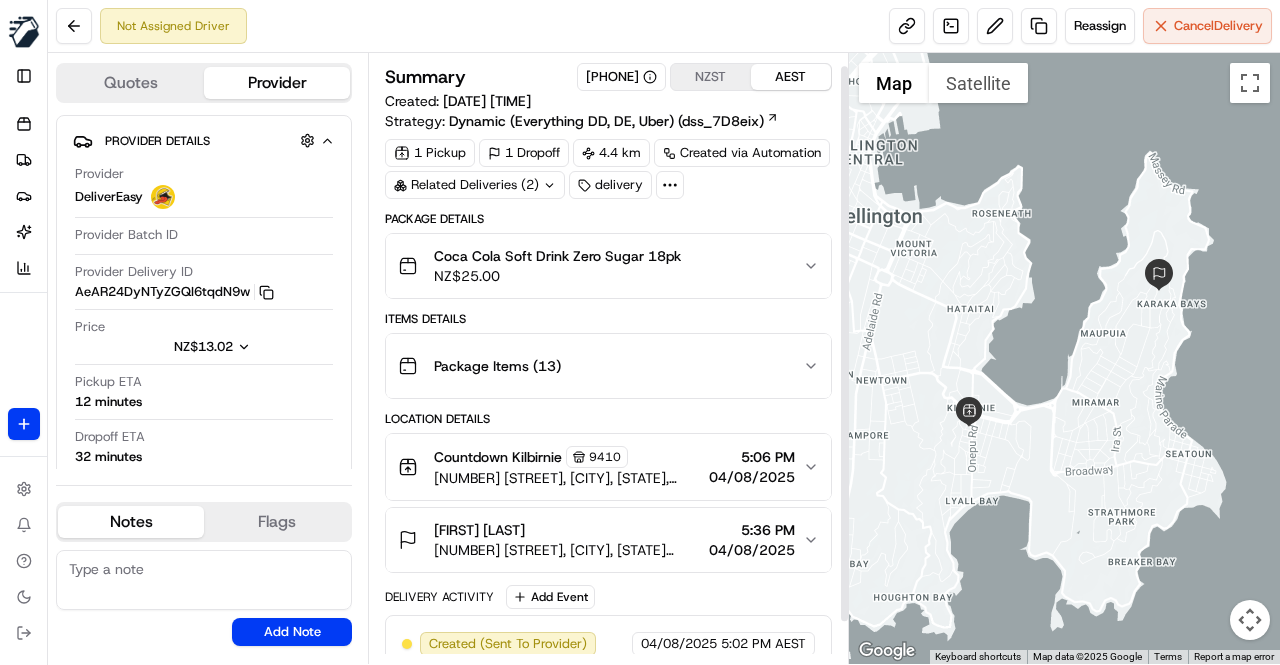 type 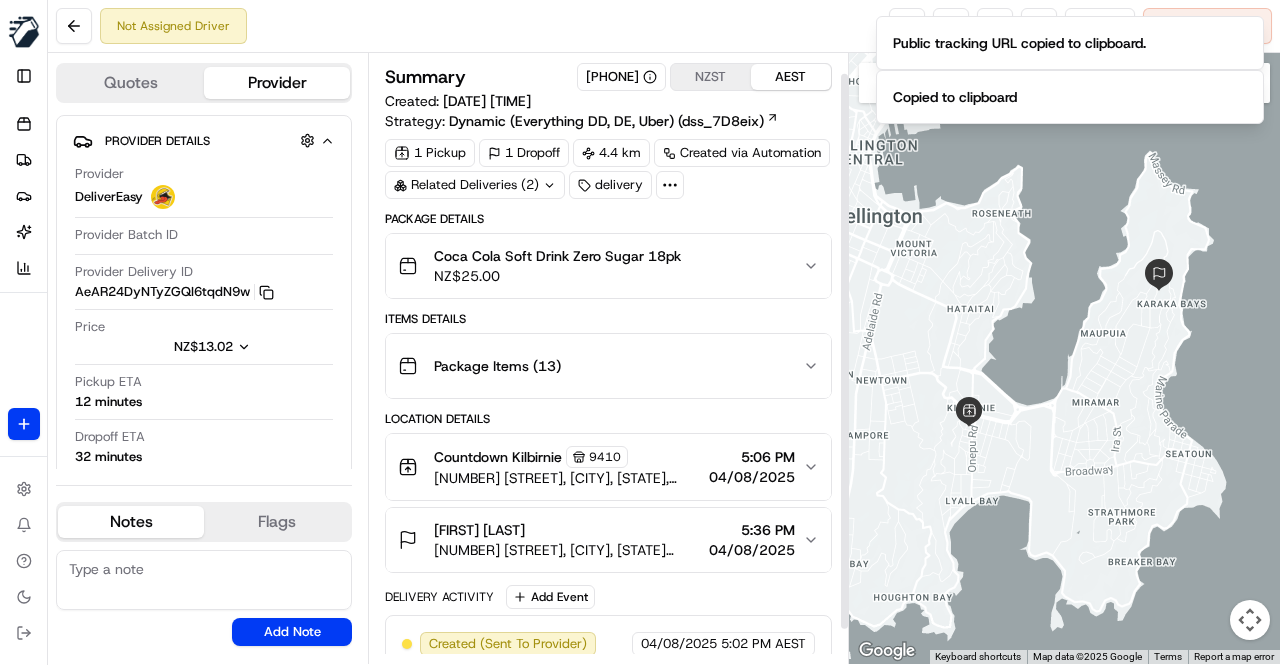 scroll, scrollTop: 60, scrollLeft: 0, axis: vertical 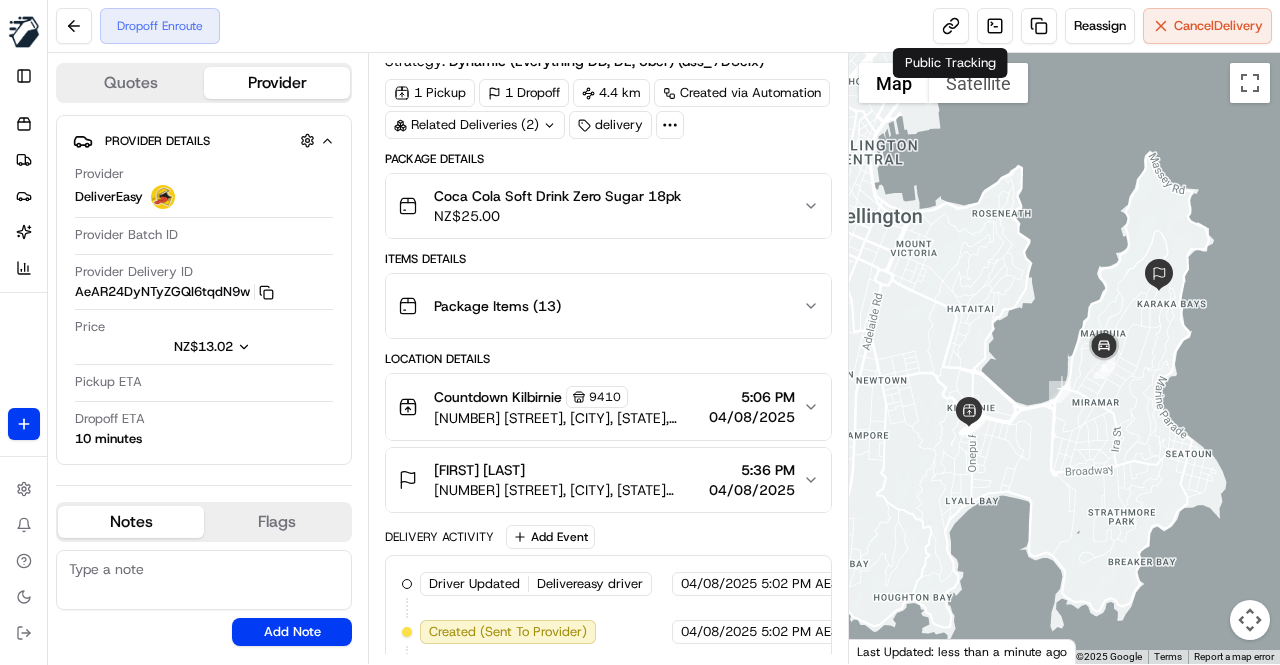 click on "Location Details" at bounding box center (608, 359) 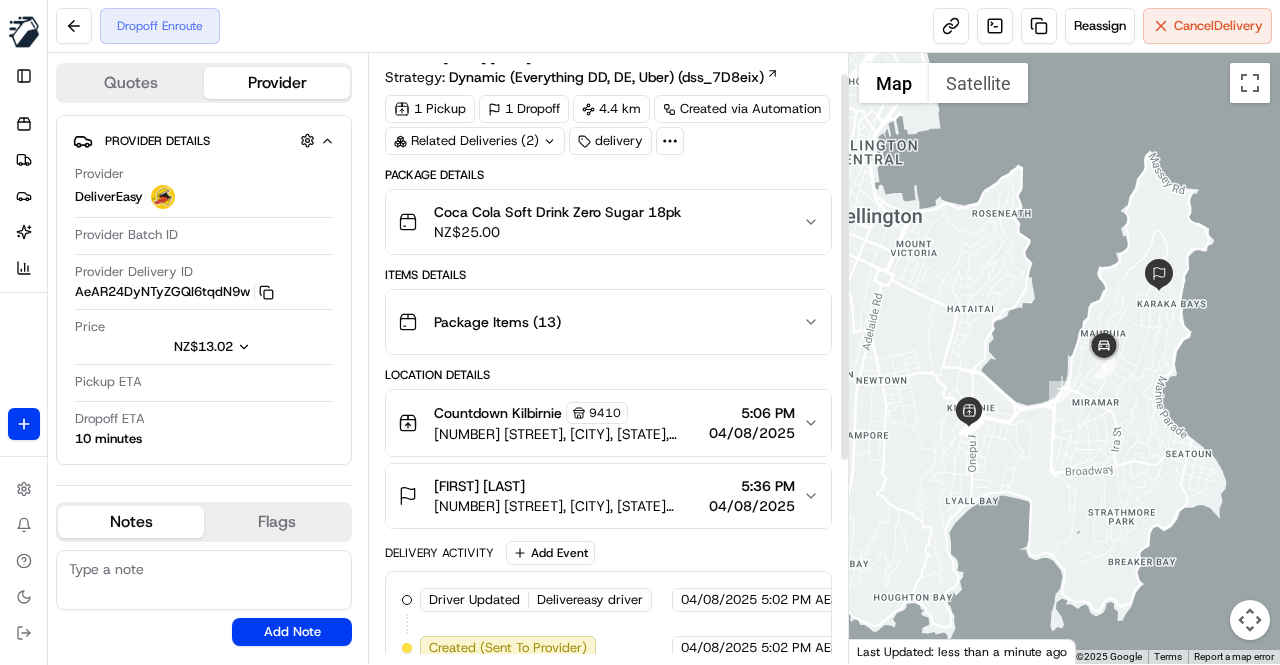 scroll, scrollTop: 0, scrollLeft: 0, axis: both 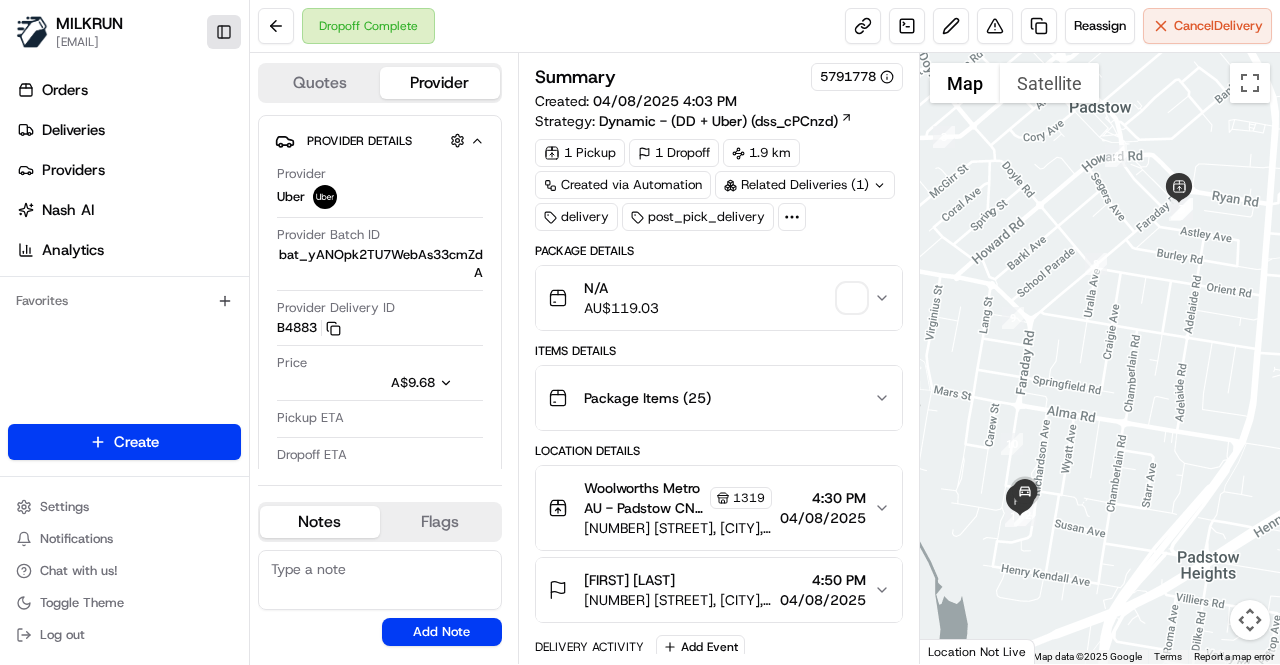 click on "Toggle Sidebar" at bounding box center [224, 32] 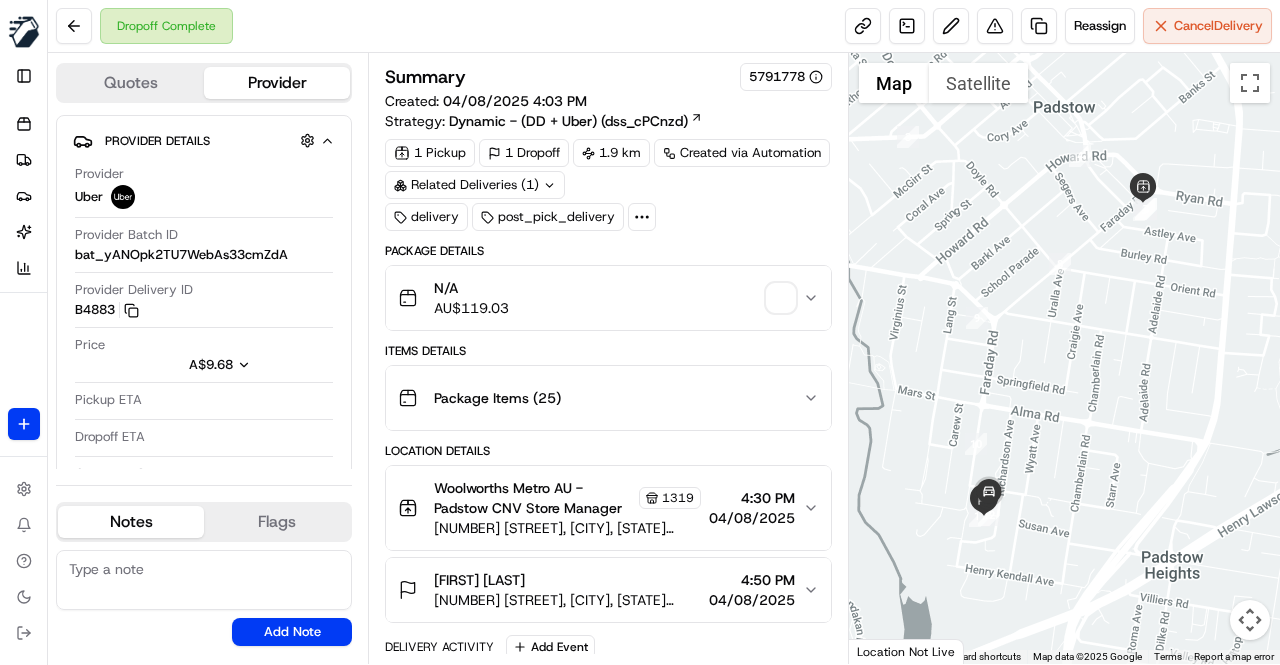 click on "Package Details N/A AU$ 119.03 Items Details Package Items ( 25 ) Location Details Woolworths Metro AU - Padstow CNV Store Manager 1319 [NUMBER] [STREET], [CITY], [STATE] [POSTAL_CODE], AU [TIME] [DATE]  [FIRST] [LAST] [NUMBER] [STREET], [CITY], [STATE] [POSTAL_CODE], AU [TIME] [DATE] Delivery Activity Add Event Created (Sent To Provider) Uber [DATE] [TIME] AEST Not Assigned Driver Uber [DATE] [TIME] AEST Assigned Driver Uber [DATE] [TIME] AEST Pickup Enroute Uber [DATE] [TIME] AEST Driver Updated [INITIALS] [LASTNAME]. Uber [DATE] [TIME] AEST Pickup Arrived Uber [DATE] [TIME] AEST Pickup Complete Uber [DATE] [TIME] AEST Dropoff Enroute Uber [DATE] [TIME] AEST Dropoff Arrived Uber [DATE] [TIME] AEST Dropoff Complete Uber [DATE] [TIME] AEST" at bounding box center [608, 699] 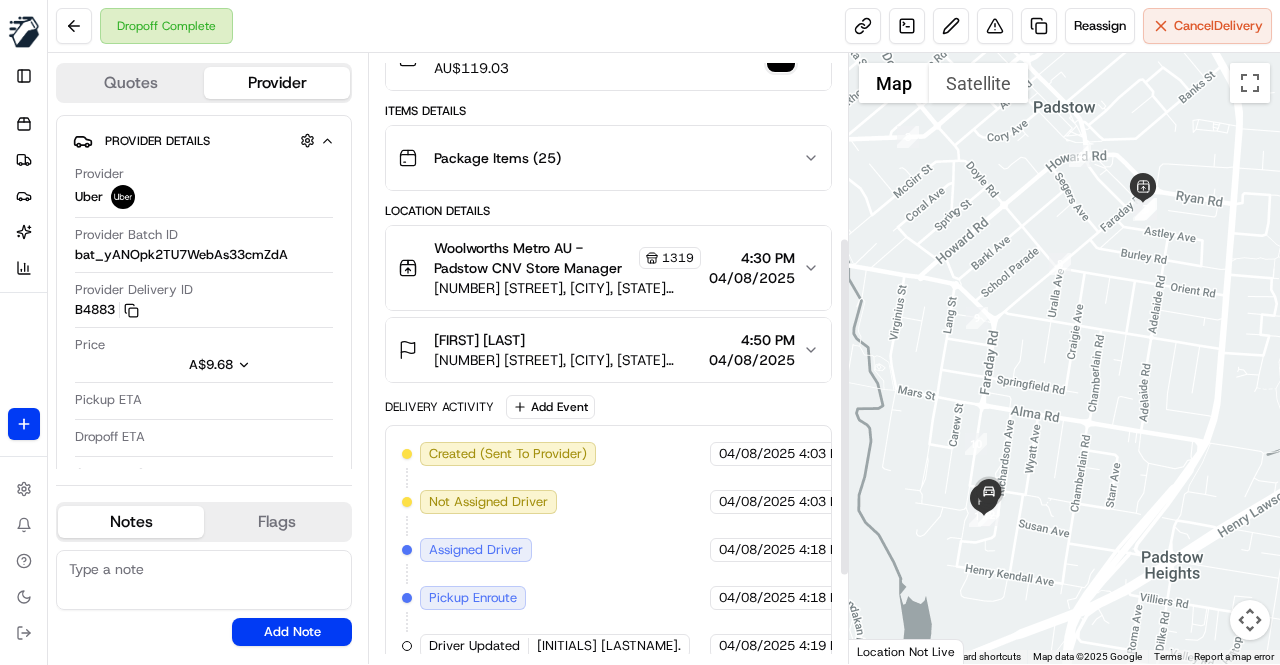 scroll, scrollTop: 200, scrollLeft: 0, axis: vertical 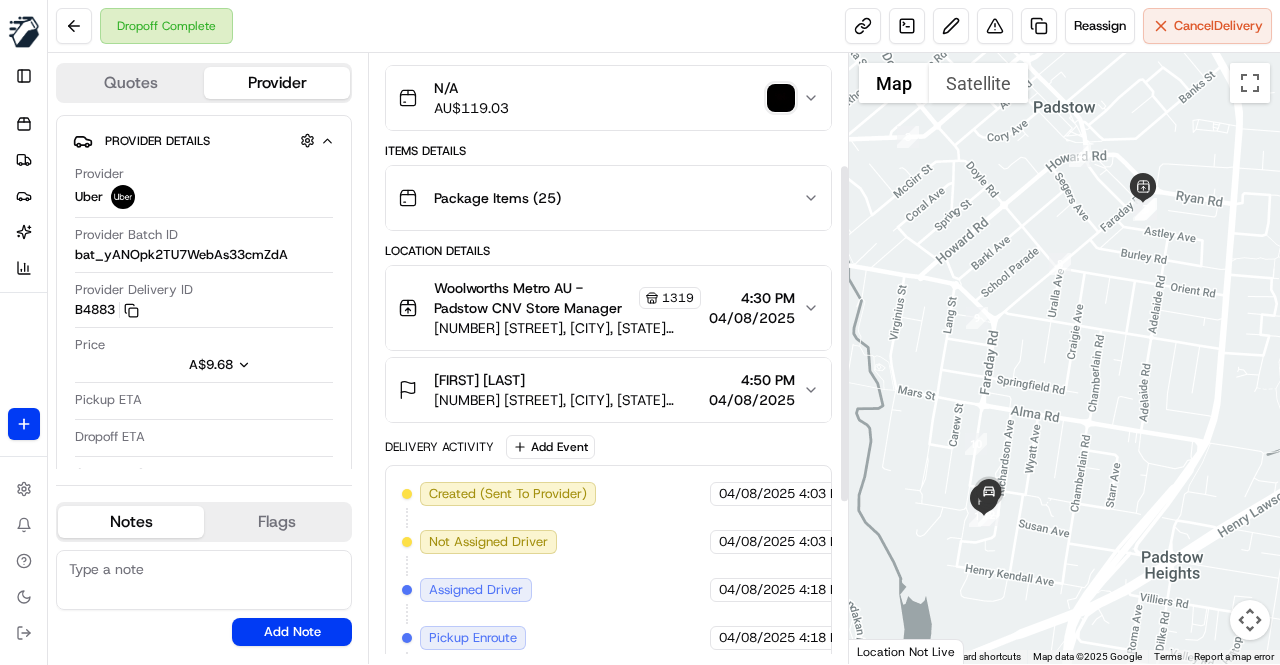 click on "[FIRST] [LAST]" at bounding box center (567, 380) 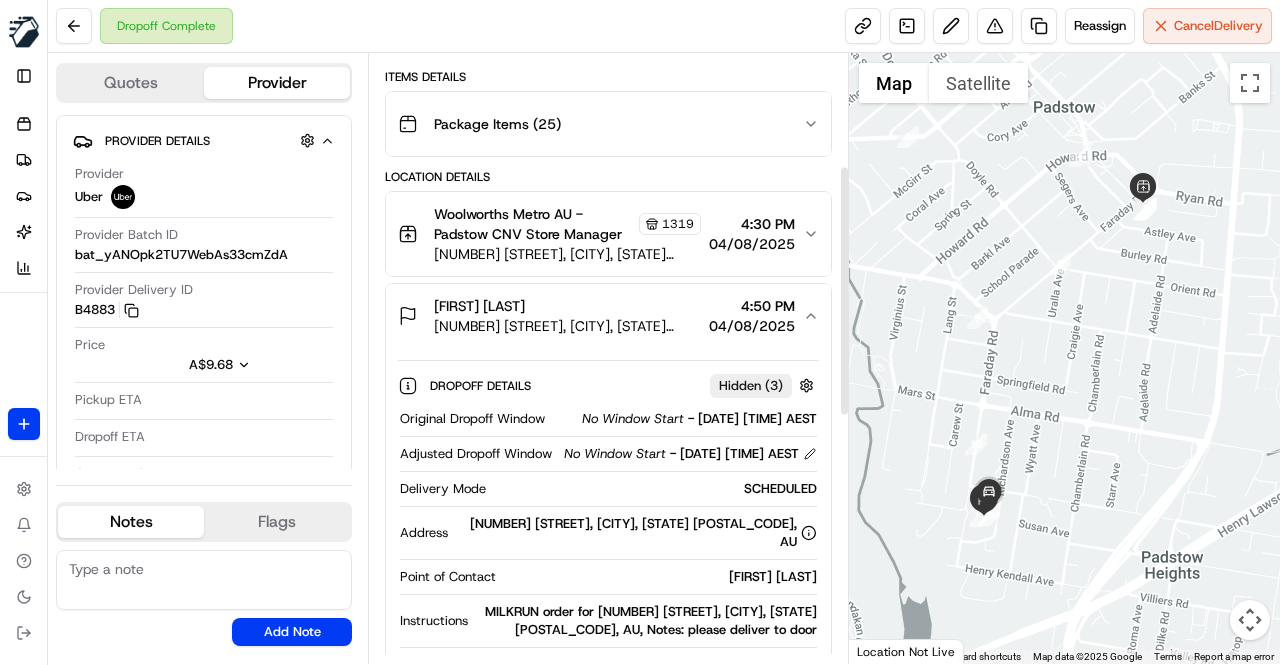 scroll, scrollTop: 400, scrollLeft: 0, axis: vertical 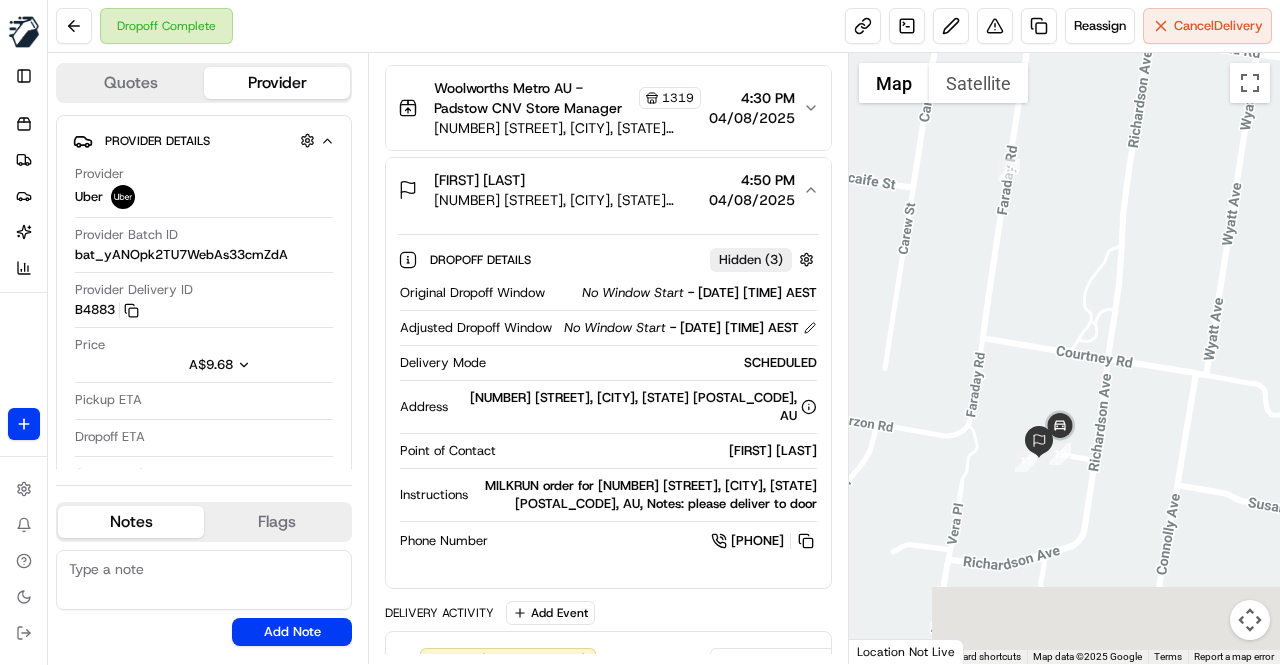 drag, startPoint x: 1012, startPoint y: 529, endPoint x: 946, endPoint y: 427, distance: 121.49074 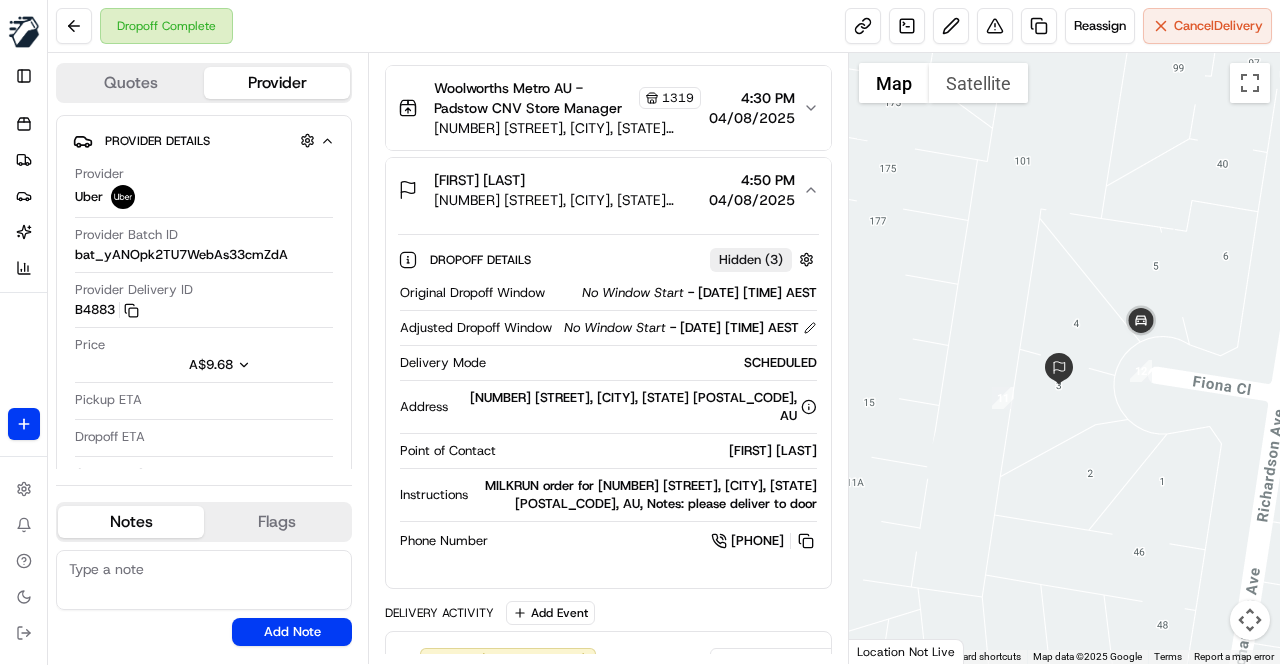 drag, startPoint x: 1084, startPoint y: 469, endPoint x: 1040, endPoint y: 469, distance: 44 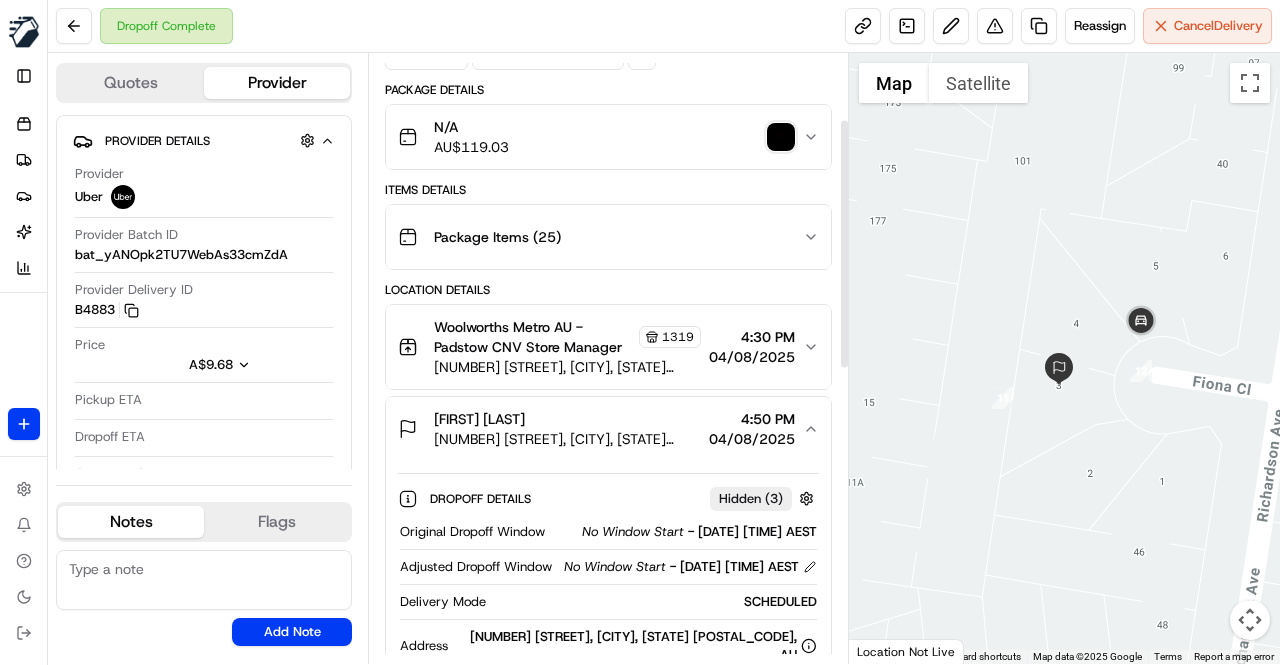 scroll, scrollTop: 0, scrollLeft: 0, axis: both 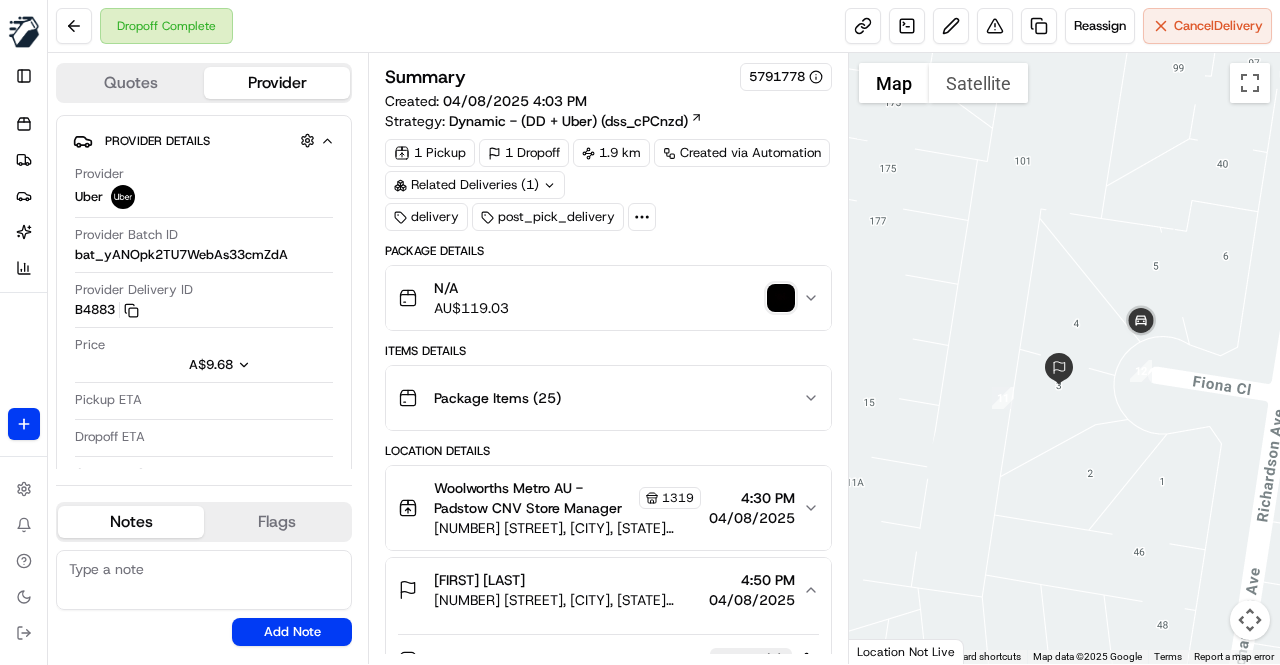click on "Location Details" at bounding box center (608, 451) 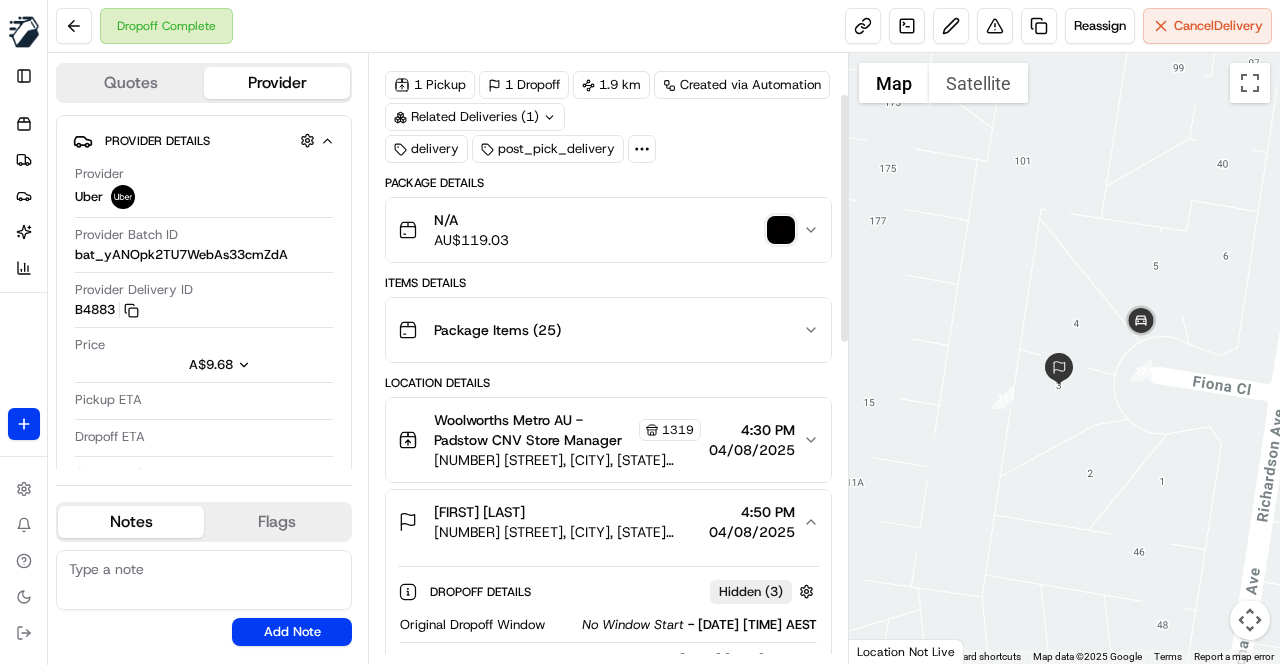 scroll, scrollTop: 100, scrollLeft: 0, axis: vertical 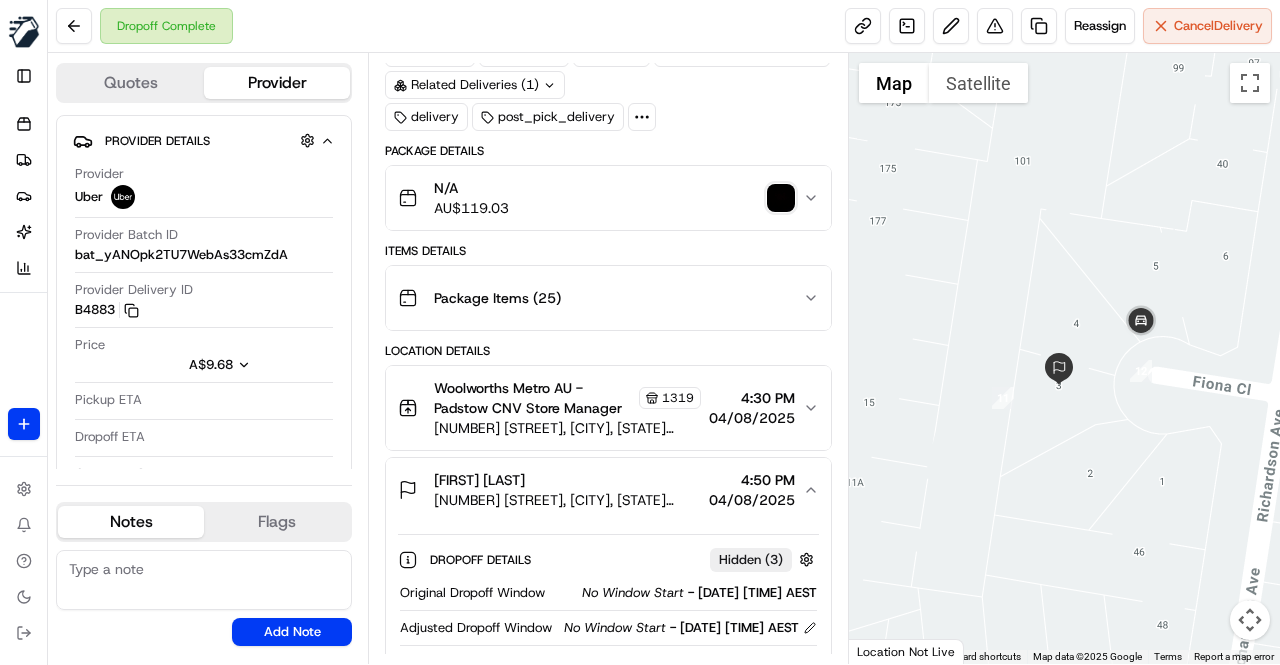 click on "Location Details" at bounding box center [608, 351] 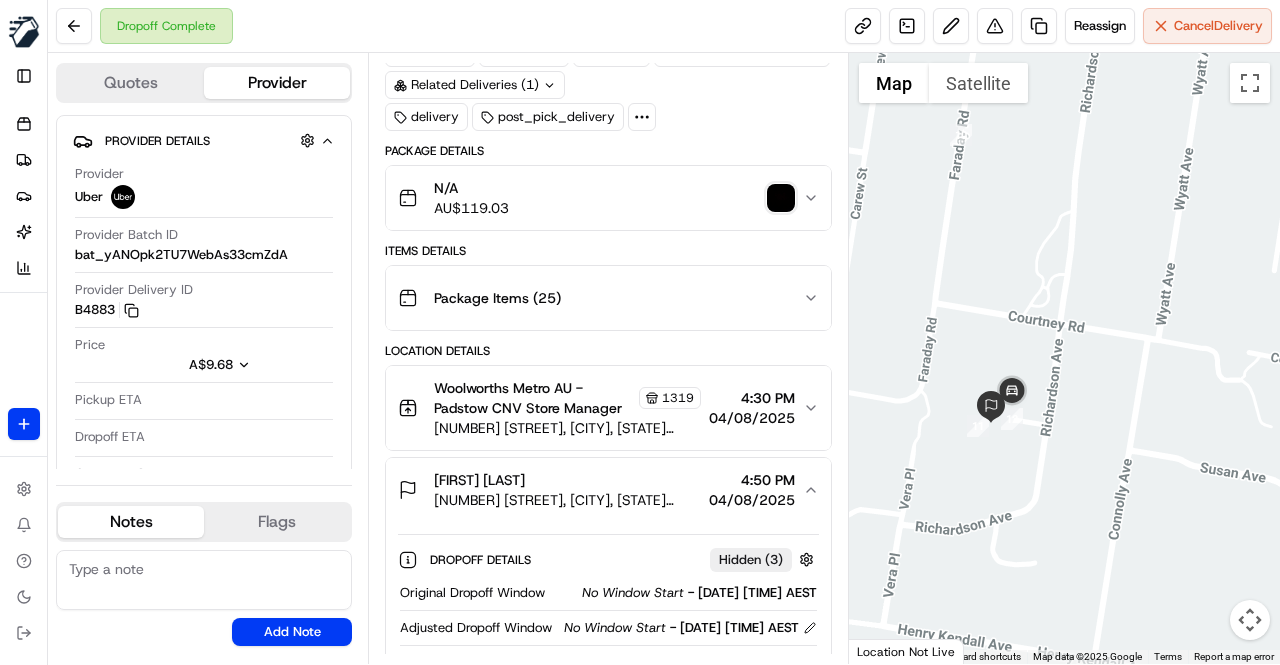 drag, startPoint x: 1162, startPoint y: 525, endPoint x: 986, endPoint y: 485, distance: 180.48822 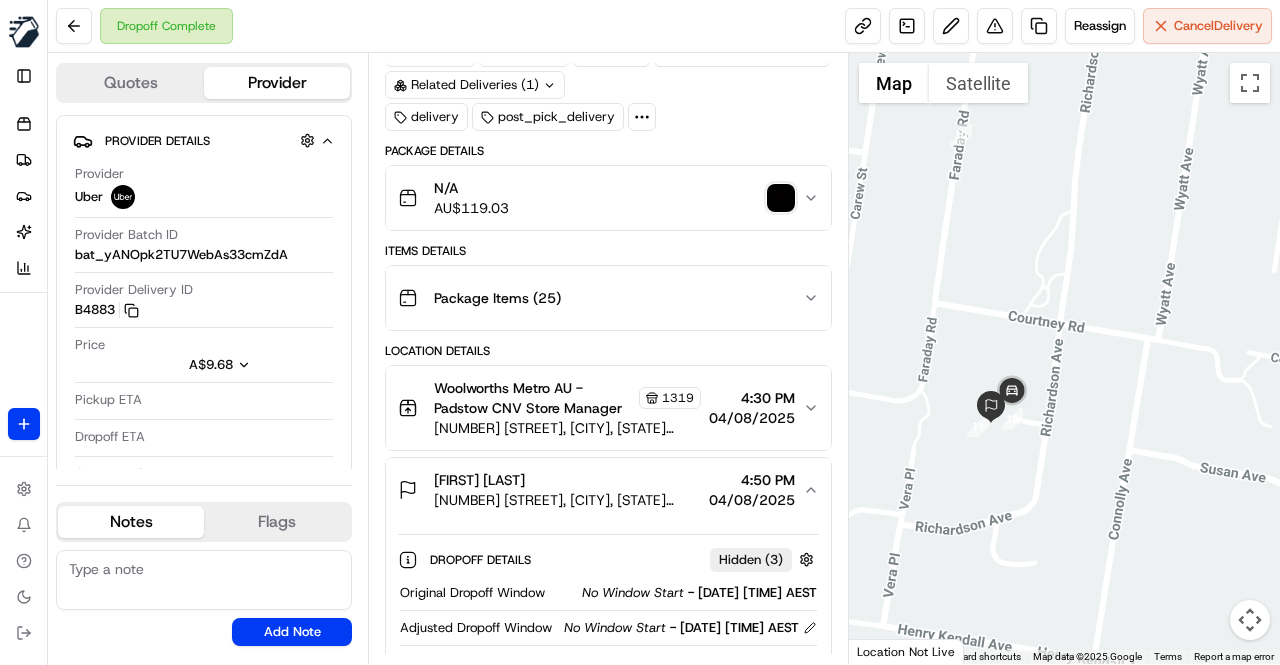 click on "Location Details" at bounding box center (608, 351) 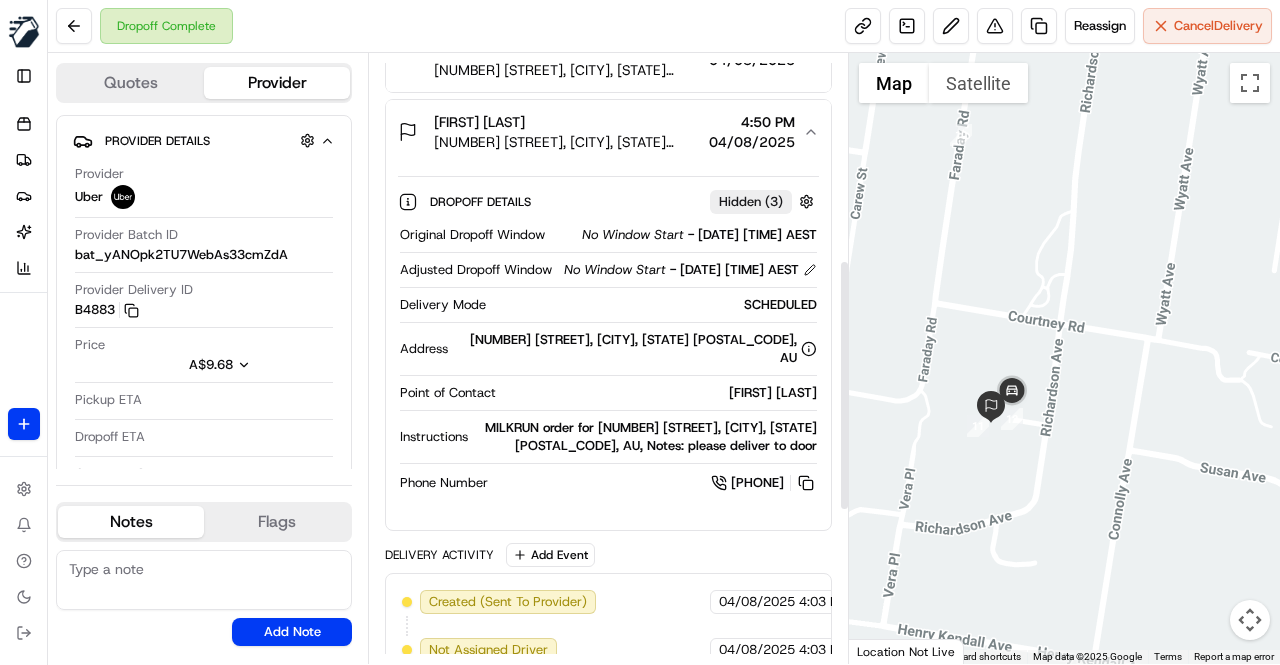 scroll, scrollTop: 500, scrollLeft: 0, axis: vertical 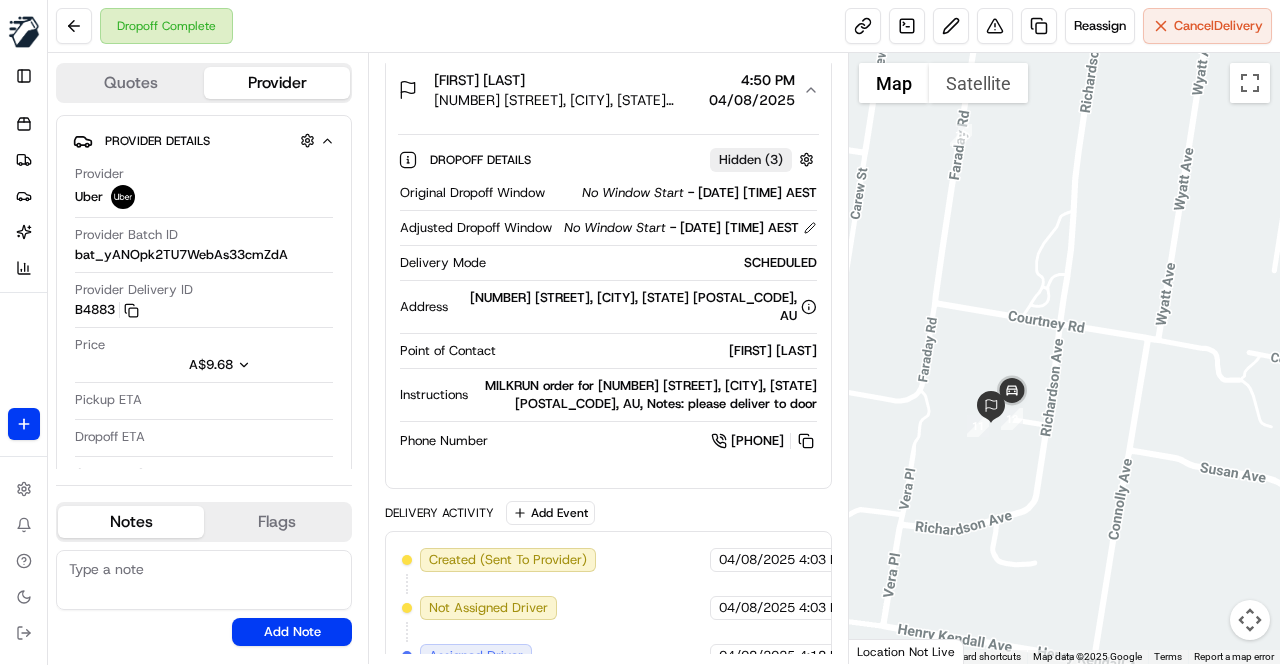 click on "MILKRUN order for [NUMBER] [STREET], [CITY], [STATE] [POSTAL_CODE], AU, Notes: please deliver to door" at bounding box center [646, 395] 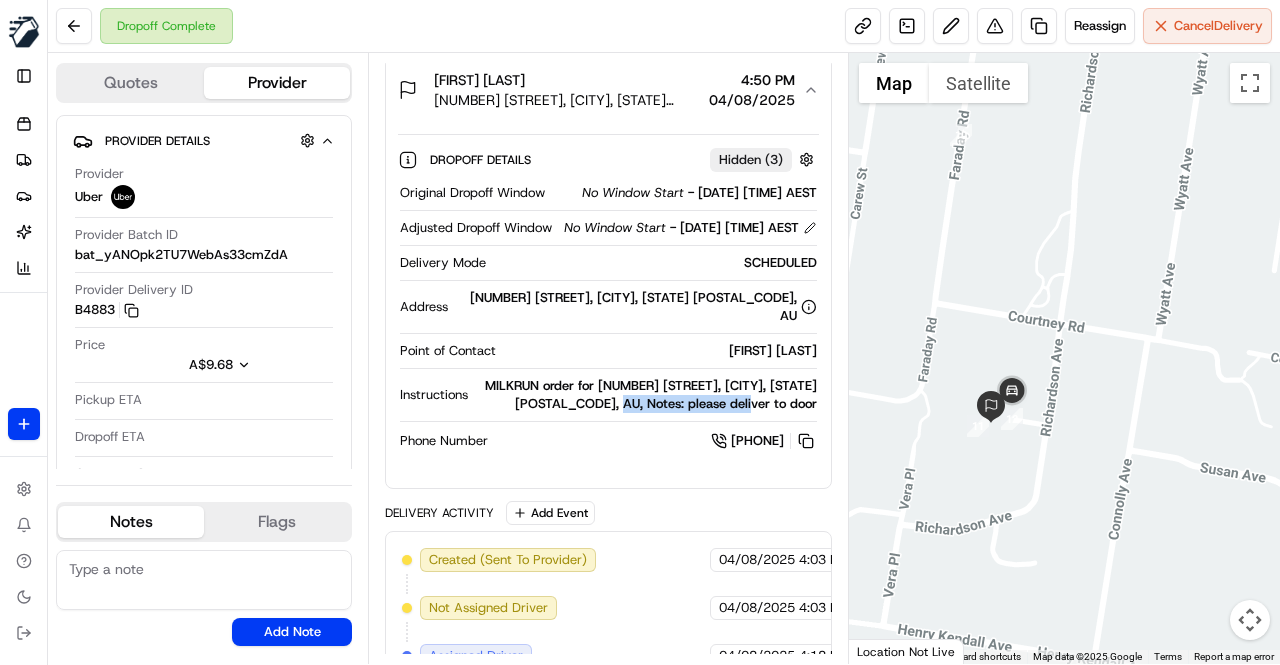 drag, startPoint x: 688, startPoint y: 417, endPoint x: 818, endPoint y: 421, distance: 130.06152 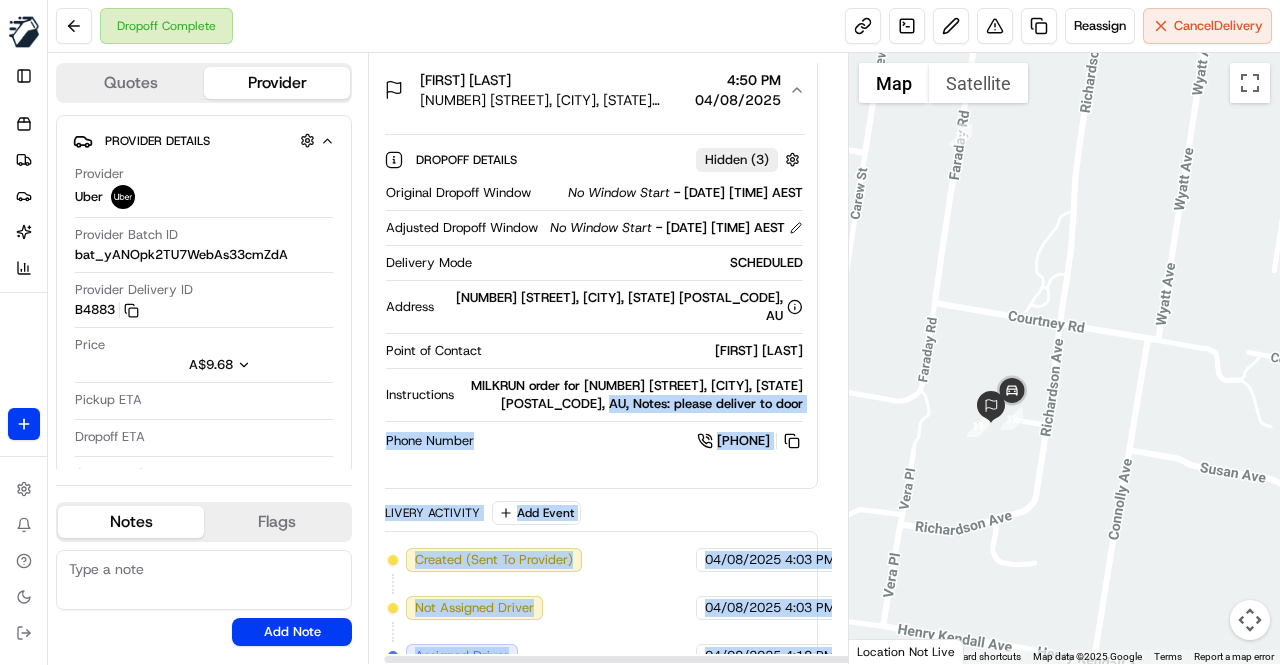 click on "MILKRUN order for [NUMBER] [STREET], [CITY], [STATE] [POSTAL_CODE], AU, Notes: please deliver to door" at bounding box center (632, 395) 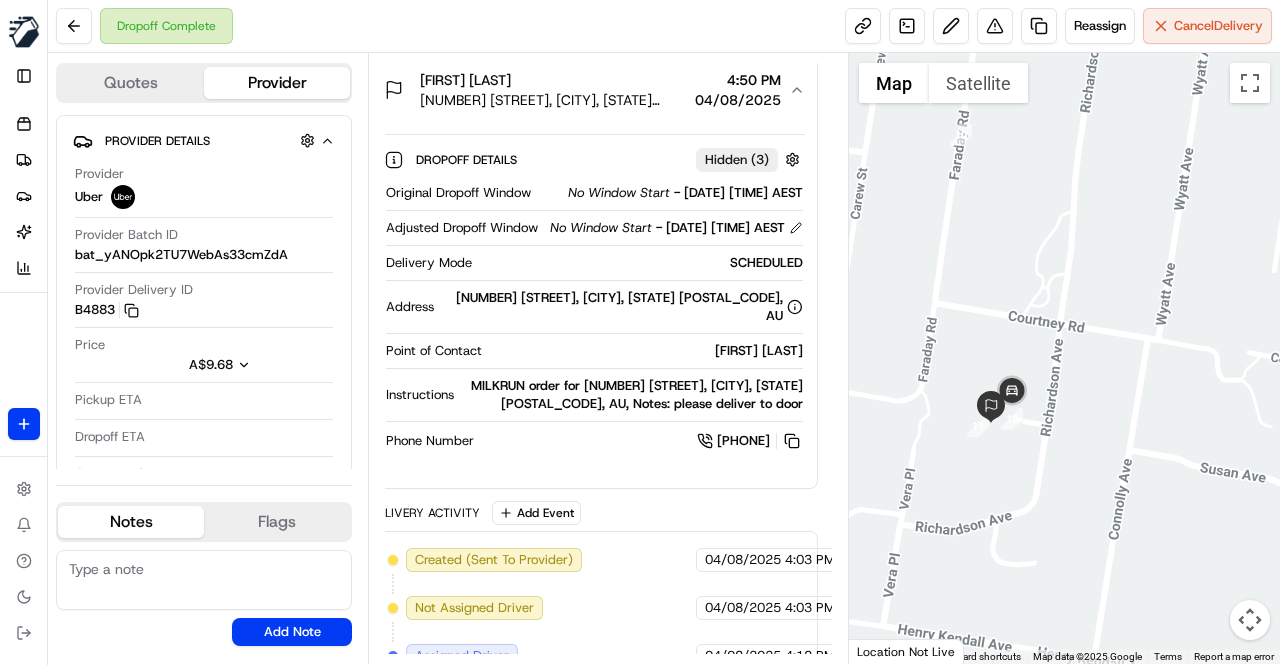 click on "MILKRUN order for [NUMBER] [STREET], [CITY], [STATE] [POSTAL_CODE], AU, Notes: please deliver to door" at bounding box center [632, 395] 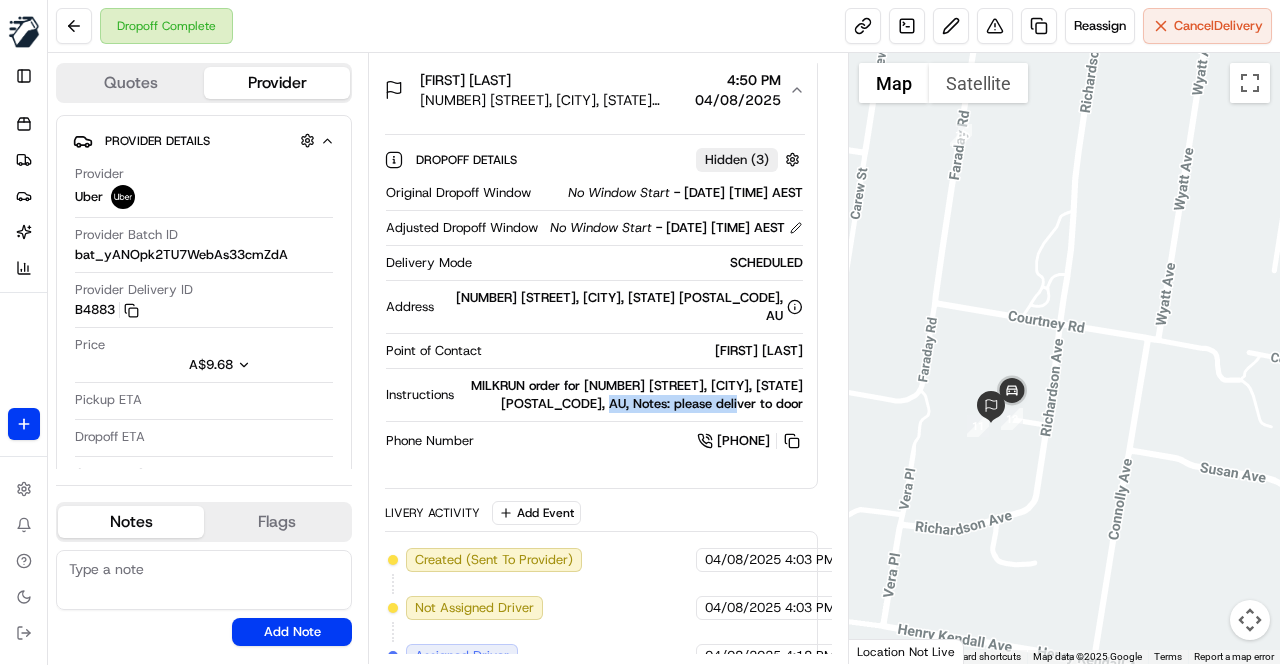 drag, startPoint x: 674, startPoint y: 414, endPoint x: 805, endPoint y: 419, distance: 131.09538 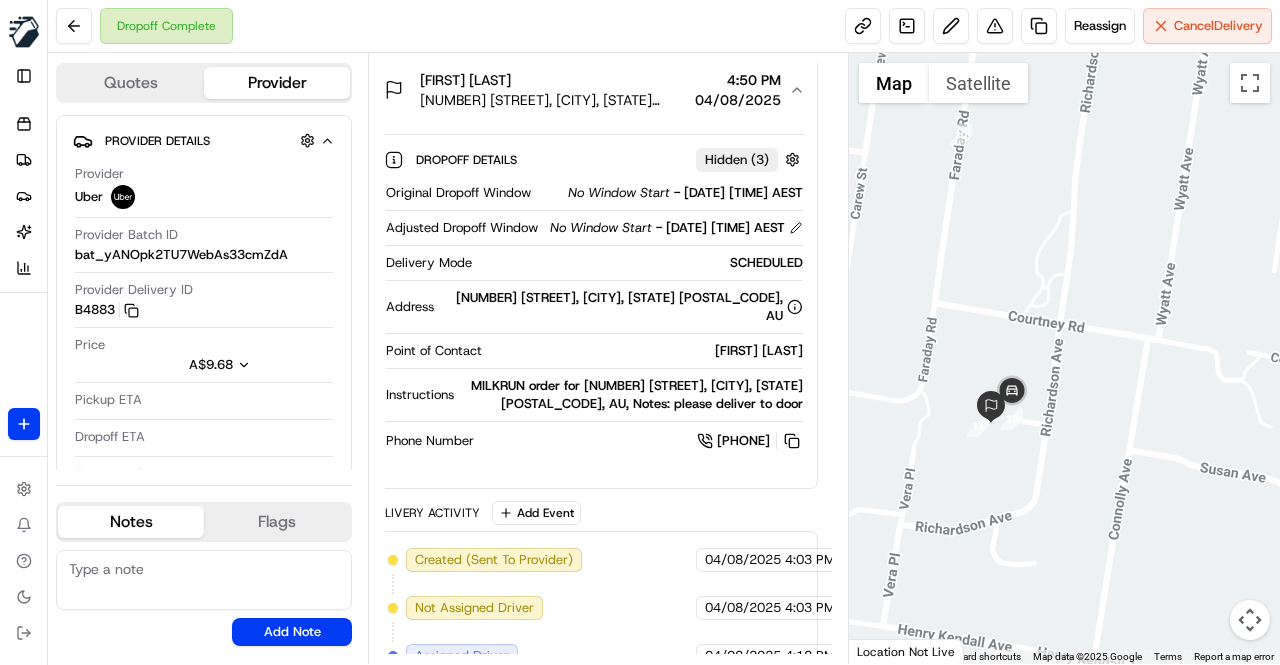click on "MILKRUN order for [NUMBER] [STREET], [CITY], [STATE] [POSTAL_CODE], AU, Notes: please deliver to door" at bounding box center (632, 395) 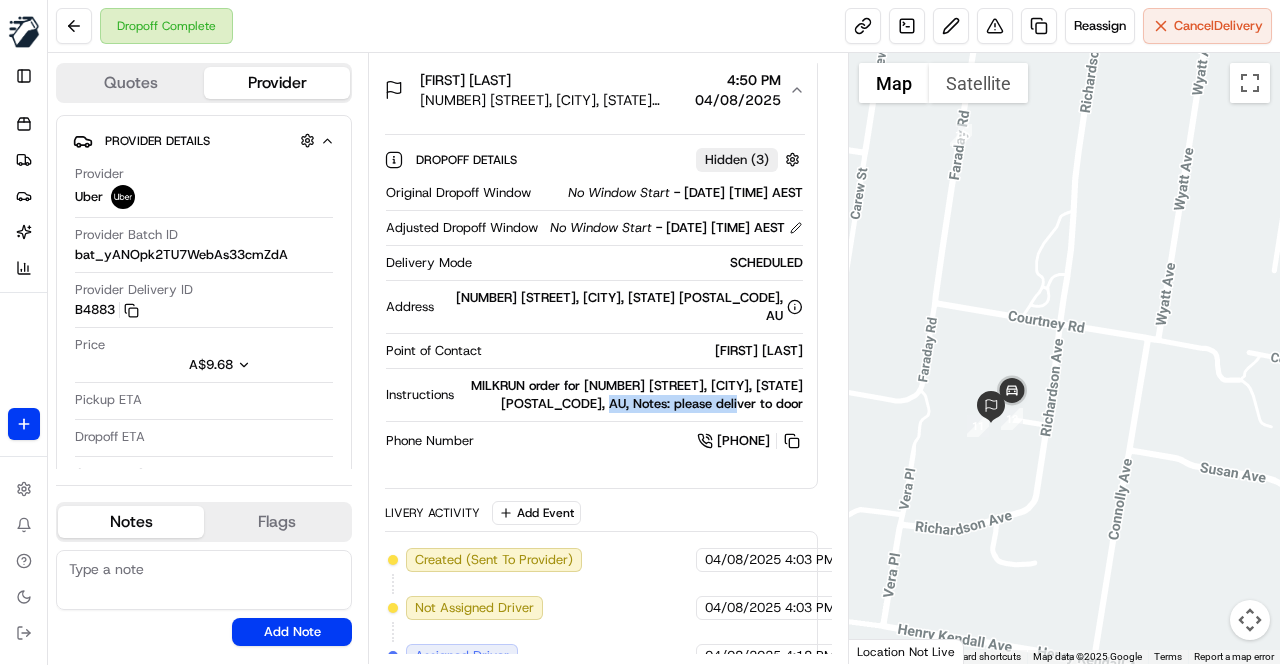 drag, startPoint x: 674, startPoint y: 415, endPoint x: 804, endPoint y: 420, distance: 130.09612 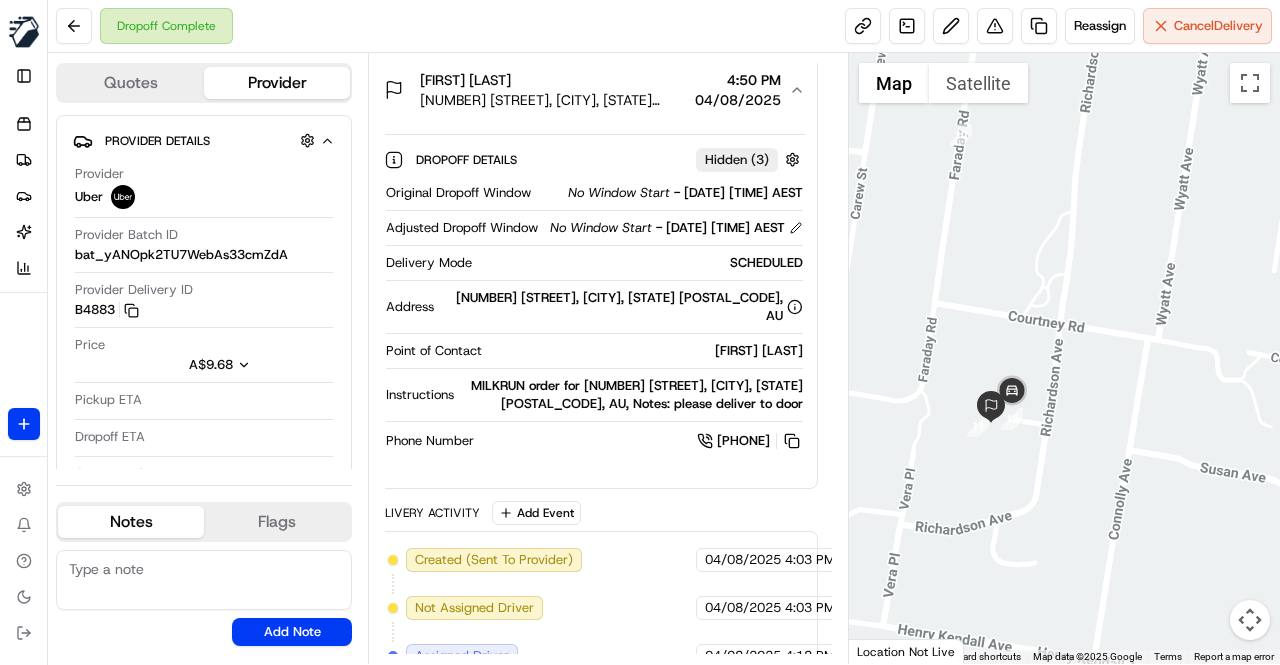 click on "Dropoff Complete Reassign Cancel  Delivery" at bounding box center (664, 26) 